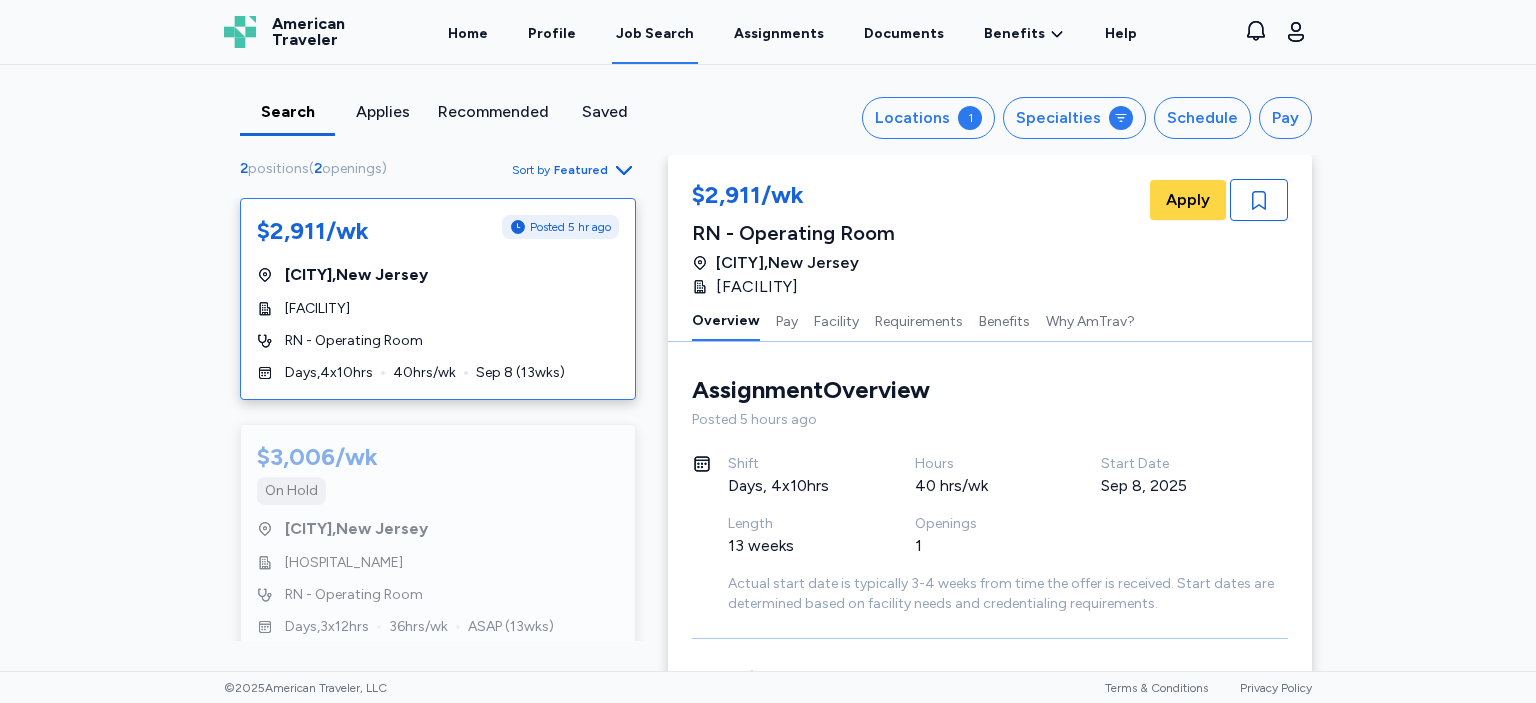 scroll, scrollTop: 0, scrollLeft: 0, axis: both 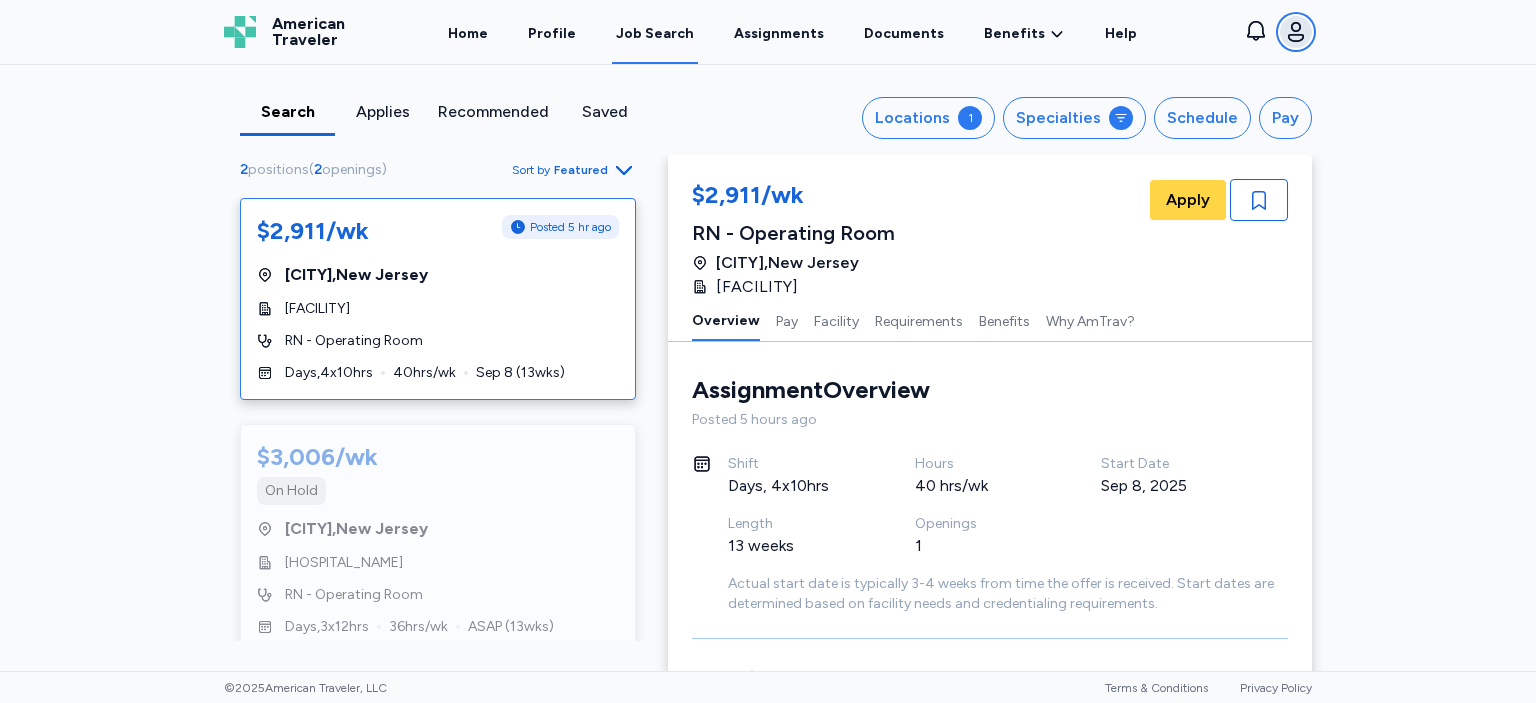 click 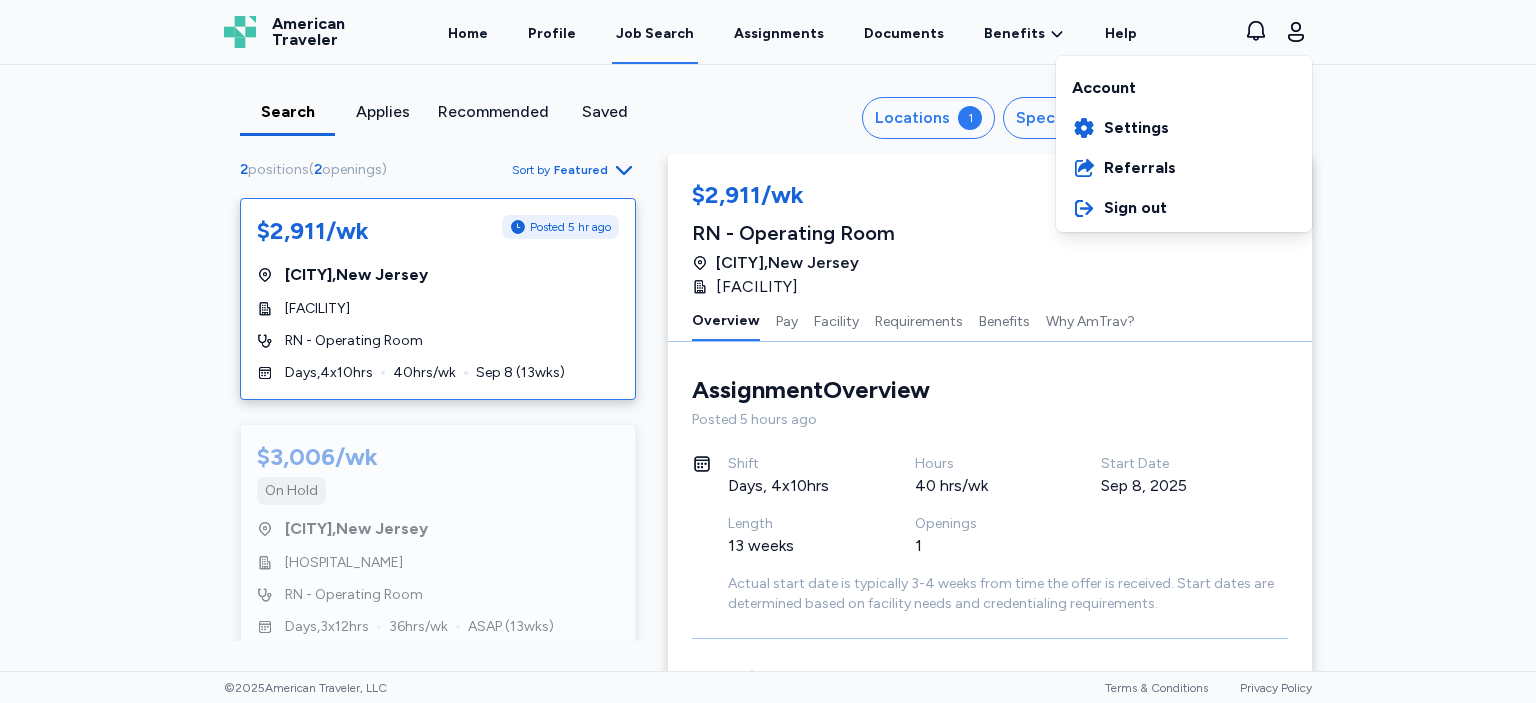 click on "American Traveler American Traveler Home Profile Job Search Assignments Documents Benefits Benefits Overview Referral Bonus Social Media Bonus Help View notifications Open user menu Account Settings Referrals Sign out" at bounding box center [768, 32] 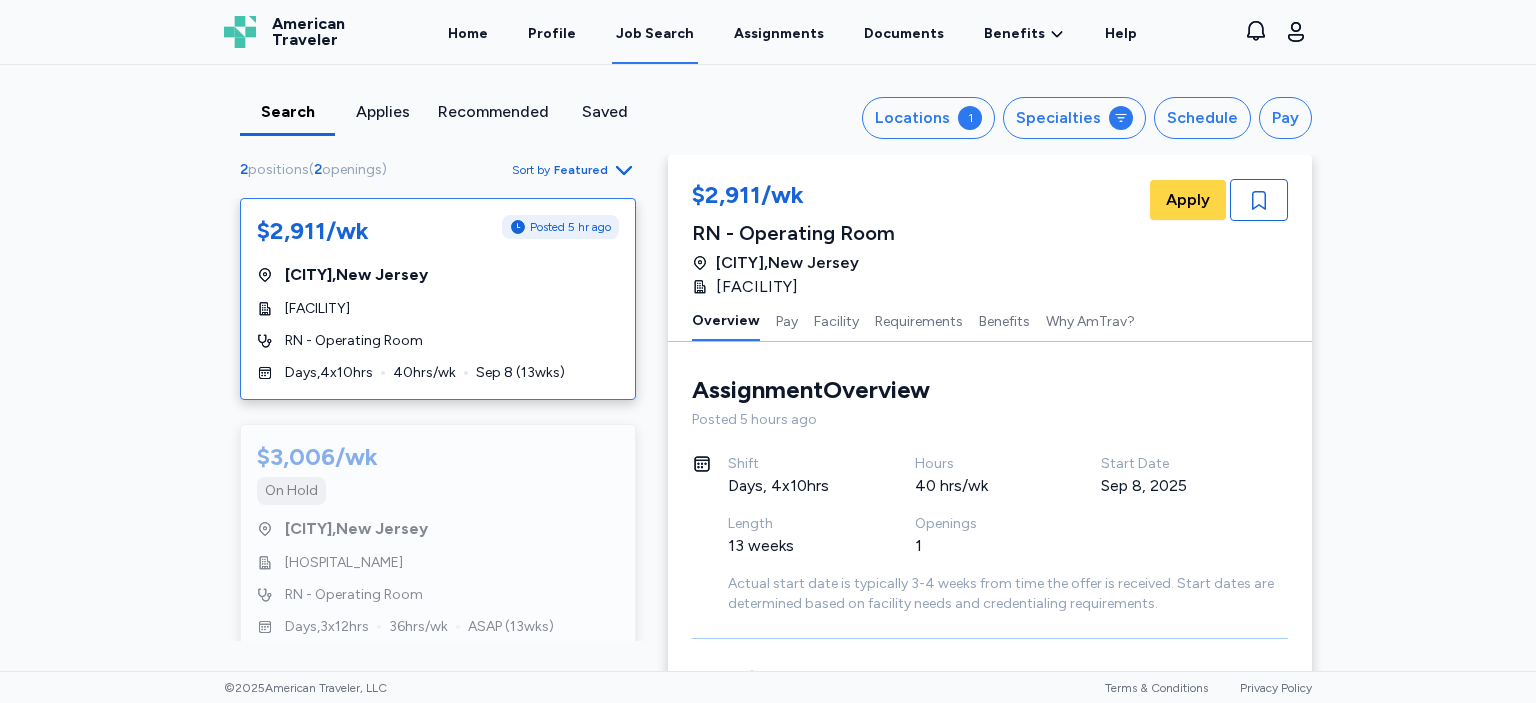 click on "Profile" at bounding box center (552, 32) 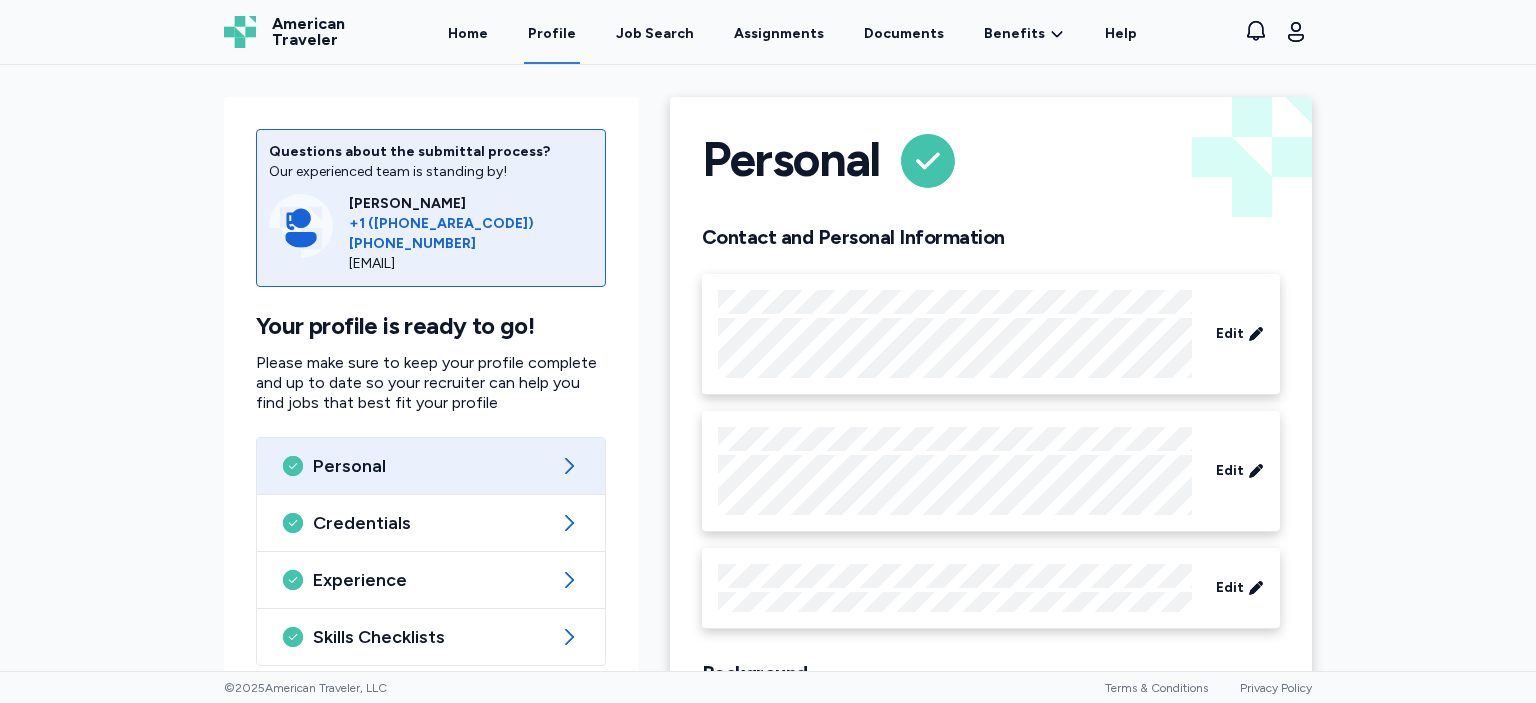 click on "Questions about the submittal process? Our experienced team is standing by! [PERSON_NAME] +1 ([PHONE_NUMBER]) [EMAIL] Your profile is ready to go! Please make sure to keep your profile complete and up to date so your recruiter can help you find jobs that best fit your profile Personal Credentials Experience Skills Checklists References Personal Contact and Personal Information Edit Edit Edit Background Edit" at bounding box center [768, 368] 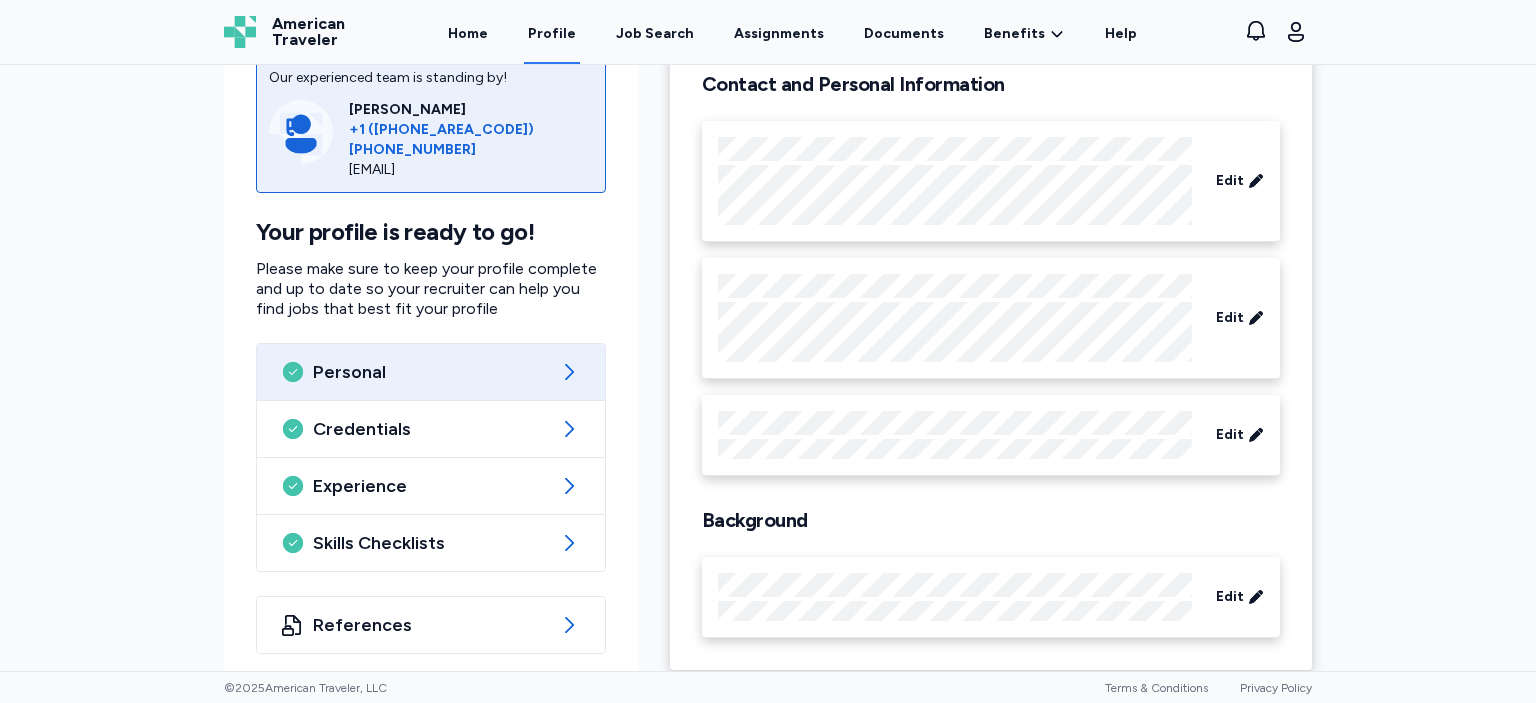 scroll, scrollTop: 167, scrollLeft: 0, axis: vertical 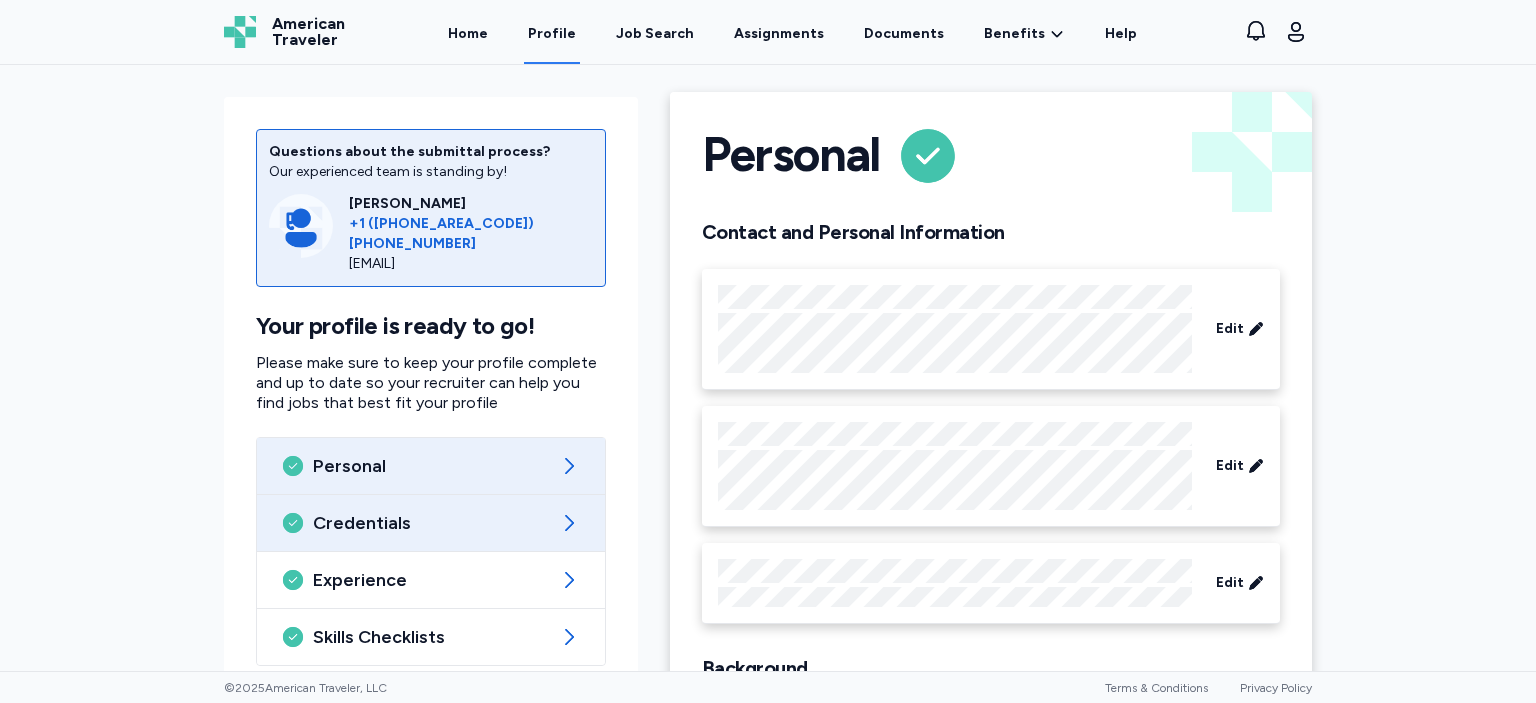 click on "Credentials" at bounding box center [431, 523] 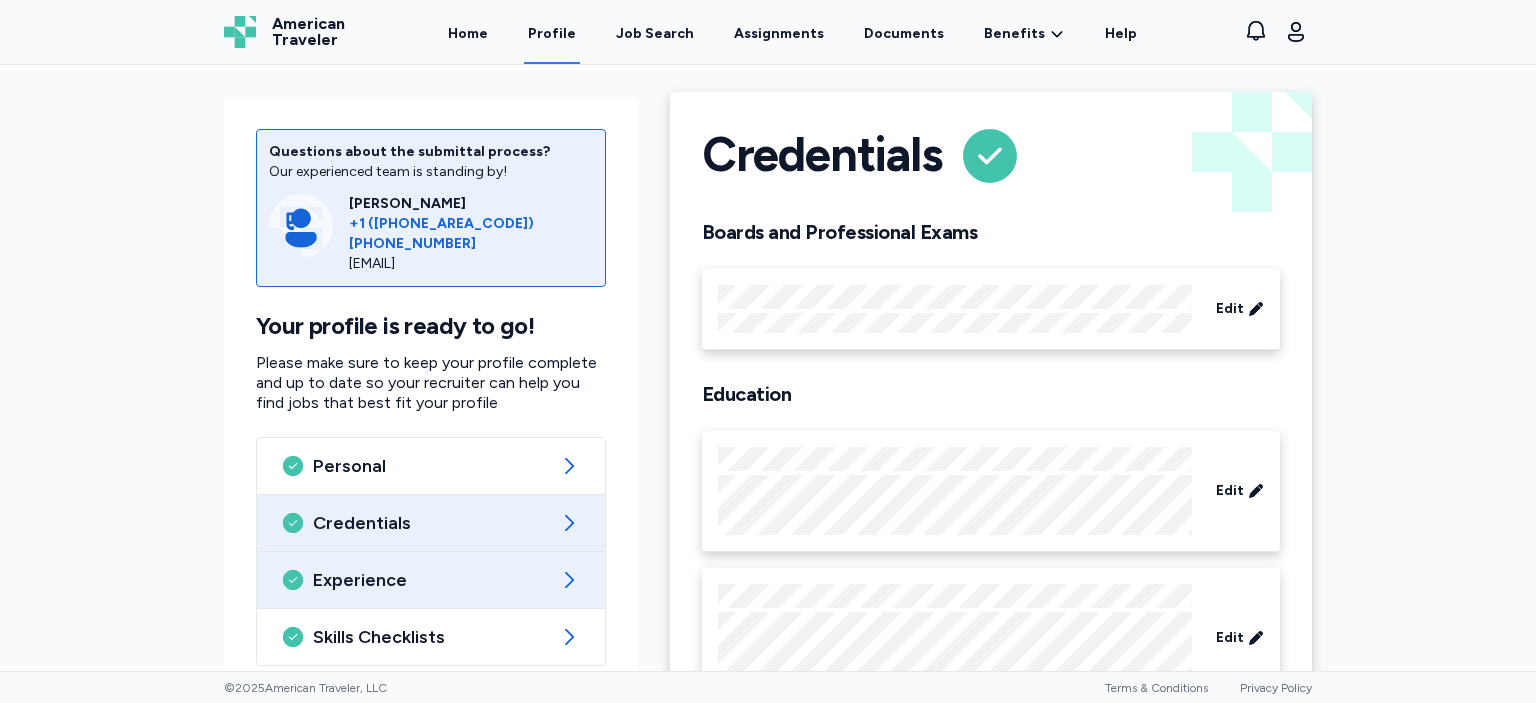 click on "Experience" at bounding box center [431, 580] 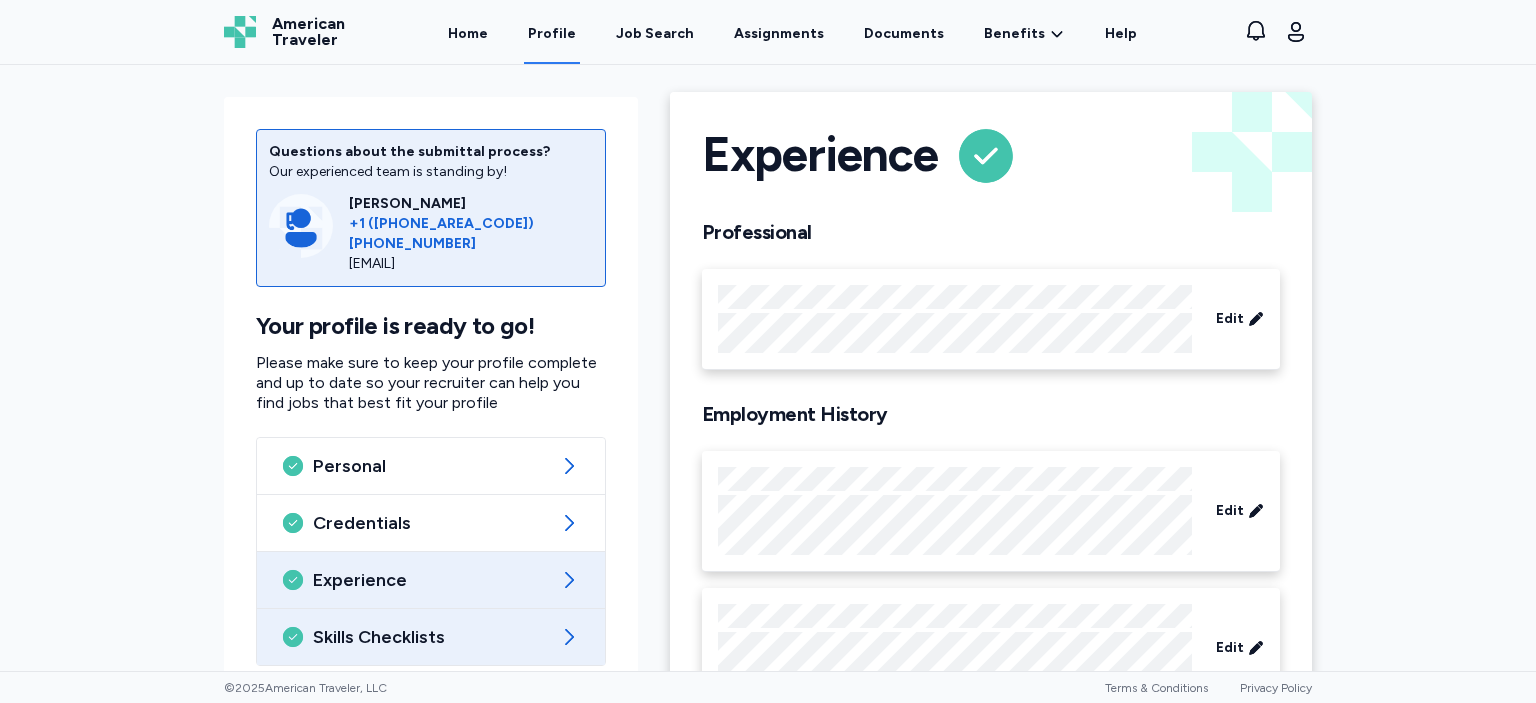 click on "Skills Checklists" at bounding box center [431, 637] 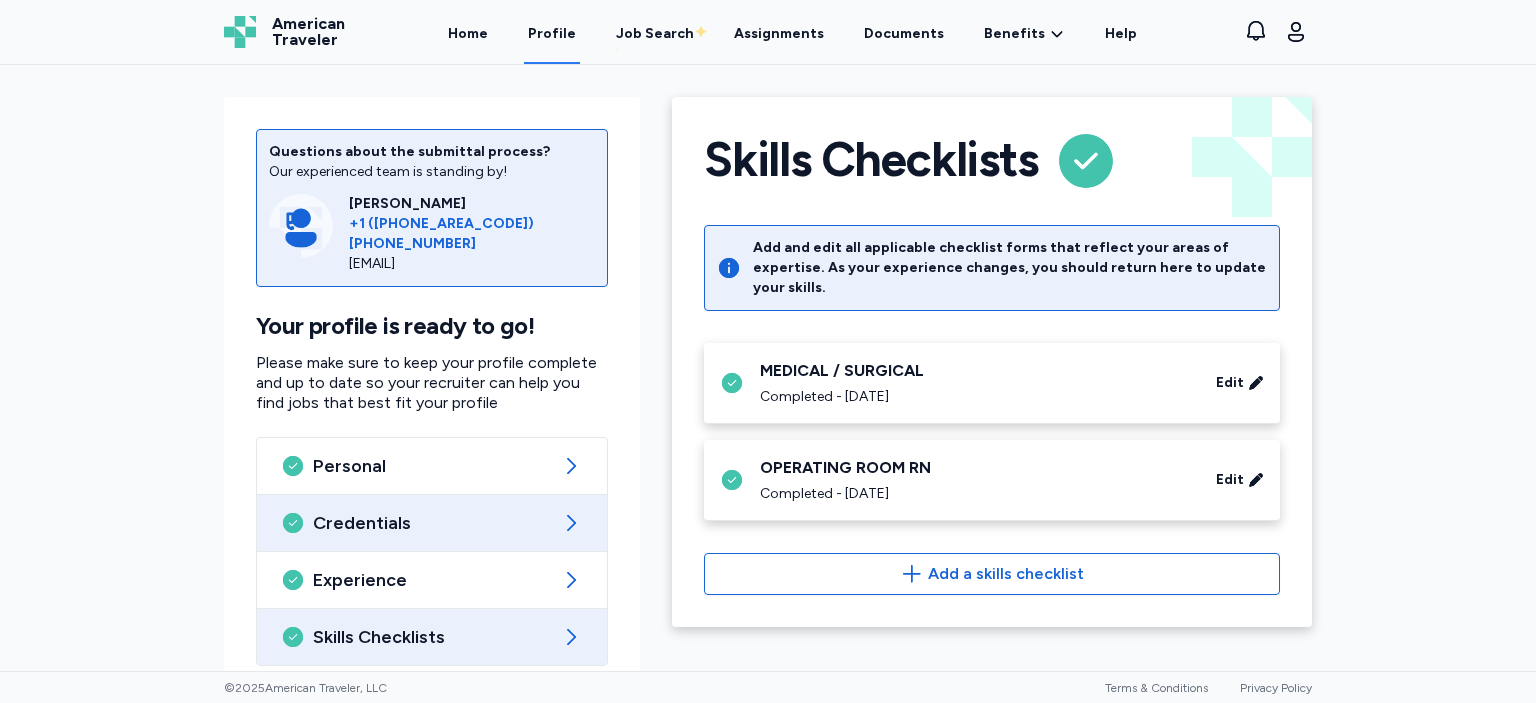 click on "Credentials" at bounding box center [432, 523] 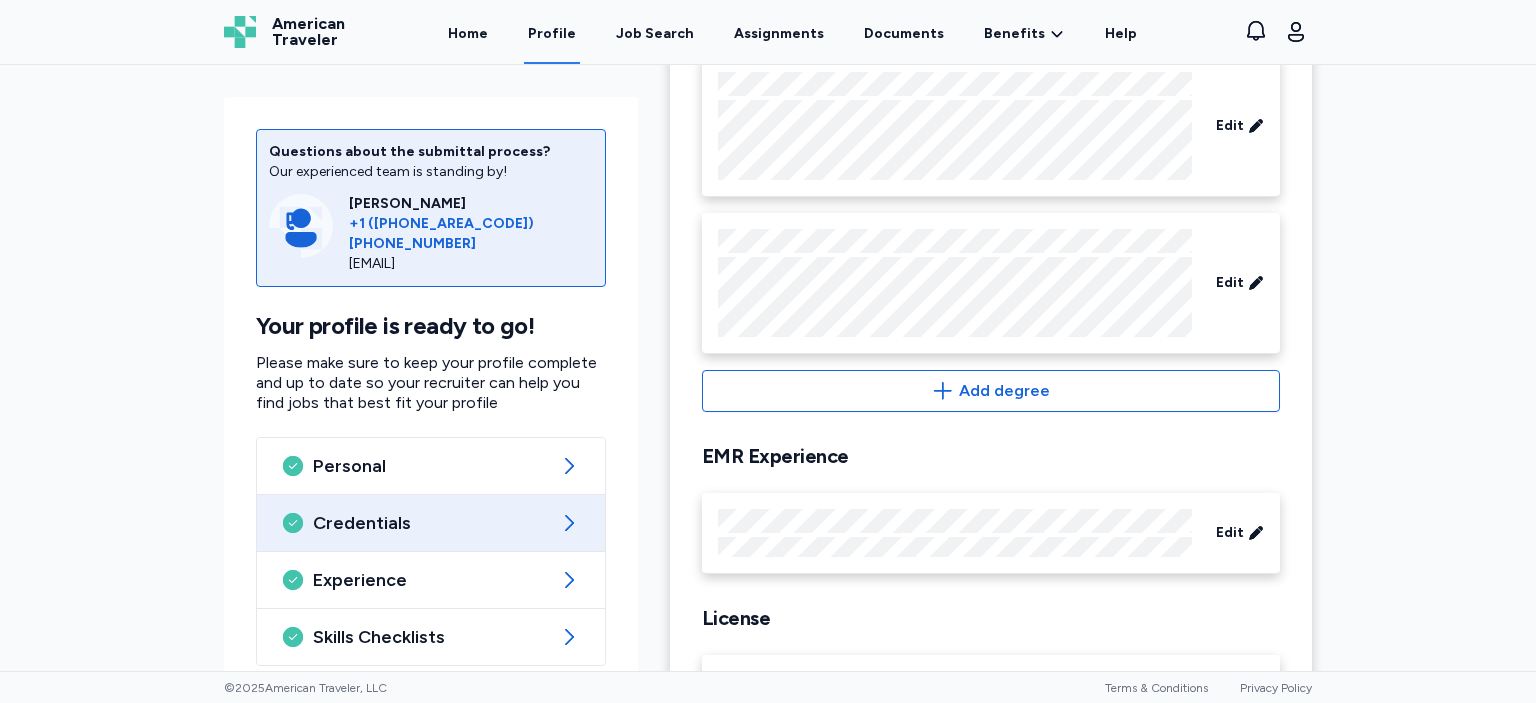 scroll, scrollTop: 568, scrollLeft: 0, axis: vertical 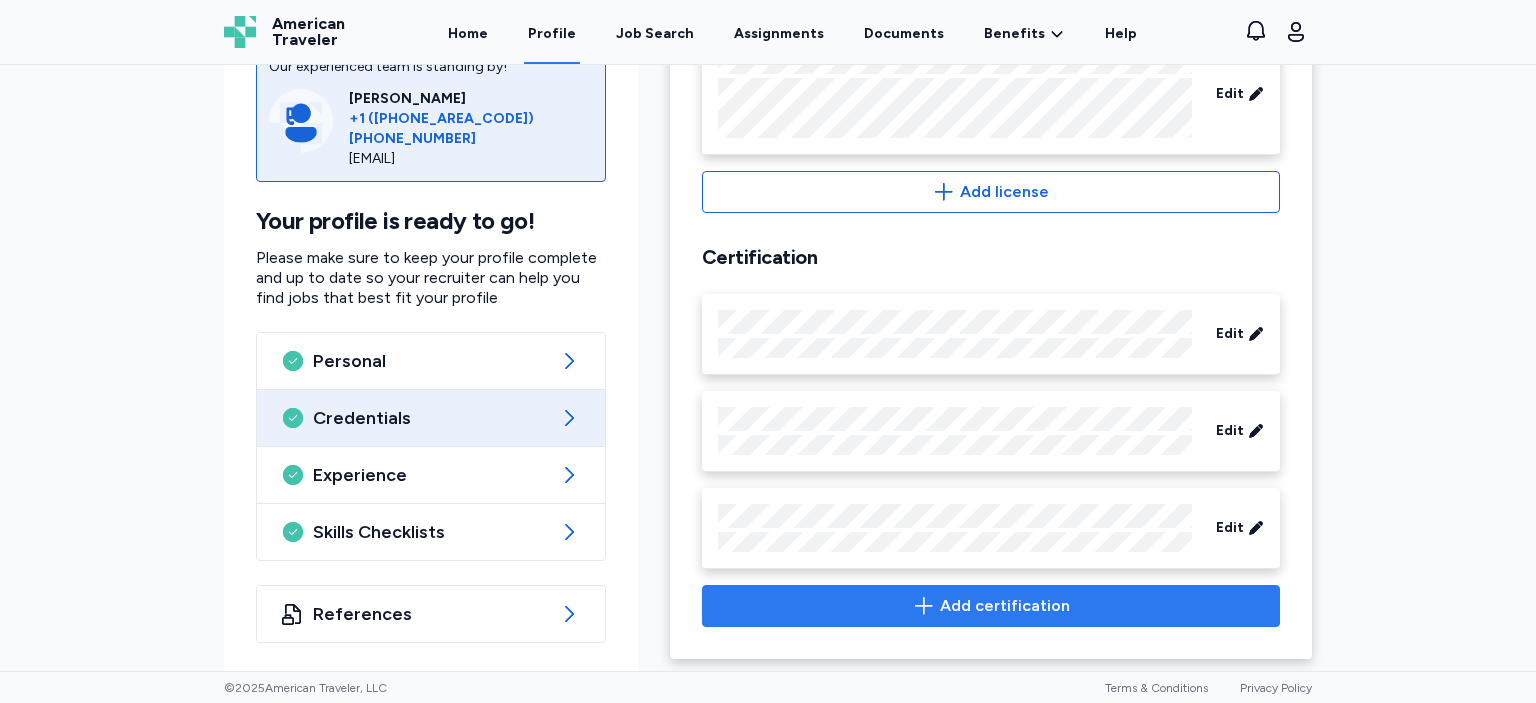 click on "Add certification" at bounding box center (991, 606) 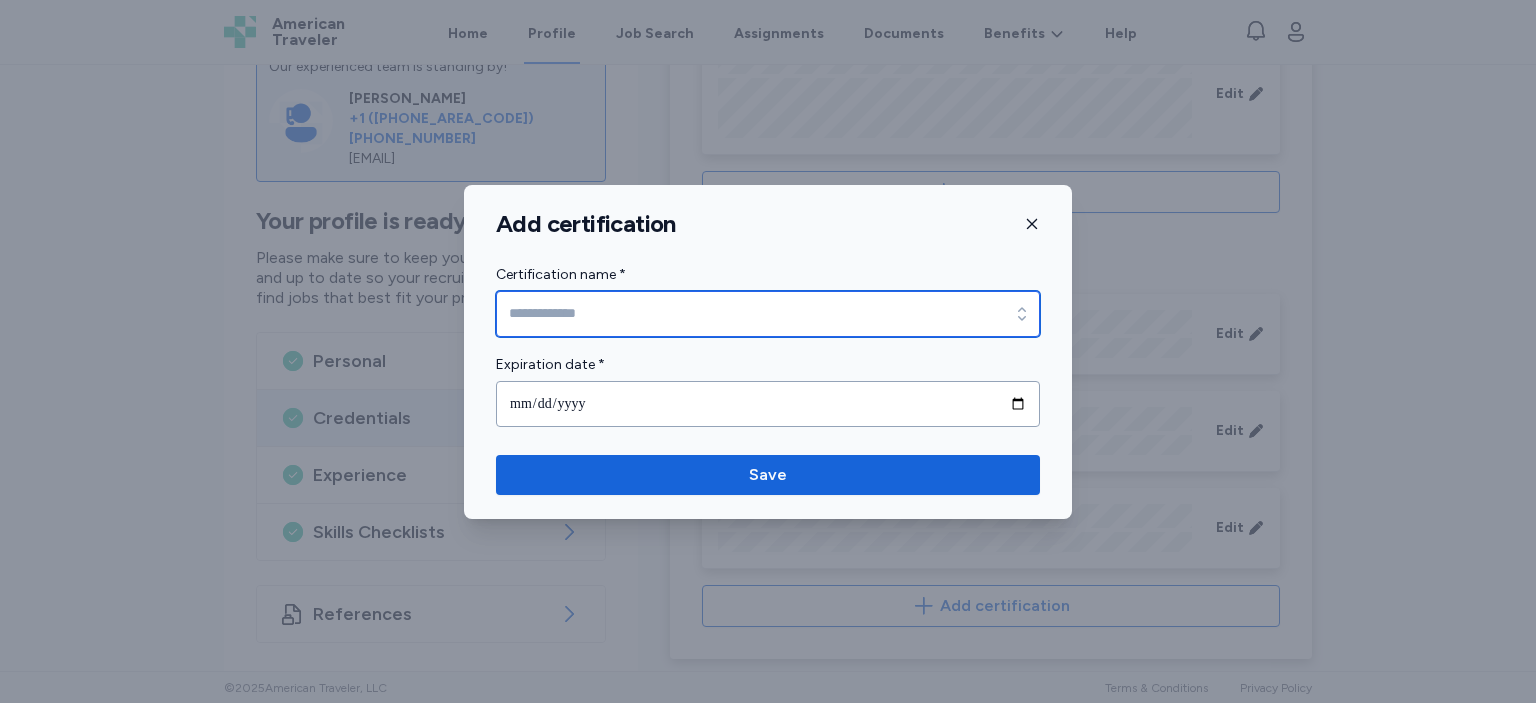click 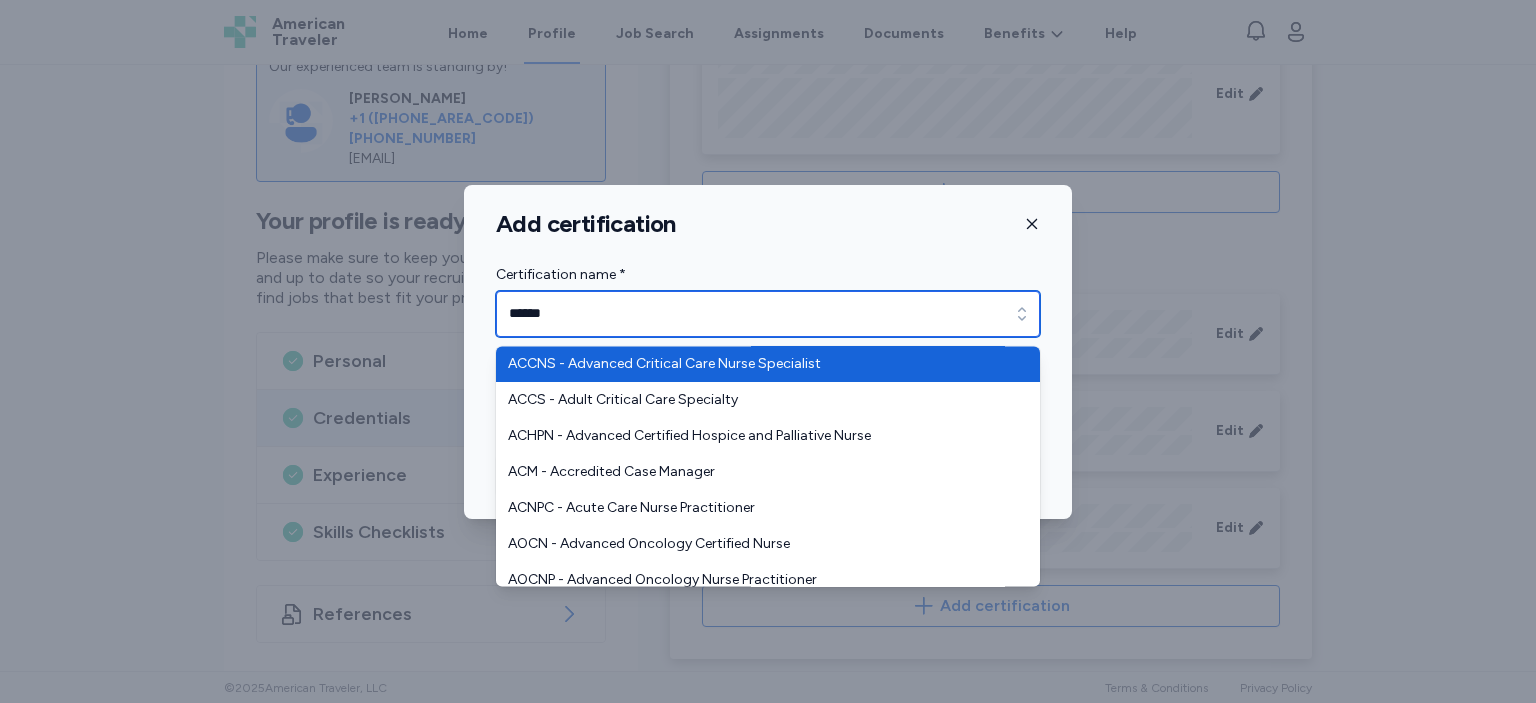type on "*****" 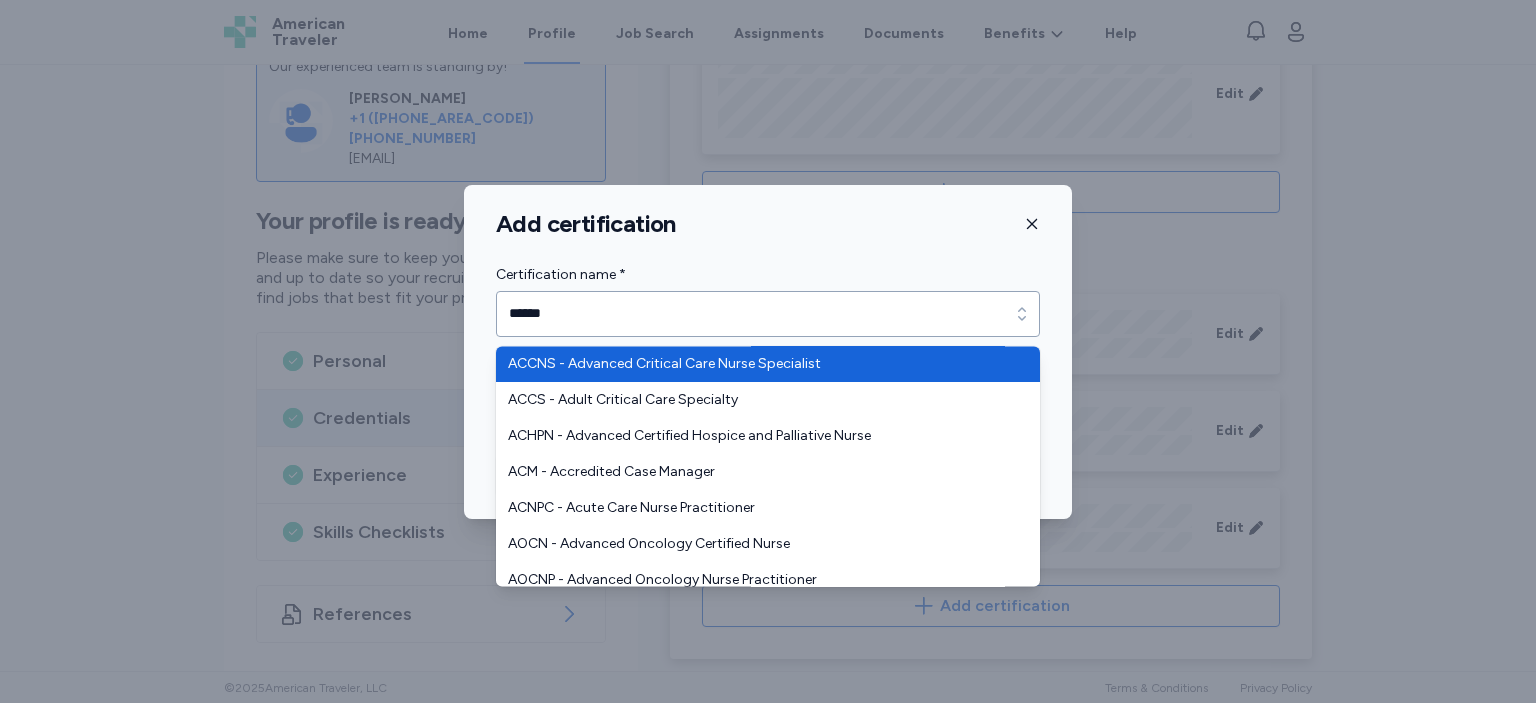 click on "Add certification Certification name * ***** Certification name * Expiration date * Save" at bounding box center (768, 352) 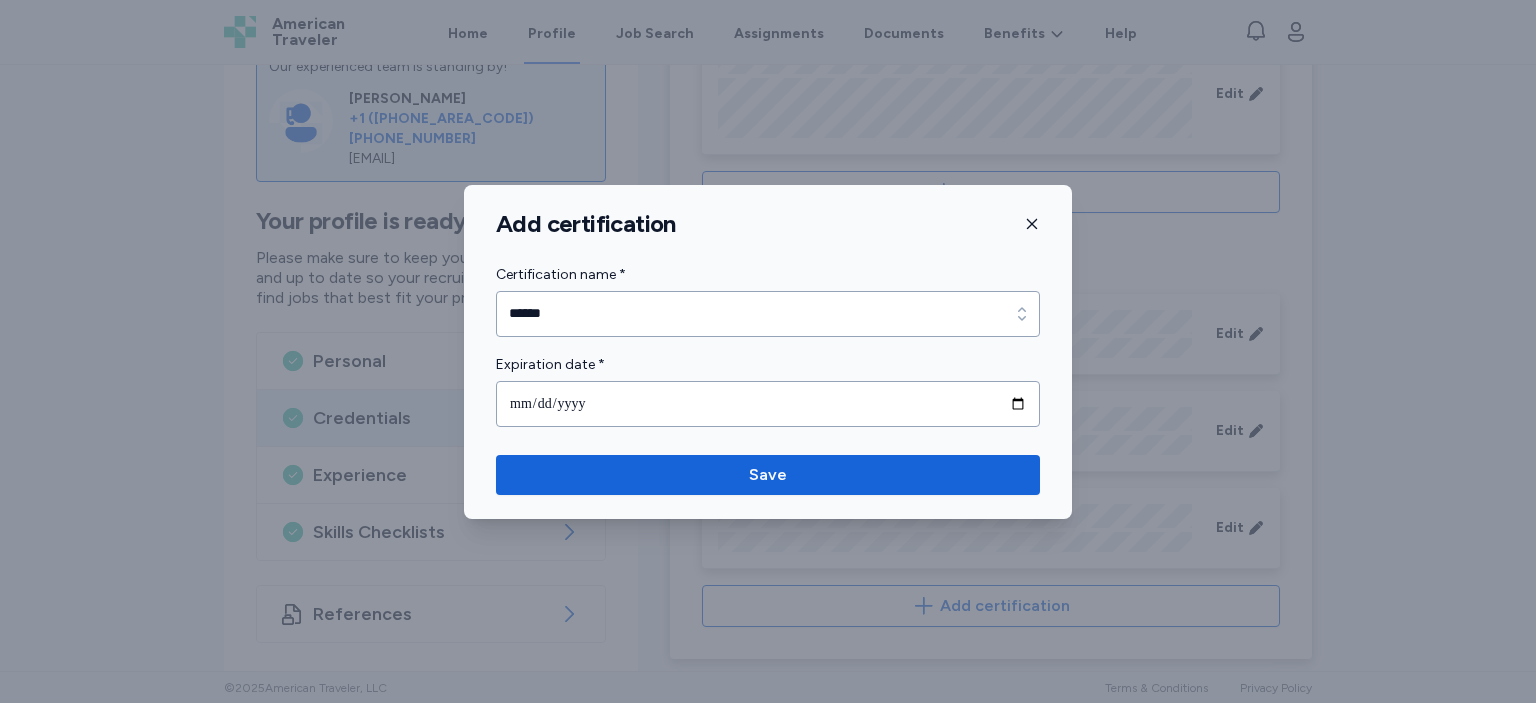 type 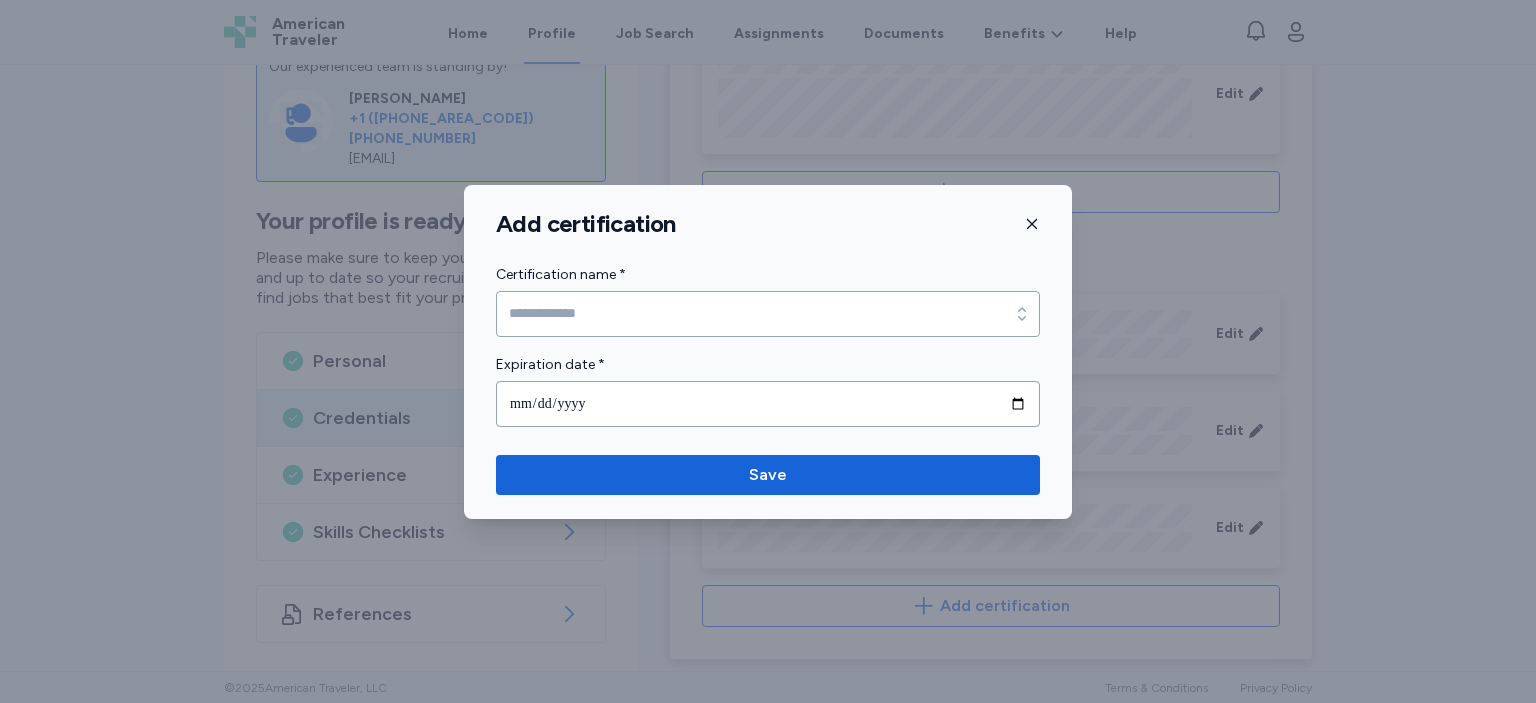 click 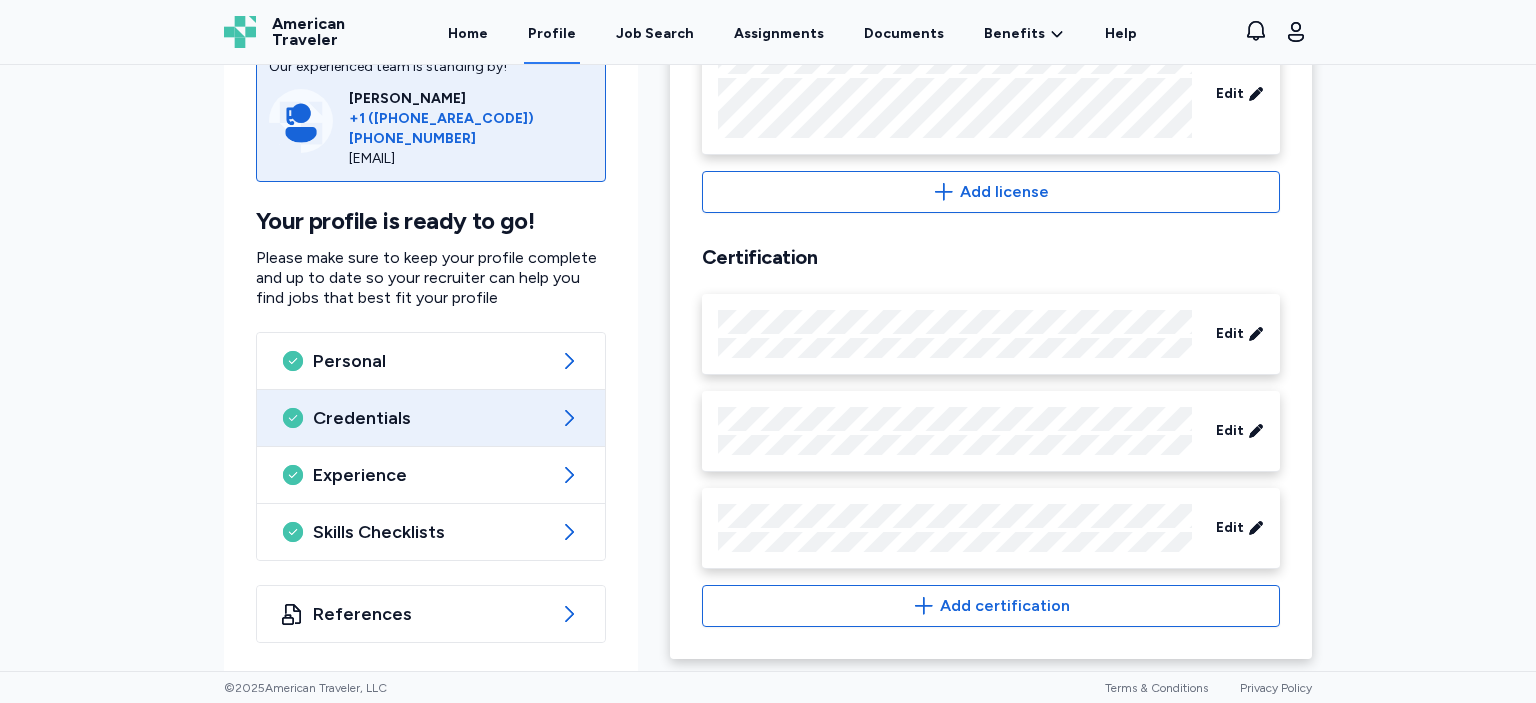 scroll, scrollTop: 0, scrollLeft: 0, axis: both 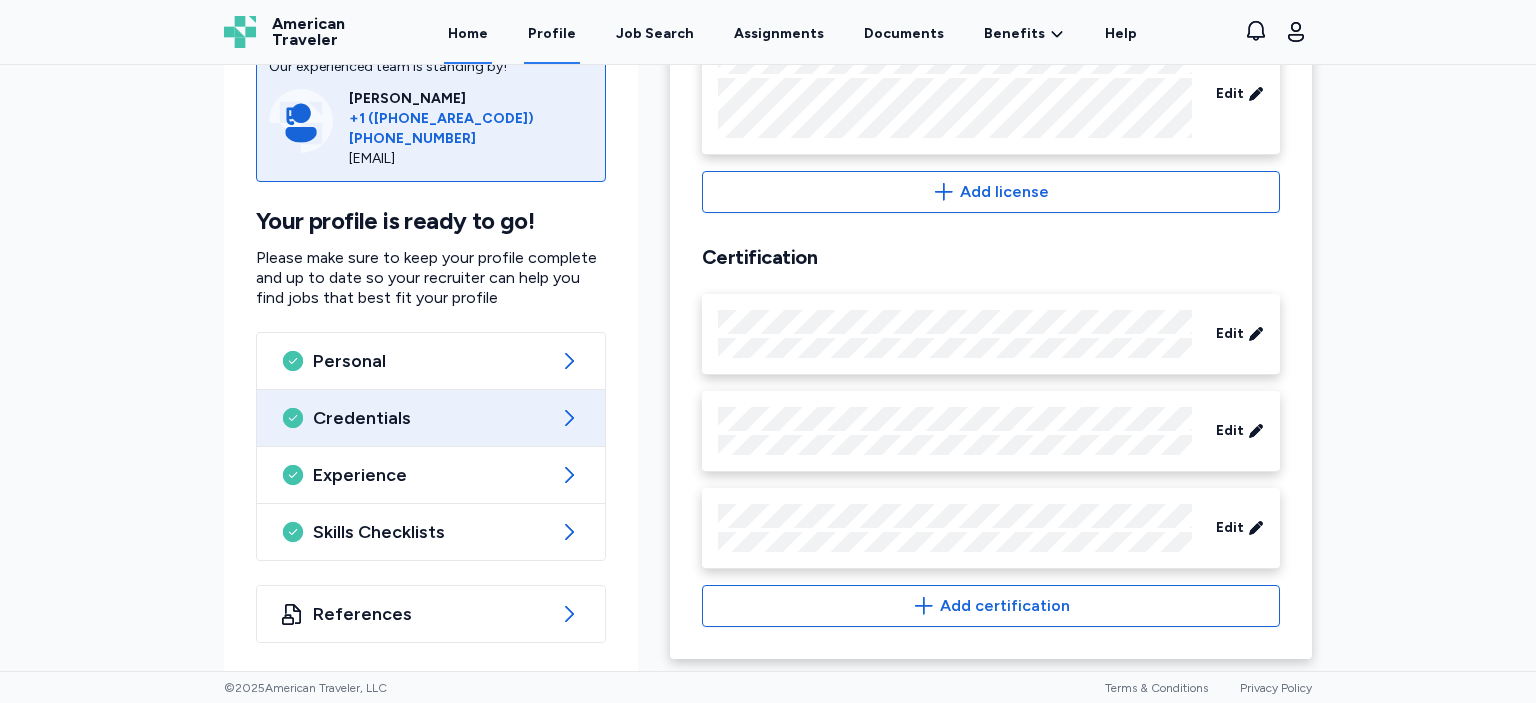 click on "Home" at bounding box center (468, 33) 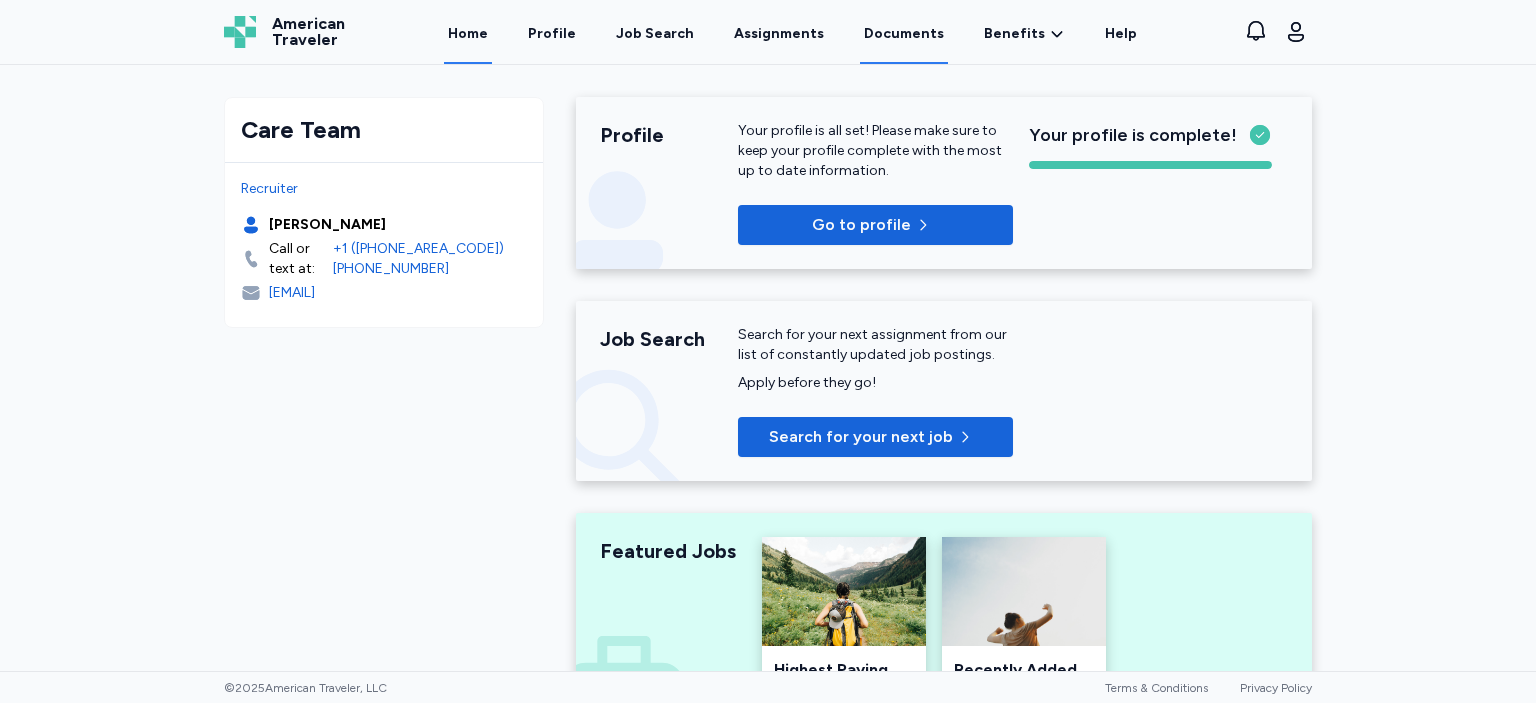 click on "Documents" at bounding box center [904, 33] 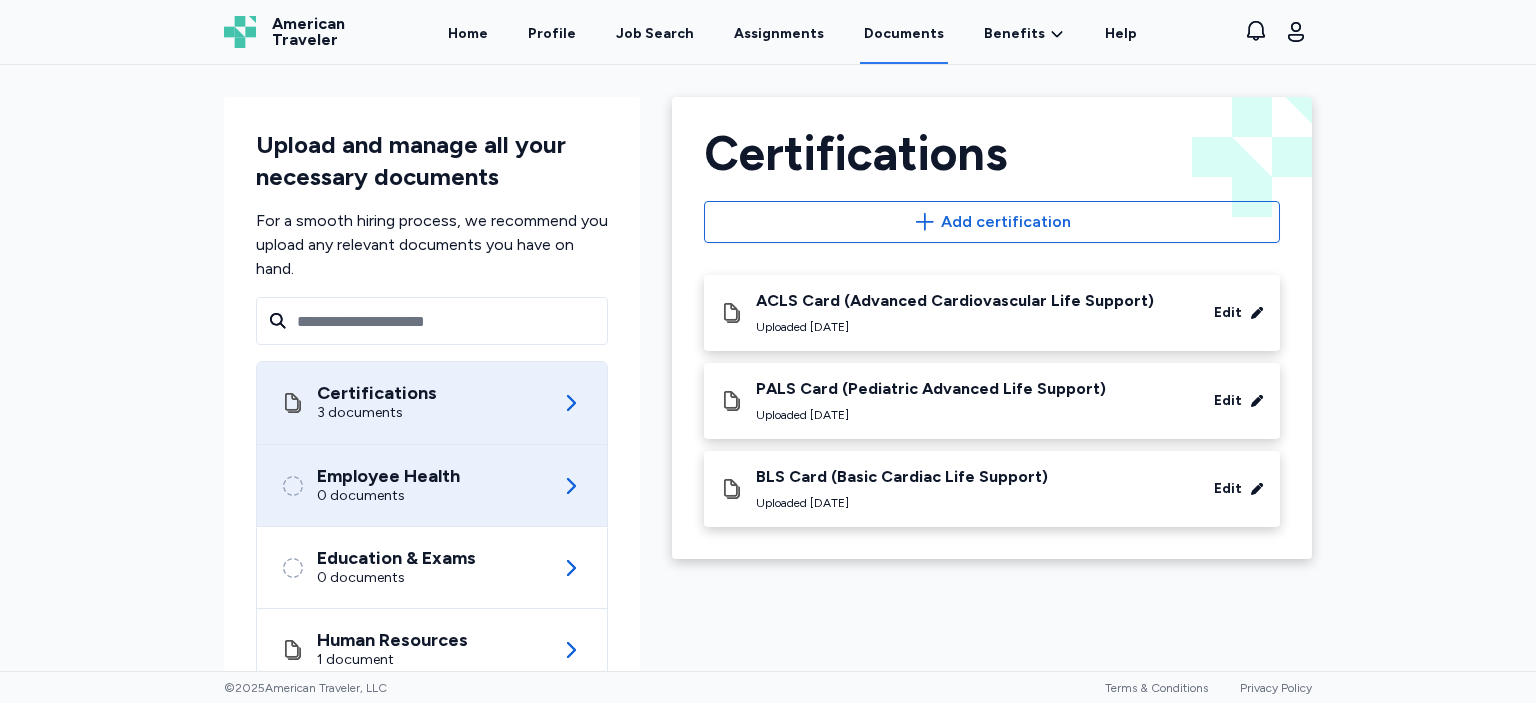 click on "Employee Health 0 documents" at bounding box center [432, 485] 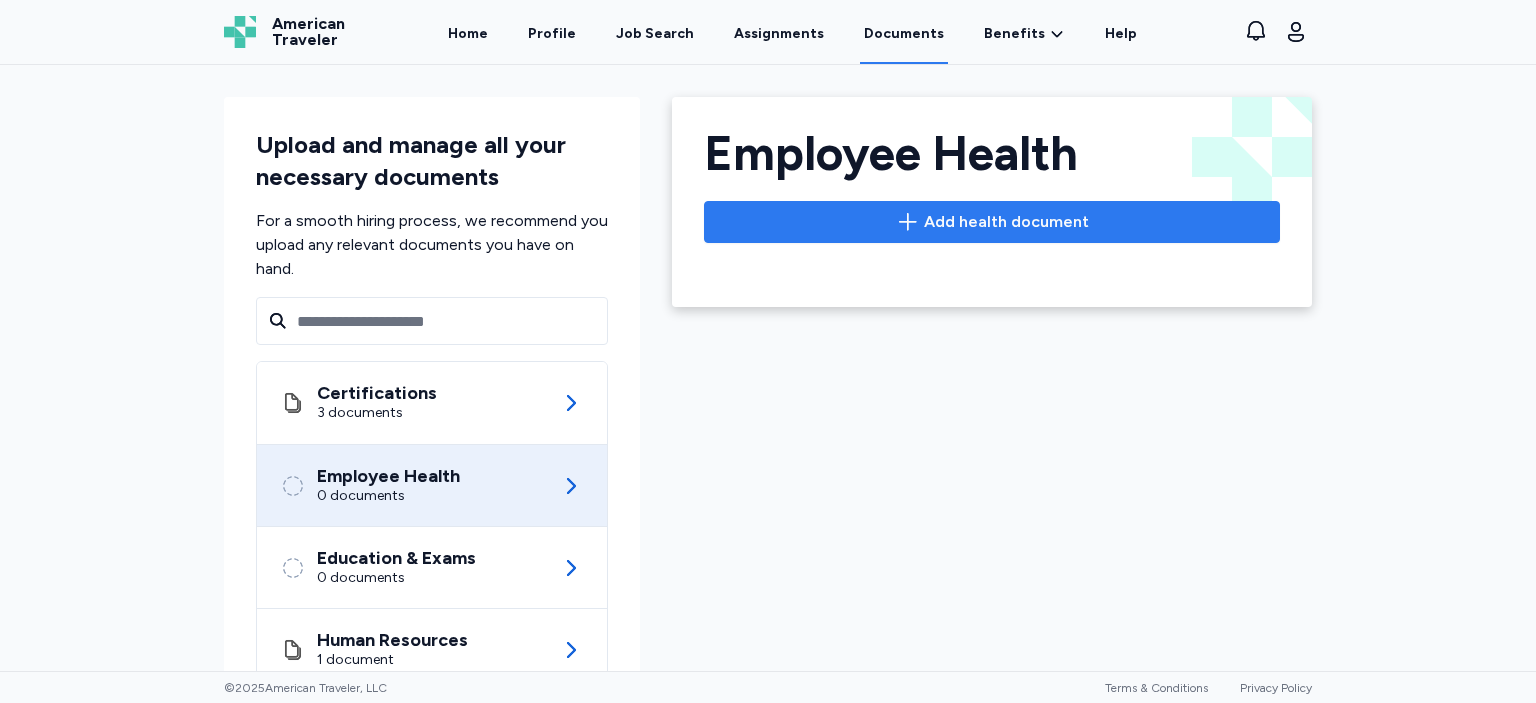 click on "Add health document" at bounding box center [992, 222] 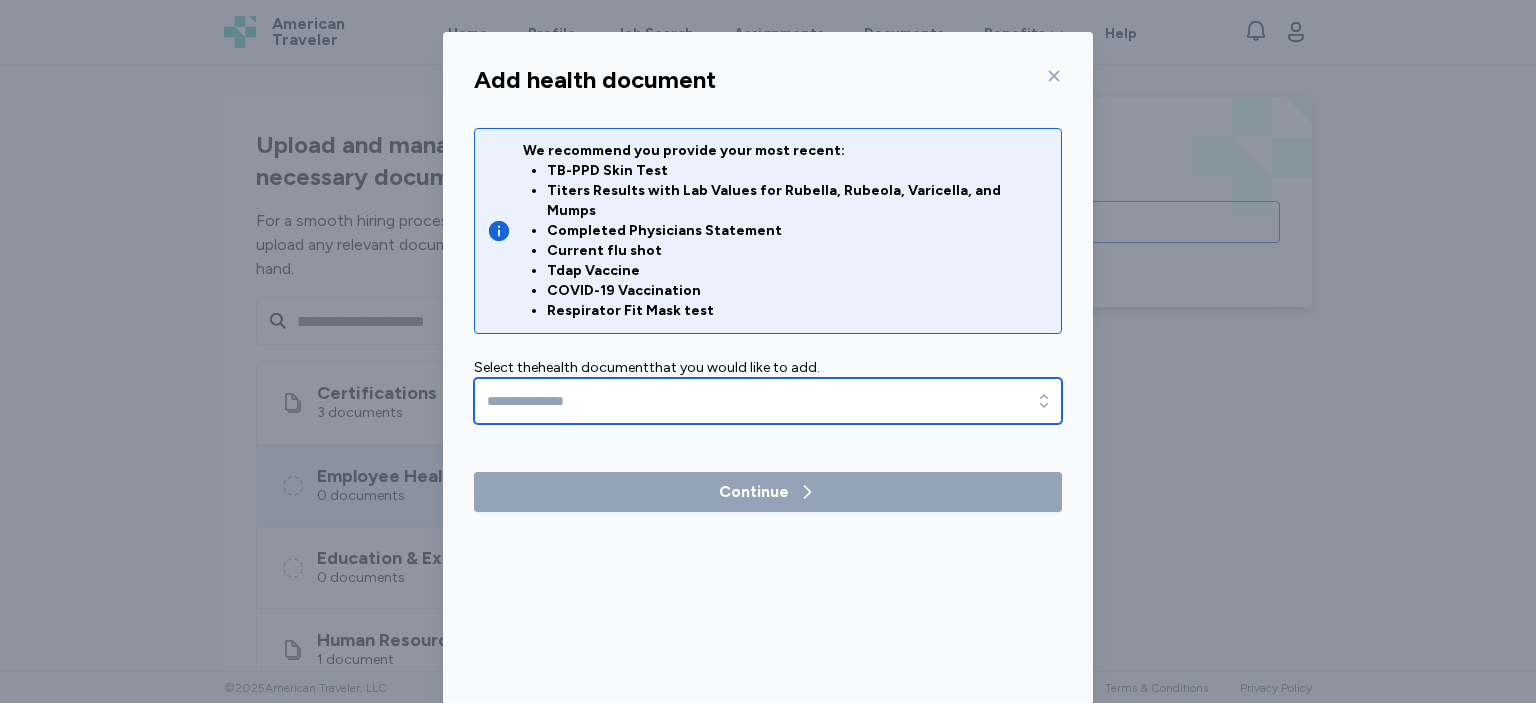 click at bounding box center (768, 401) 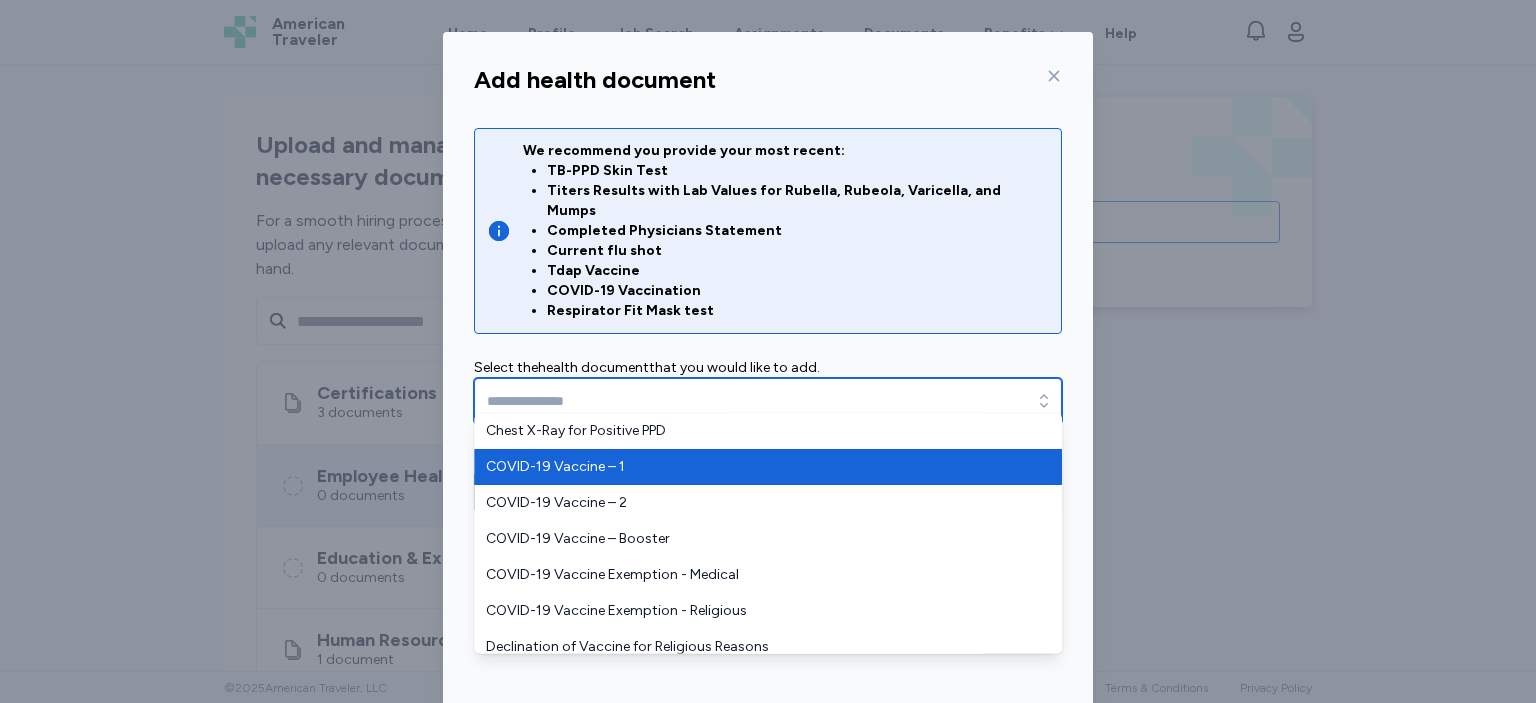 type on "**********" 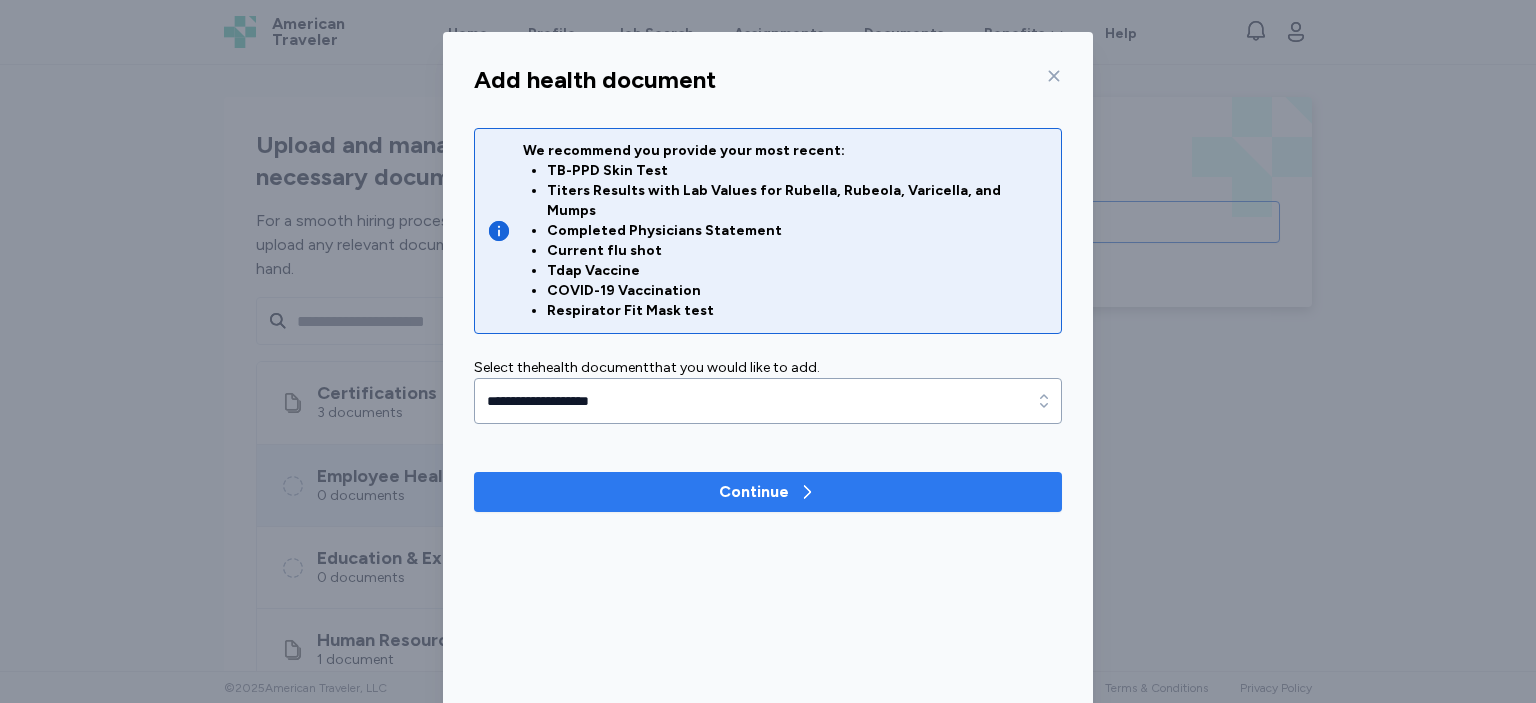 click on "Continue" at bounding box center (754, 492) 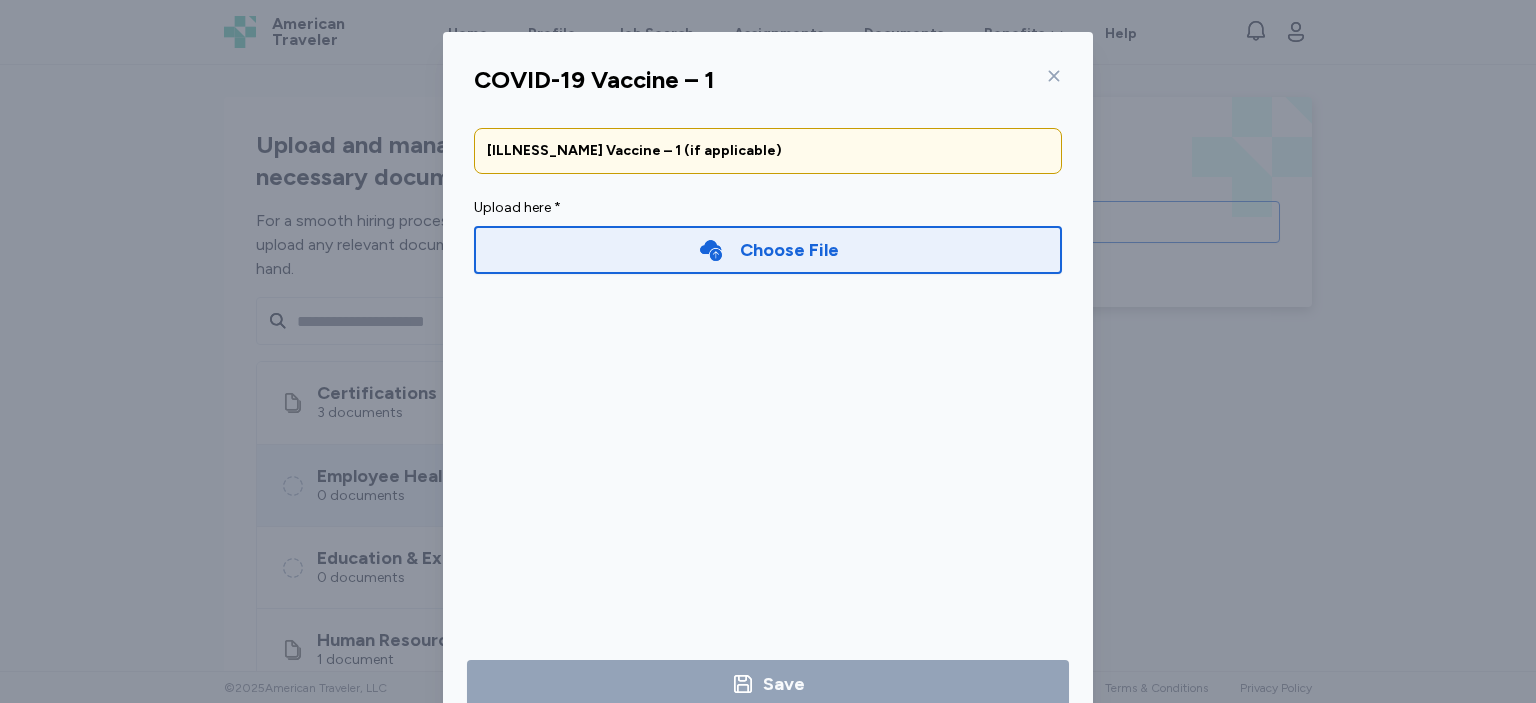 click on "Choose File" at bounding box center (789, 250) 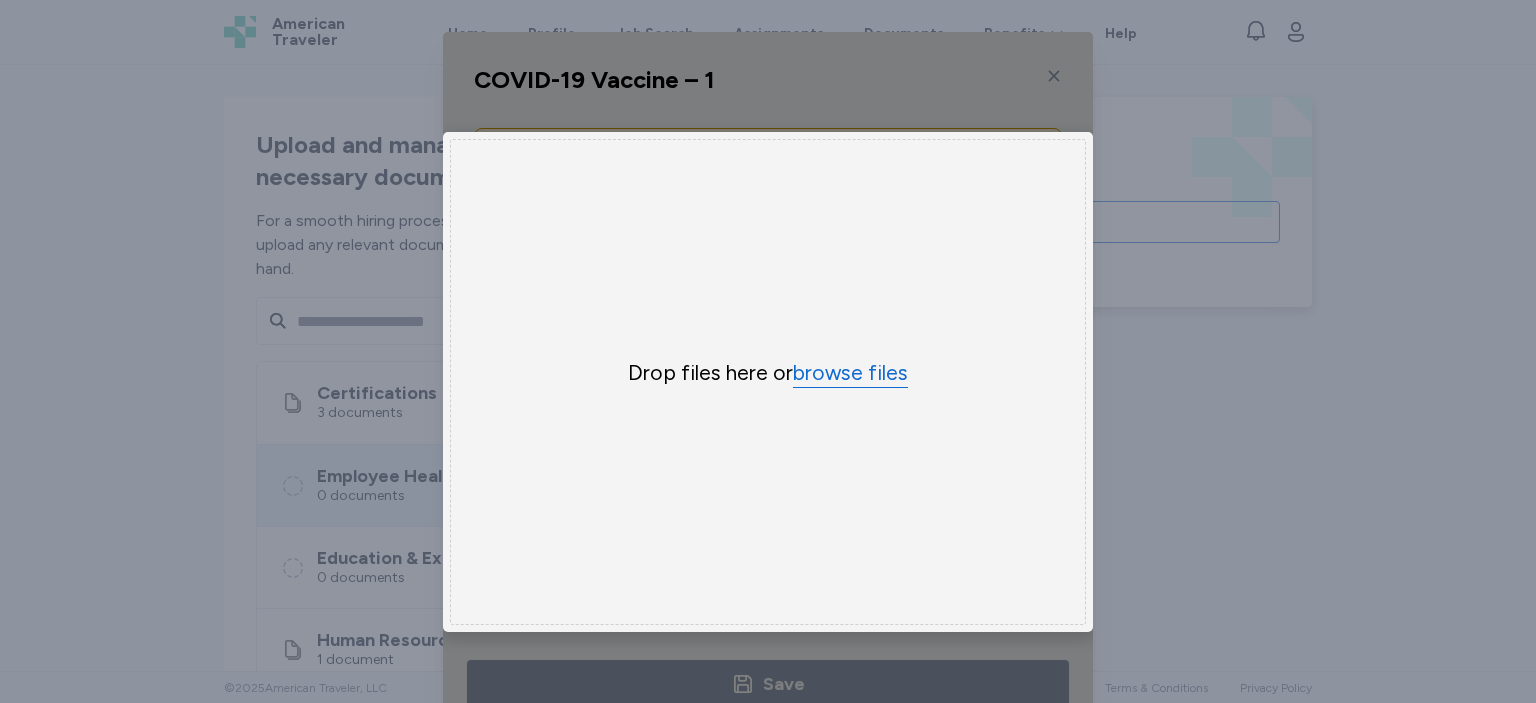 click on "browse files" at bounding box center (850, 373) 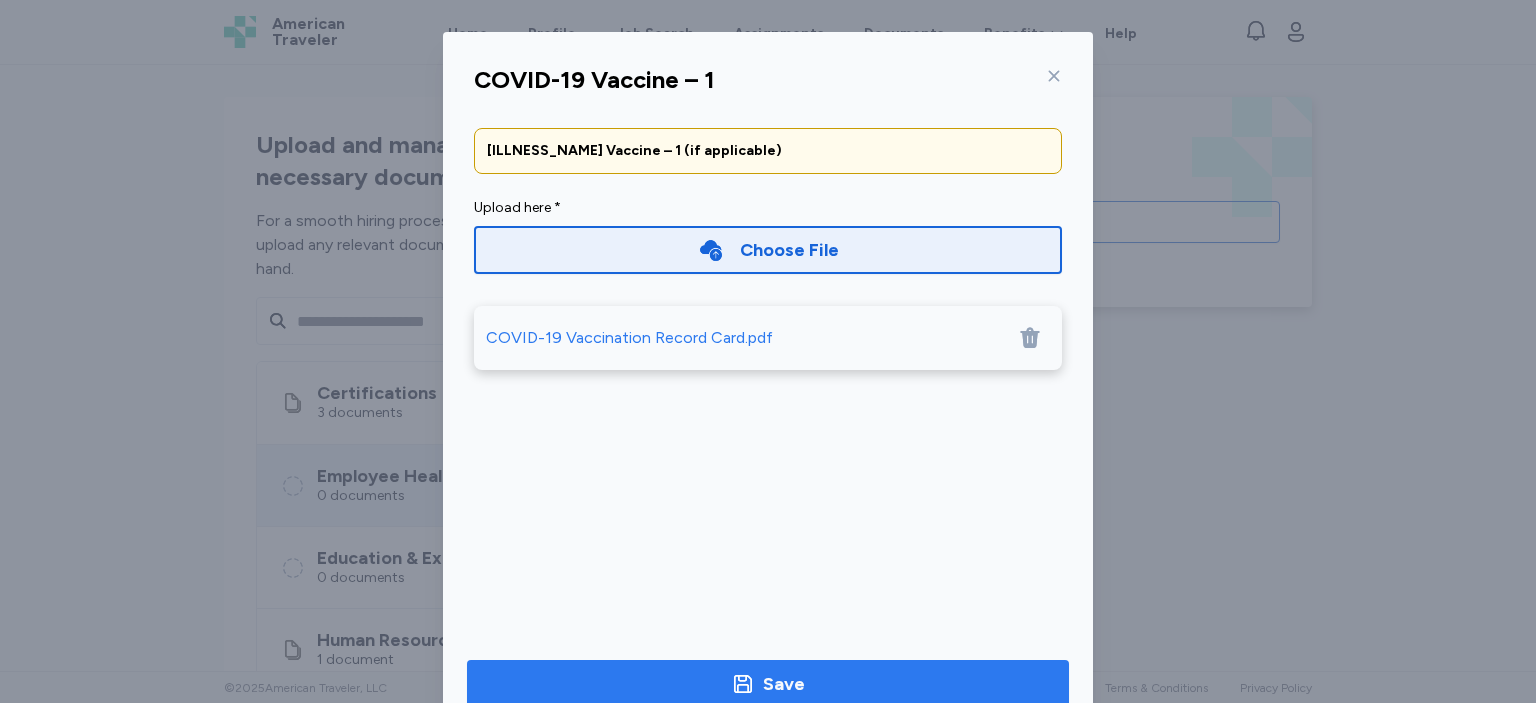 click on "Save" at bounding box center (768, 684) 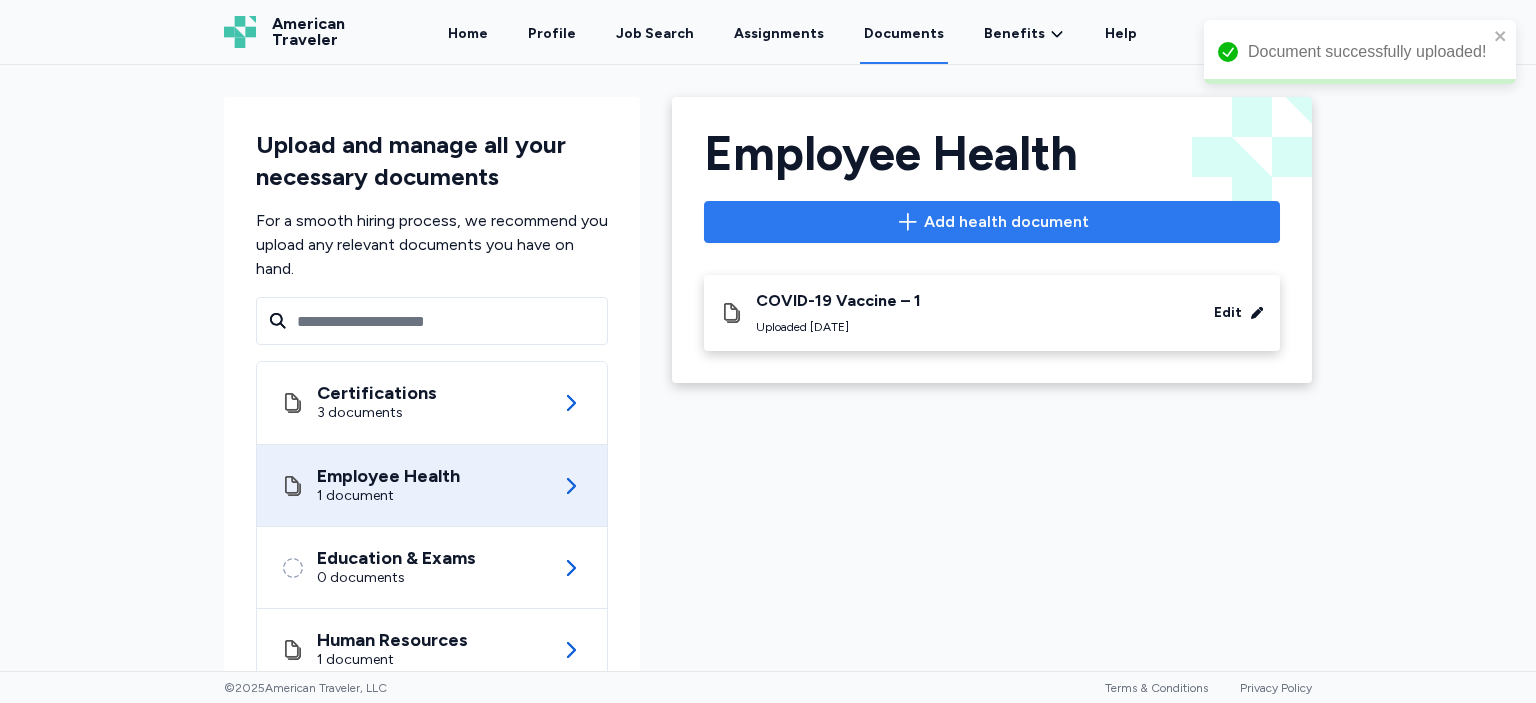 click on "Add health document" at bounding box center (992, 222) 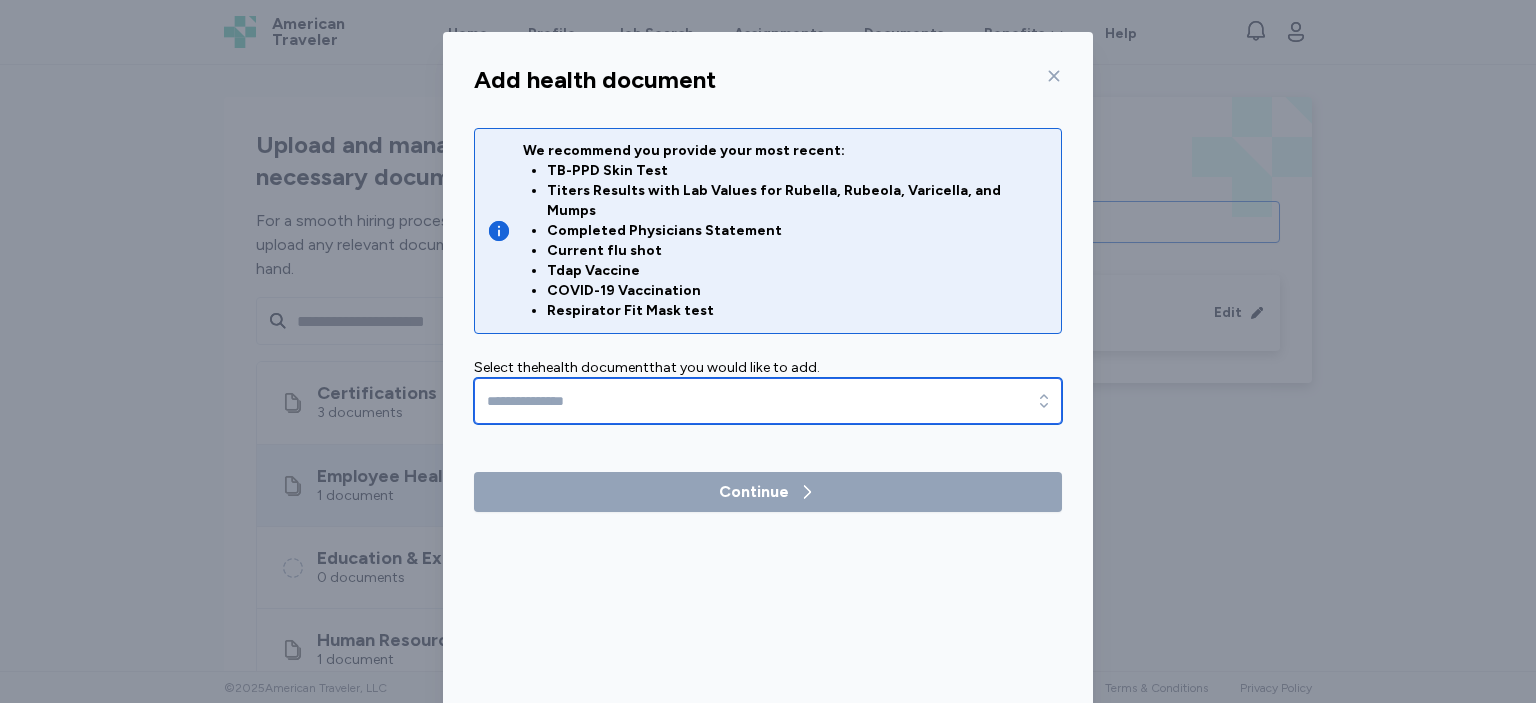 click at bounding box center (768, 401) 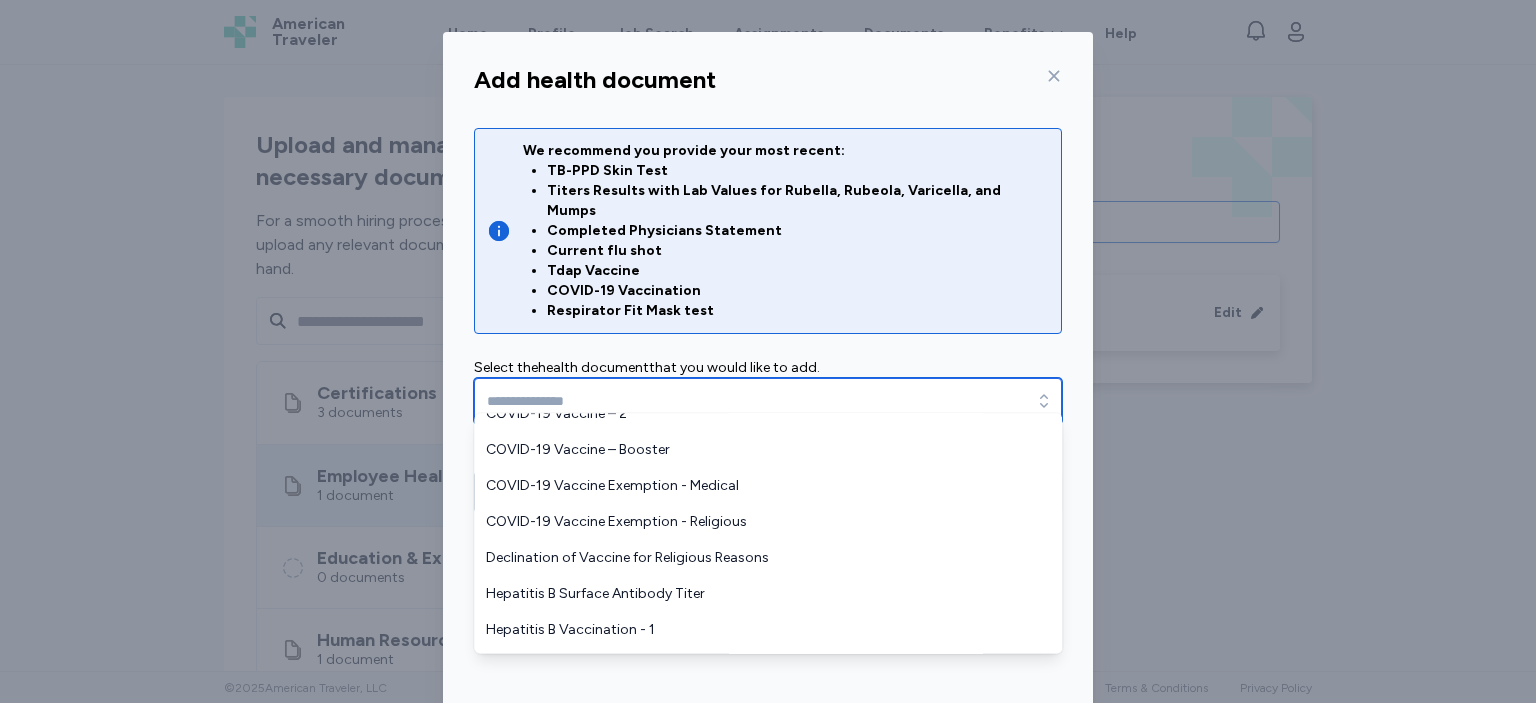 scroll, scrollTop: 0, scrollLeft: 0, axis: both 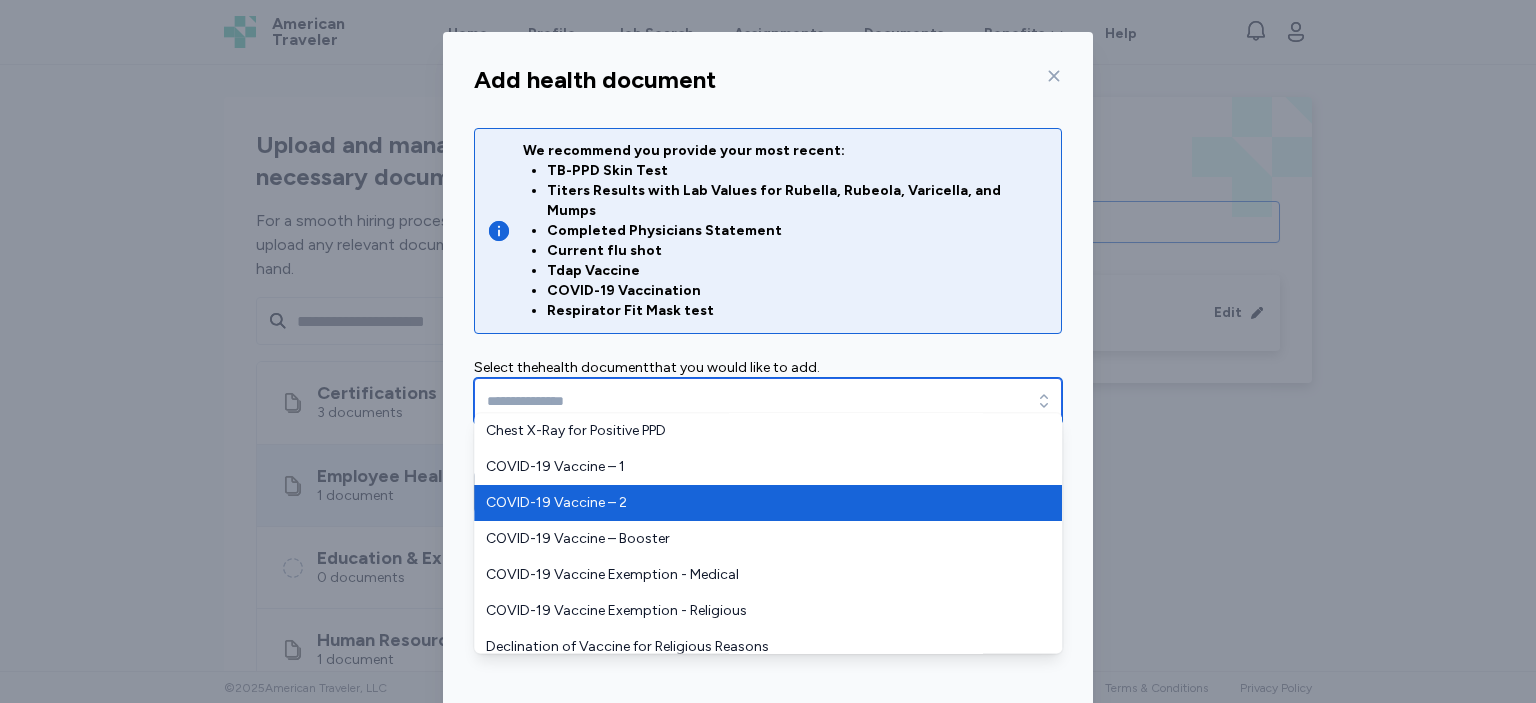 type on "**********" 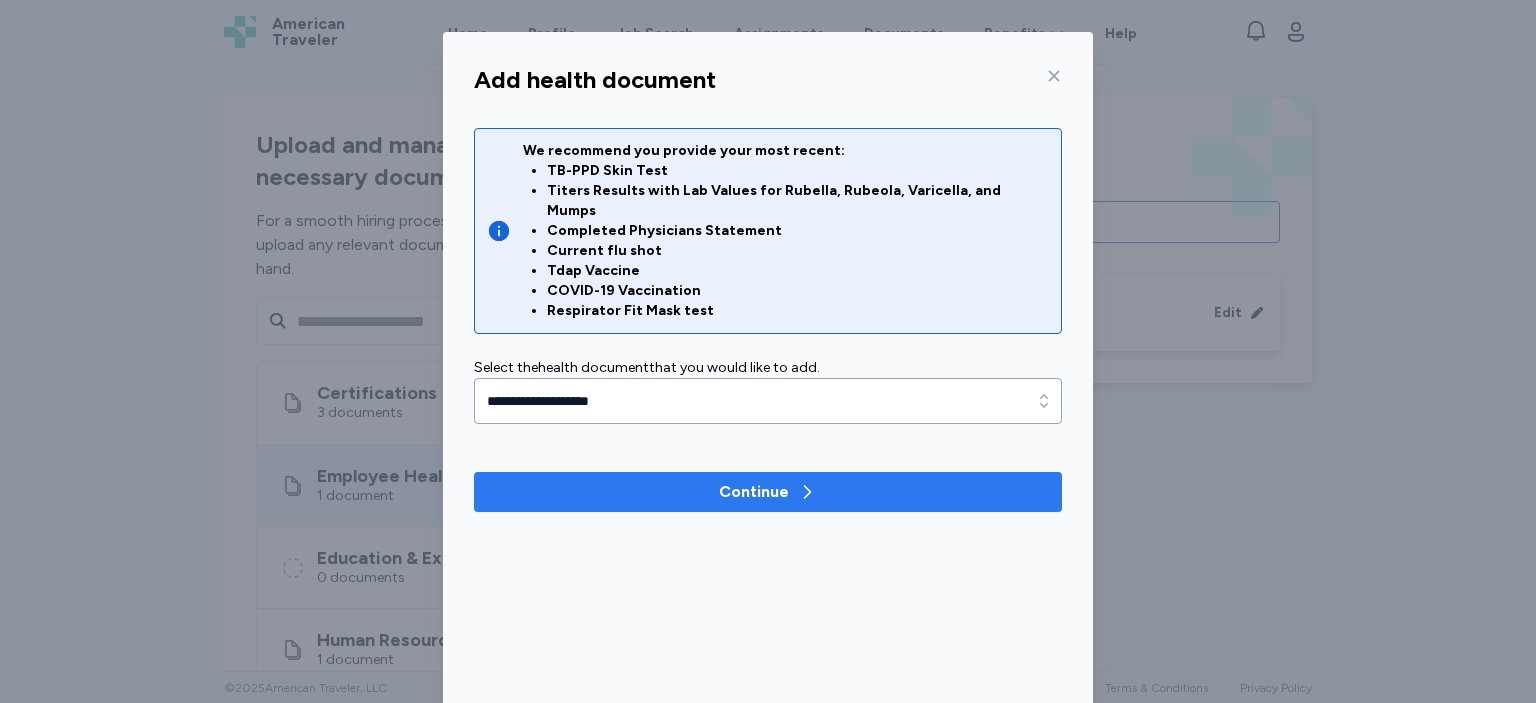 click on "Continue" at bounding box center [768, 492] 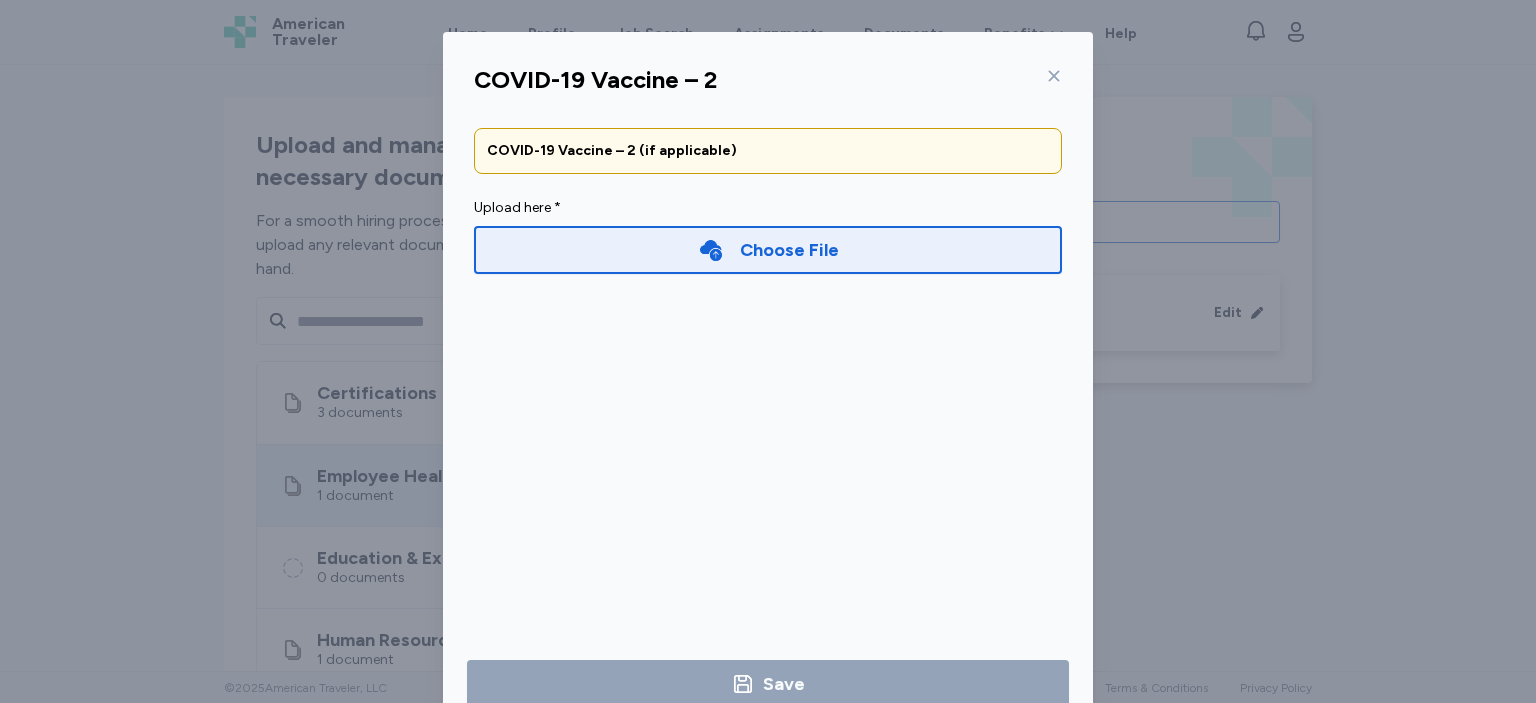 click on "Choose File" at bounding box center (768, 250) 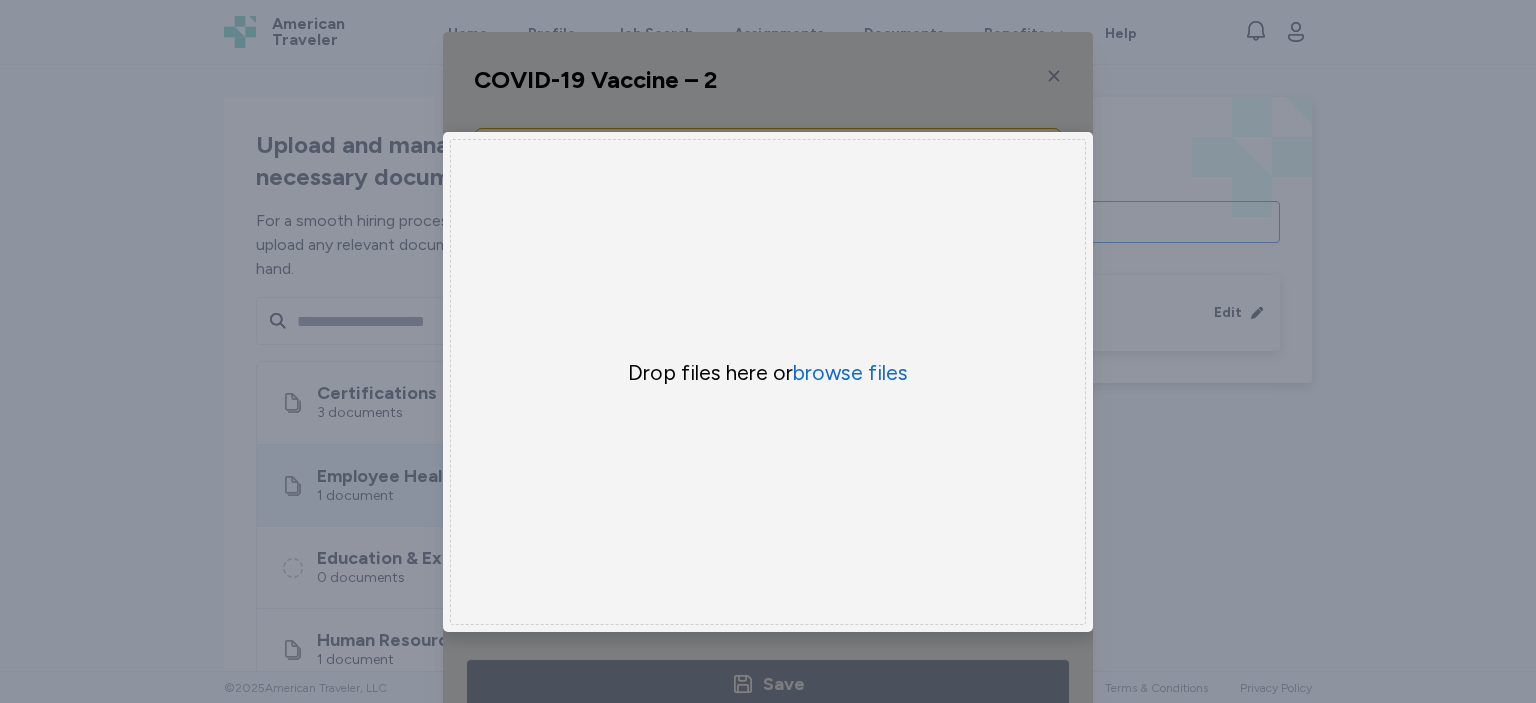 click on "Drop files here or  browse files" at bounding box center (768, 382) 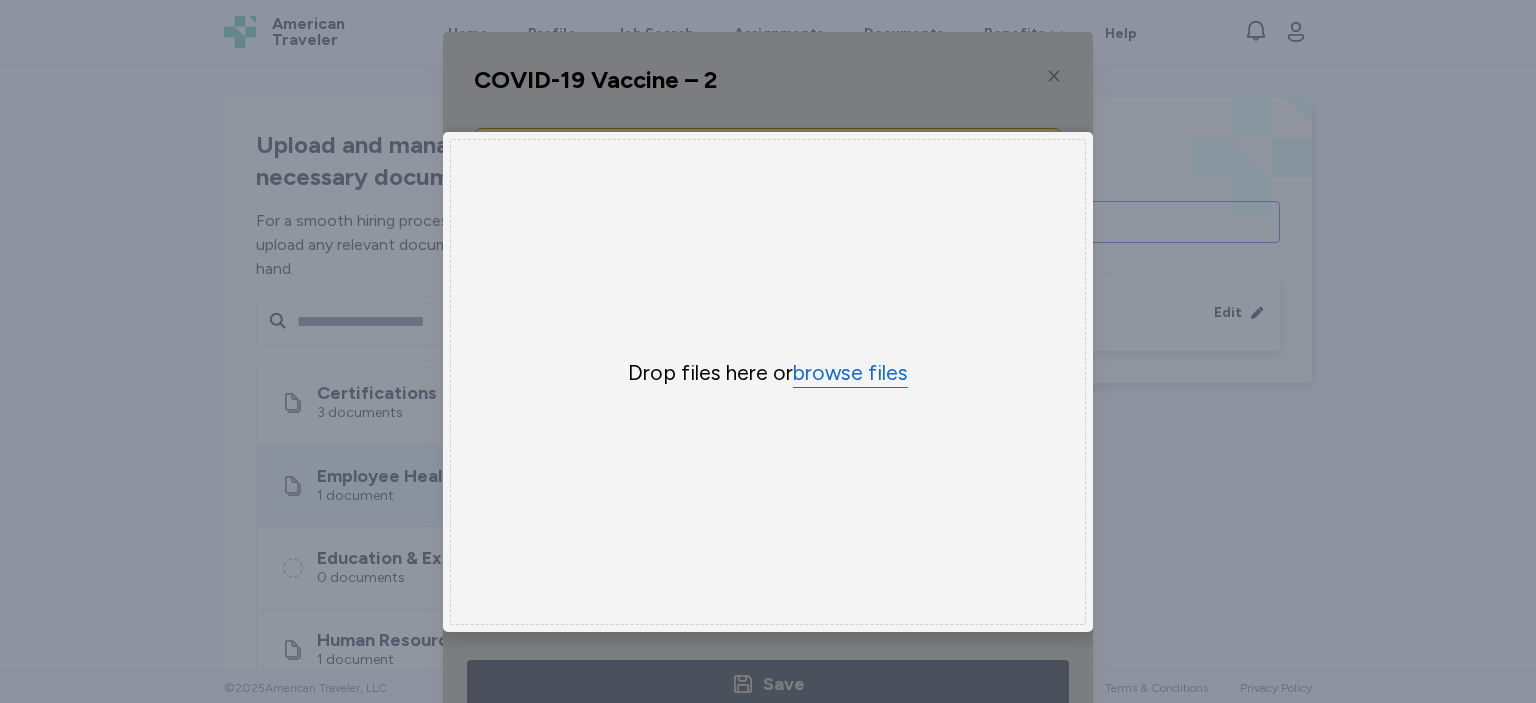 click on "browse files" at bounding box center [850, 373] 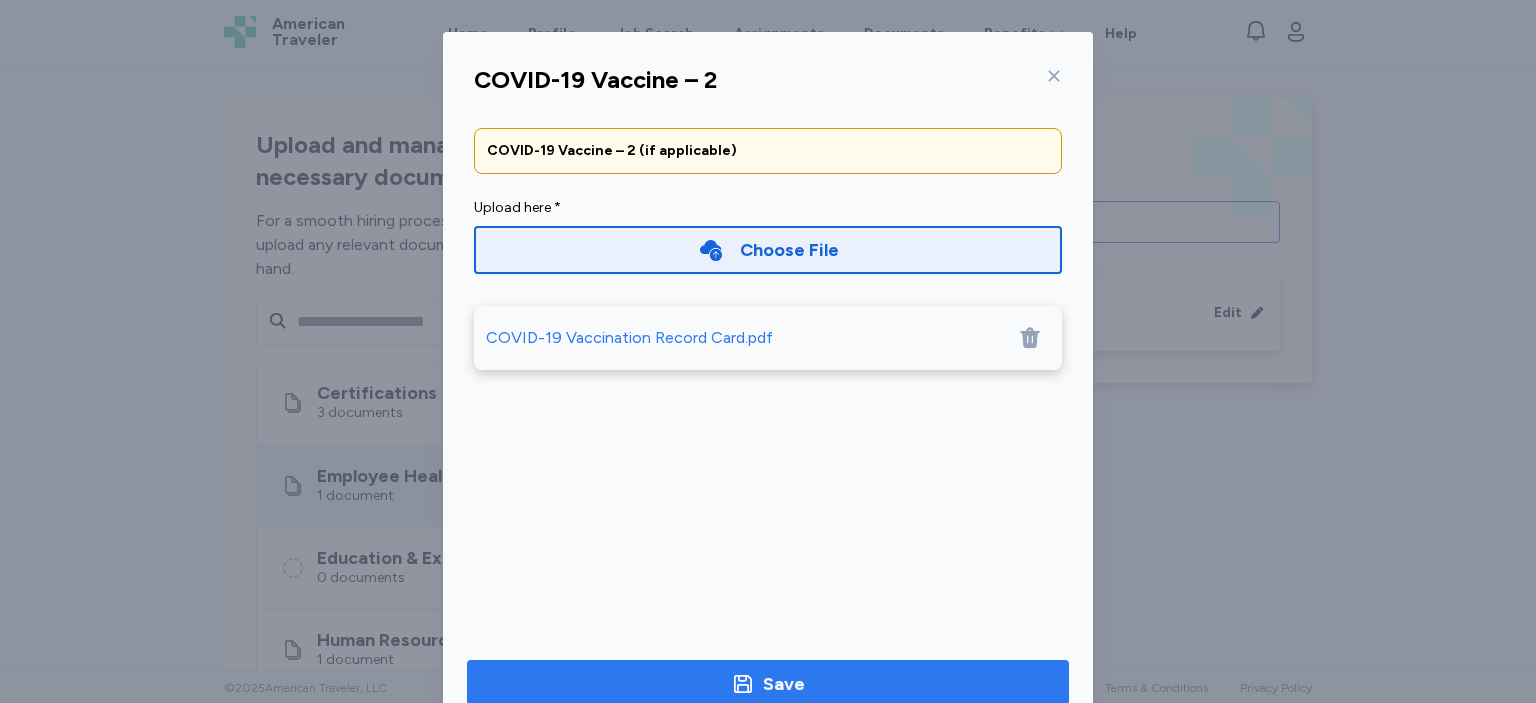 click on "Save" at bounding box center (768, 684) 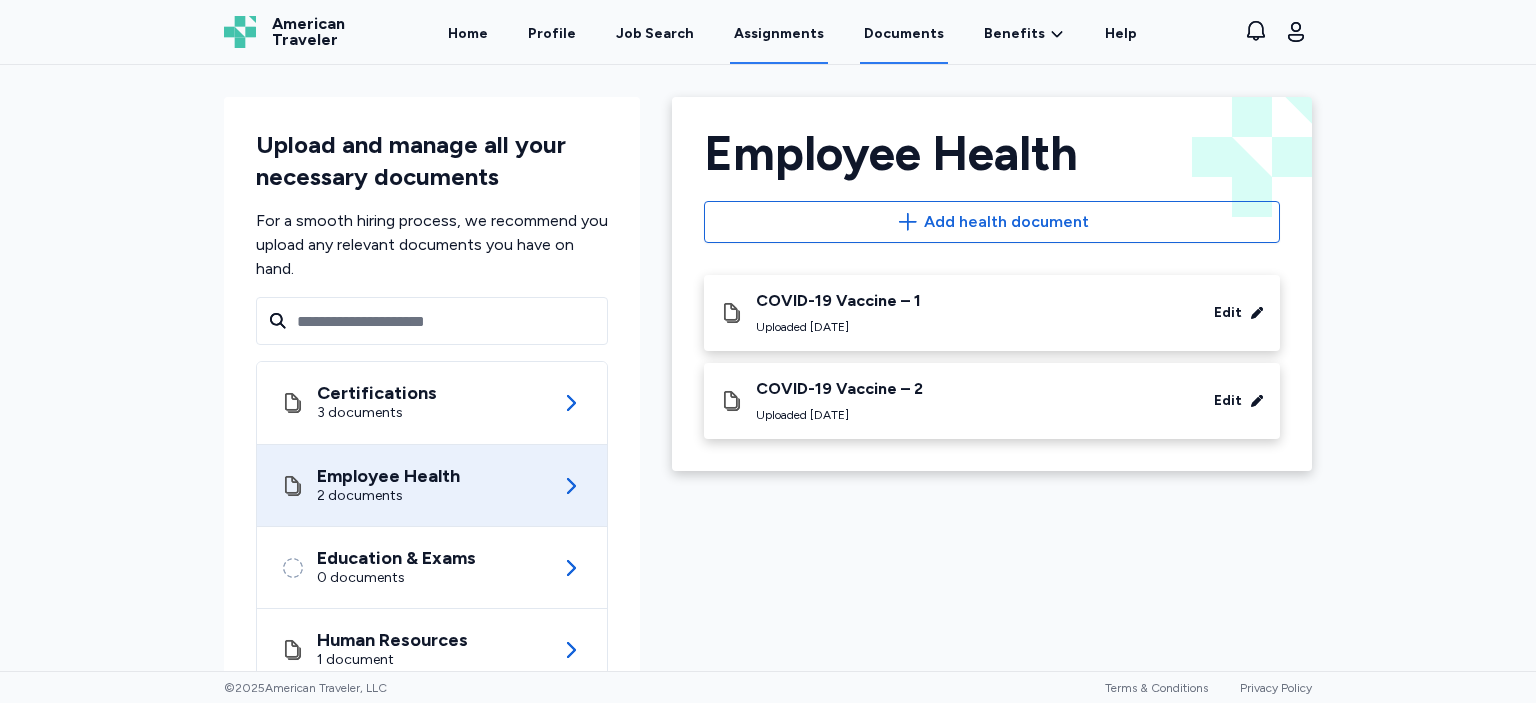 click on "Assignments" at bounding box center (779, 33) 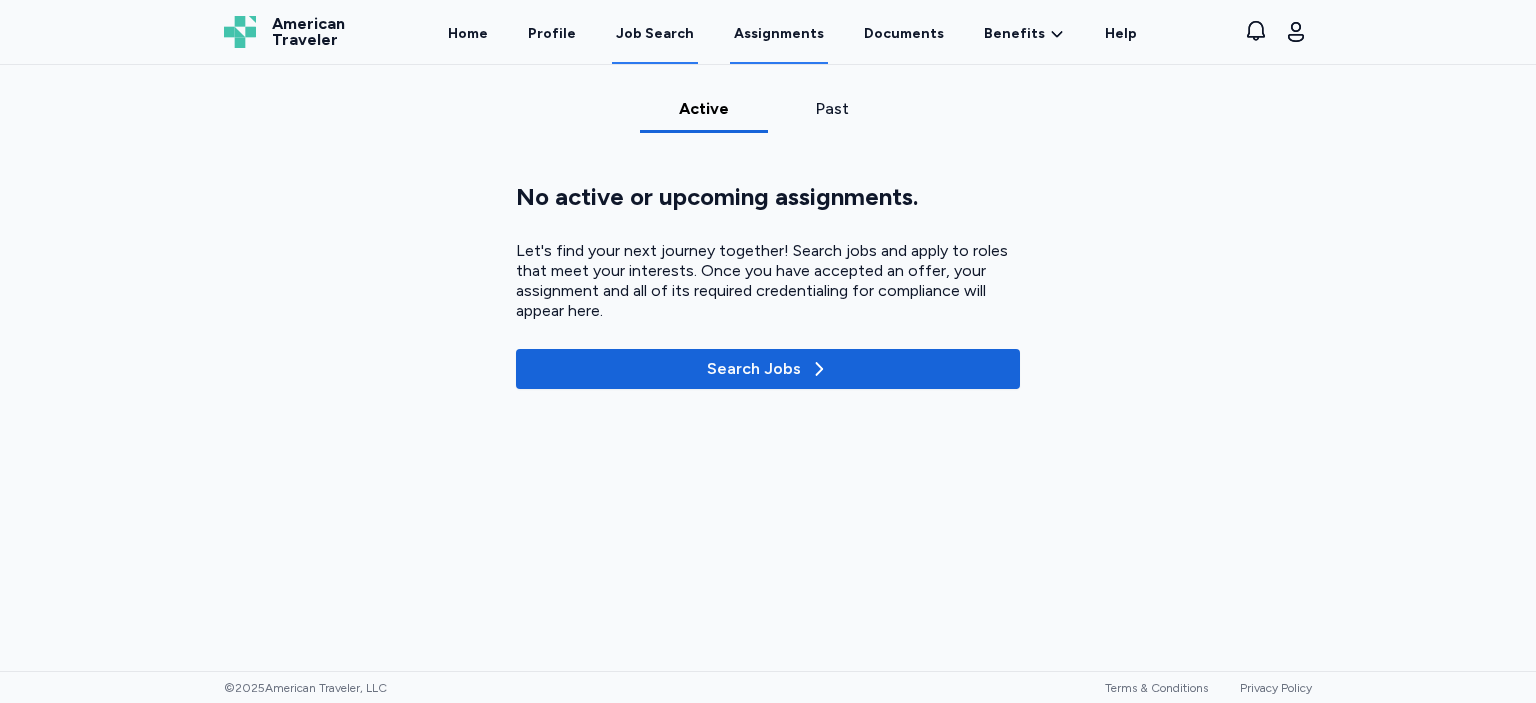 click on "Job Search" at bounding box center [655, 34] 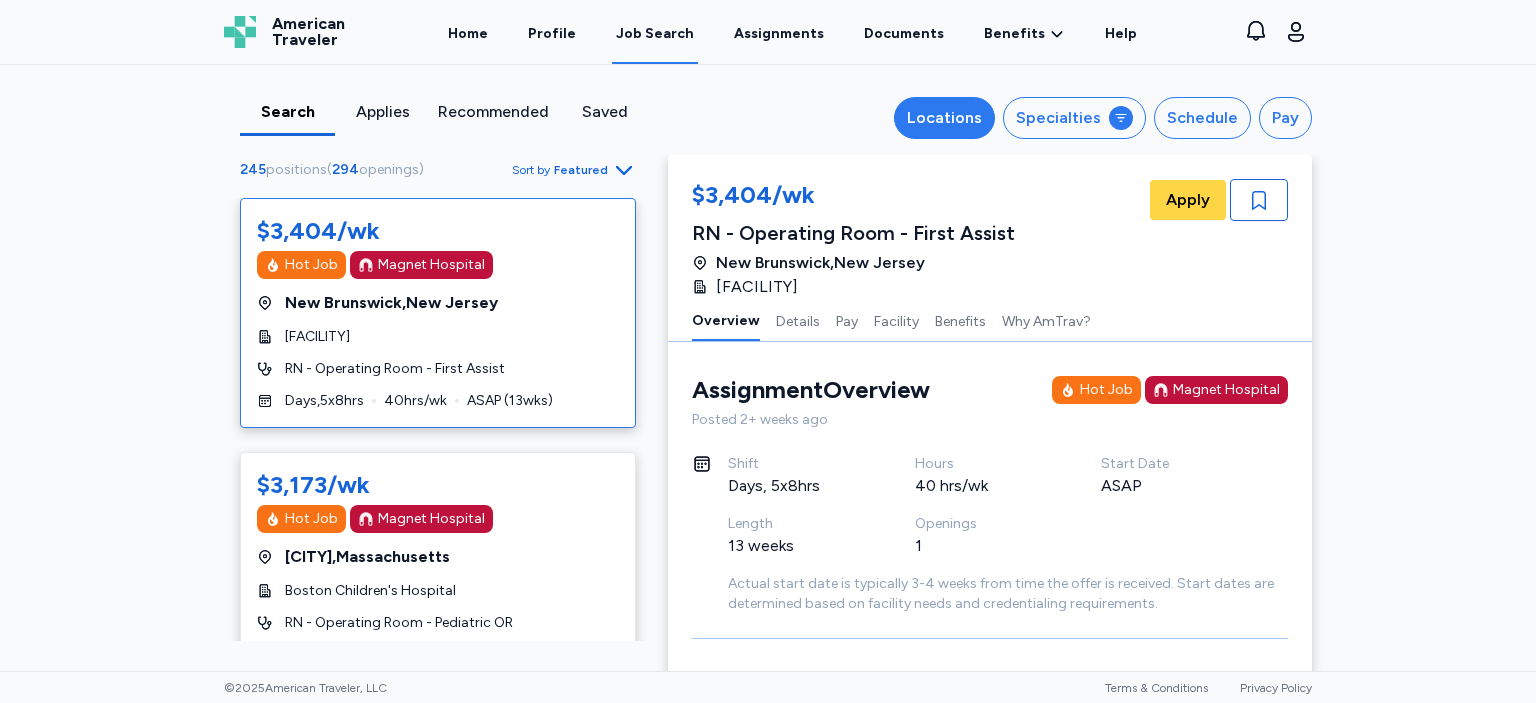 click on "Locations" at bounding box center (944, 118) 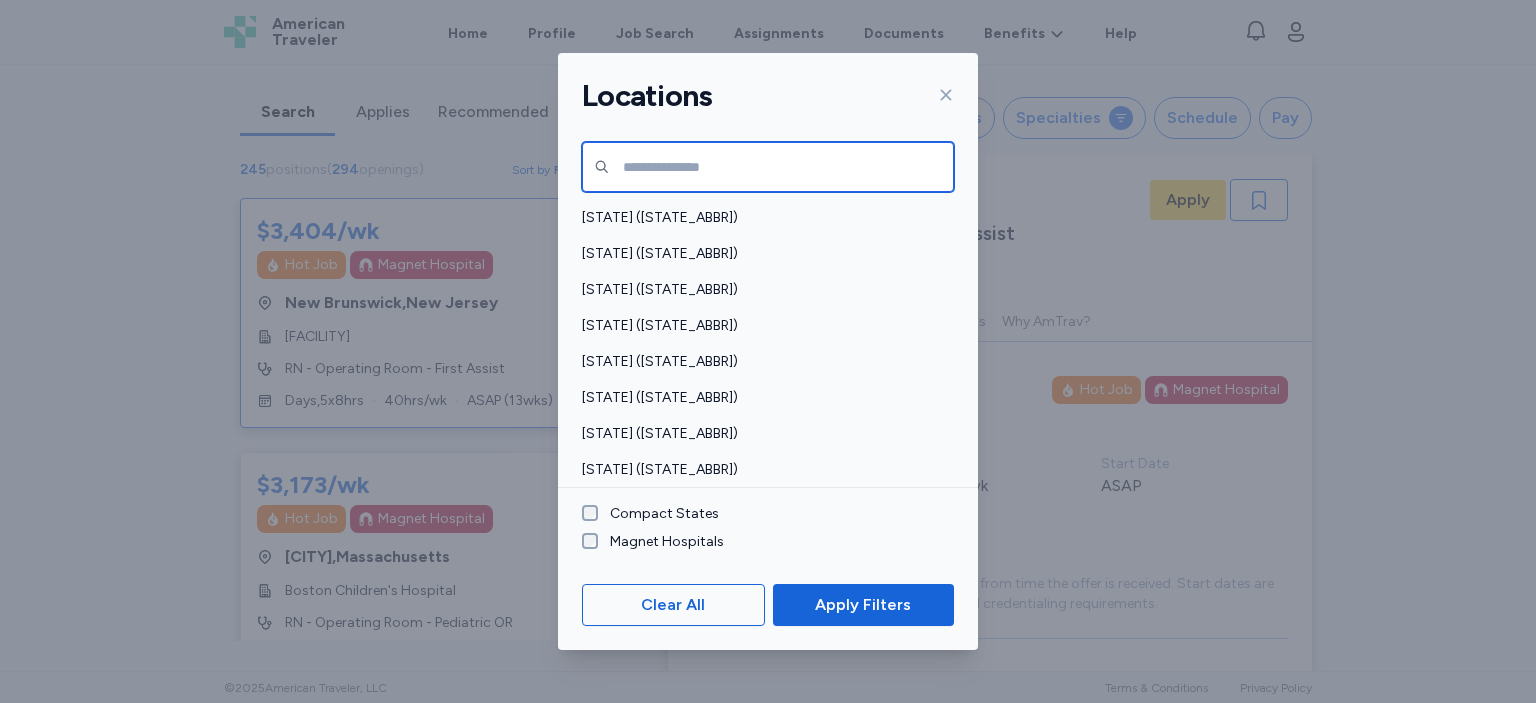click at bounding box center (768, 167) 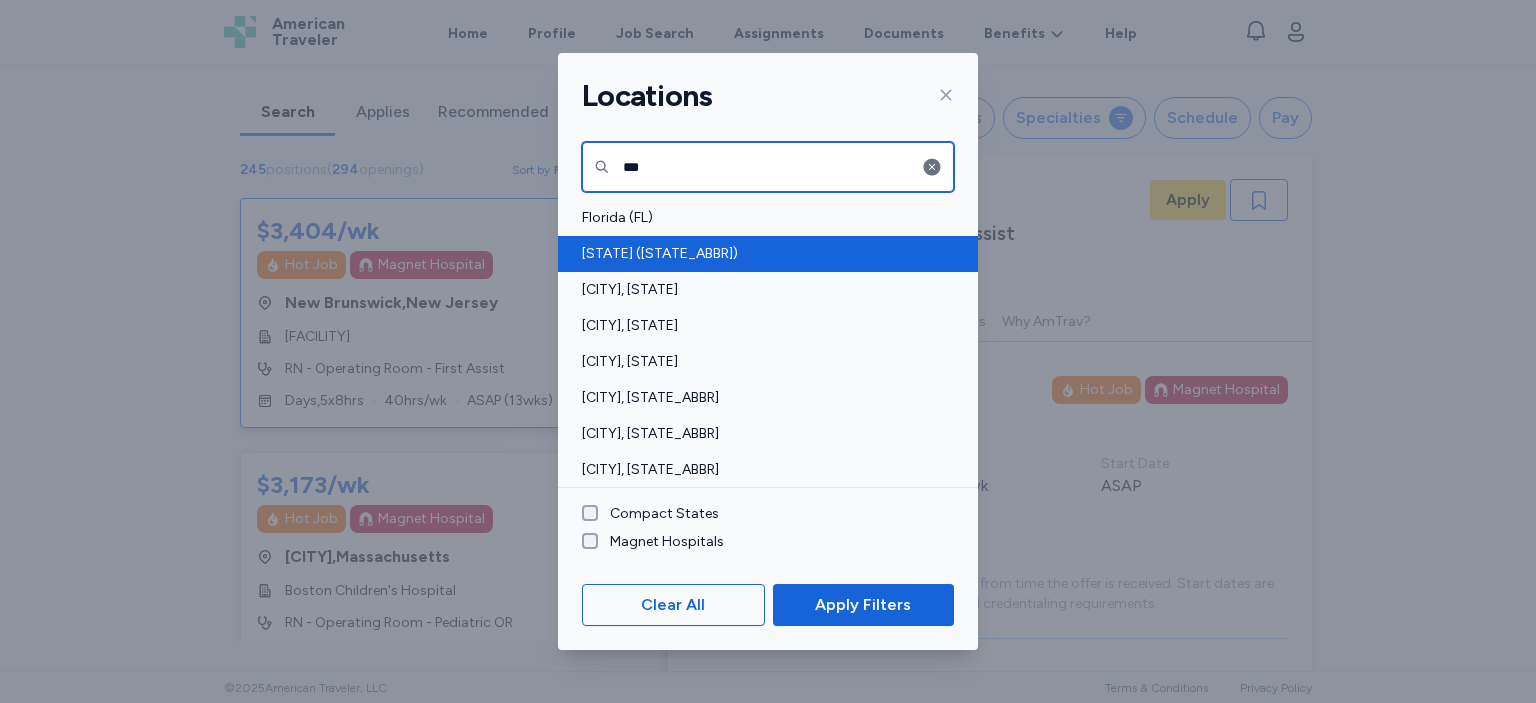 type on "***" 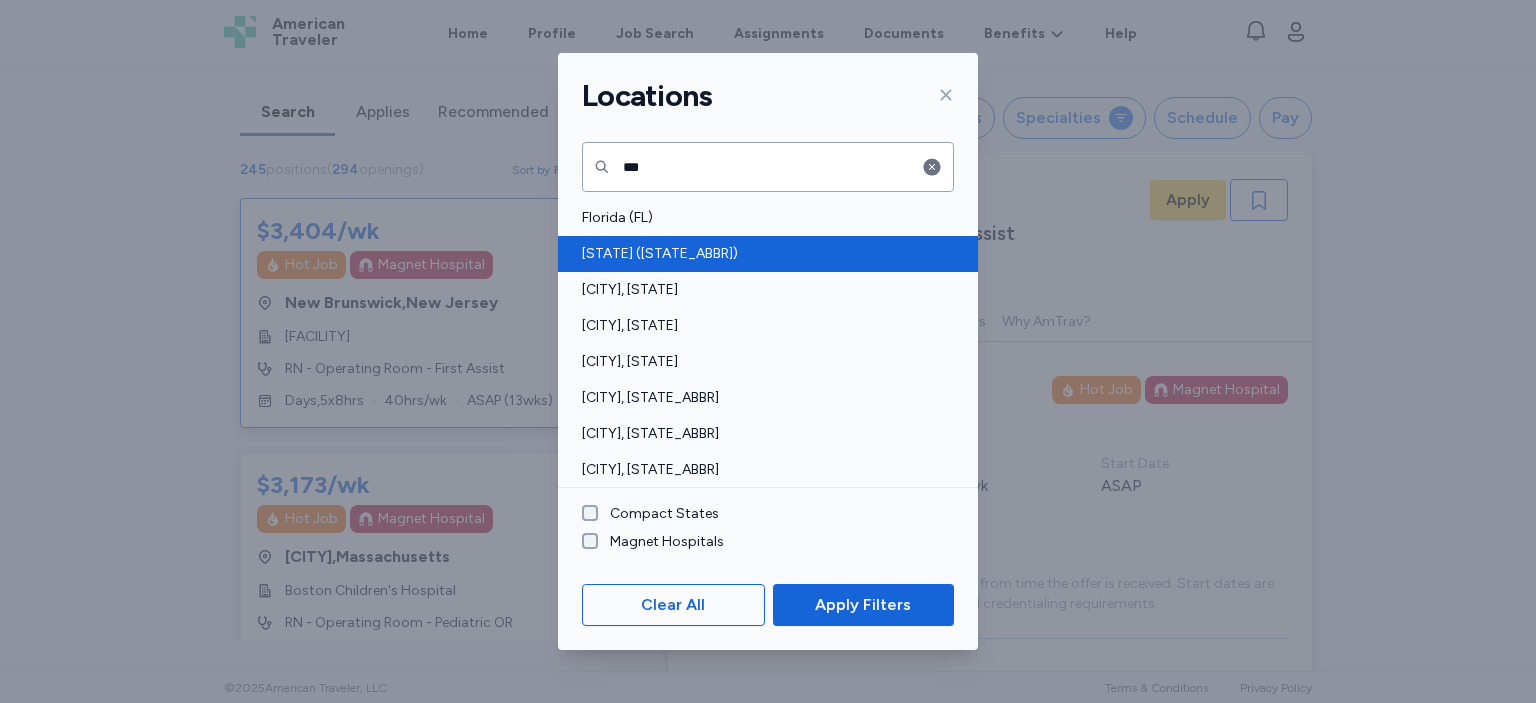 click on "[STATE] ([STATE_ABBR])" at bounding box center [762, 254] 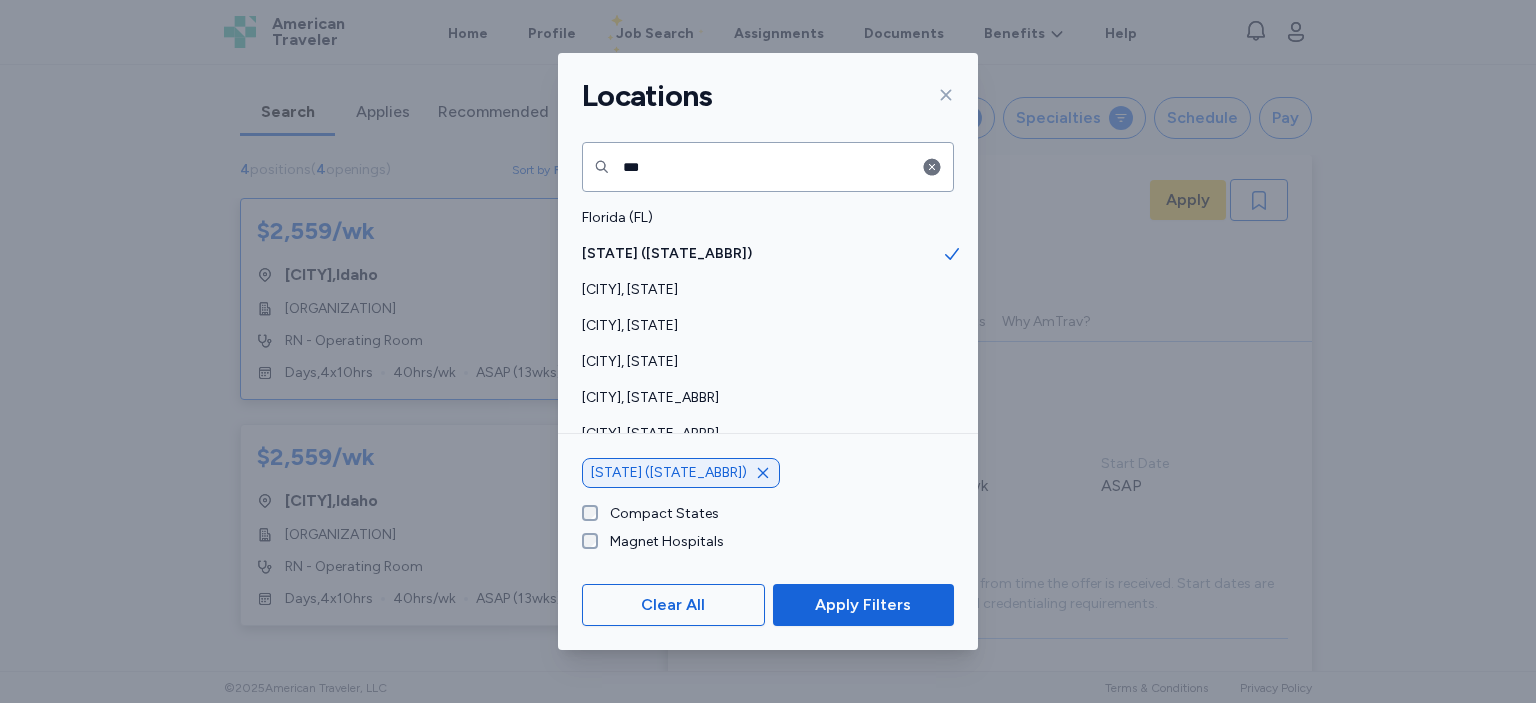 scroll, scrollTop: 2, scrollLeft: 0, axis: vertical 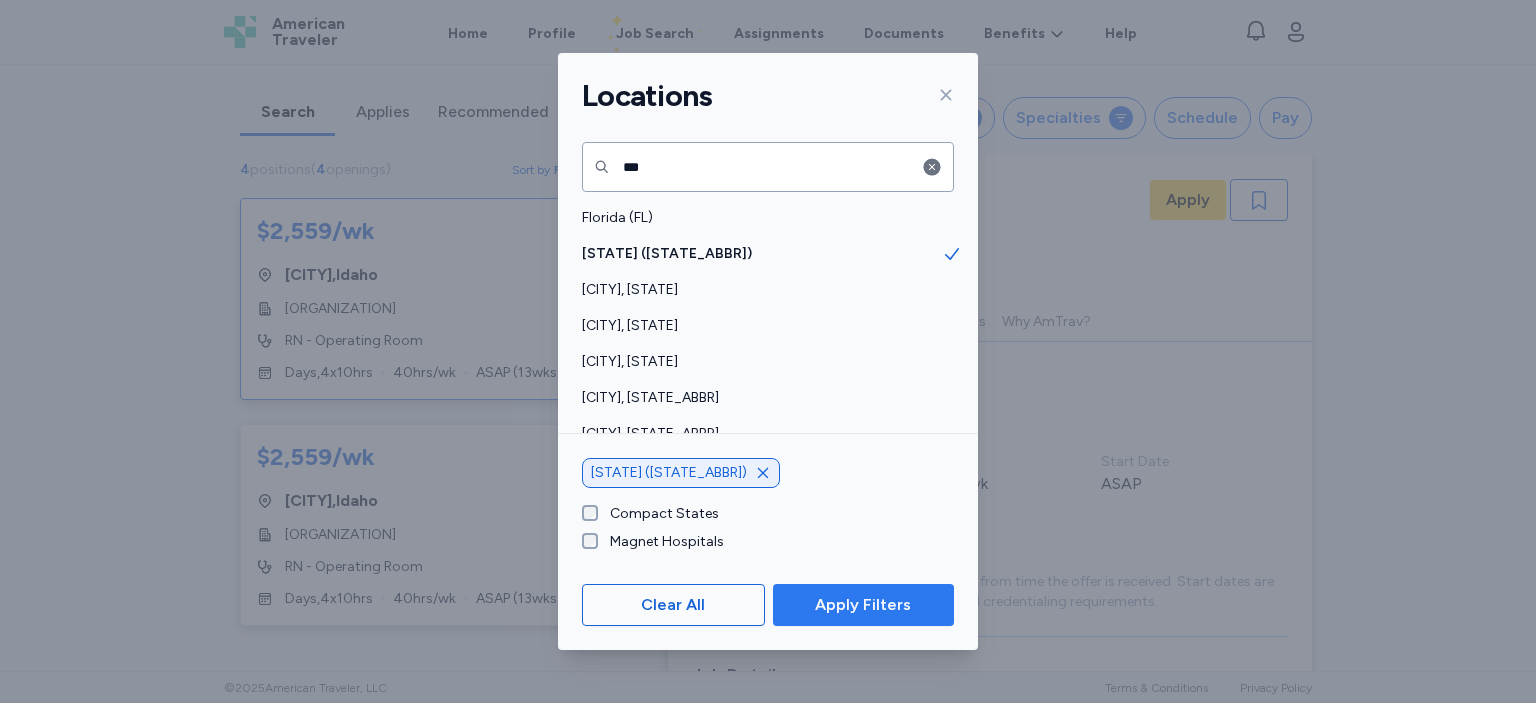 click on "Apply Filters" at bounding box center (863, 605) 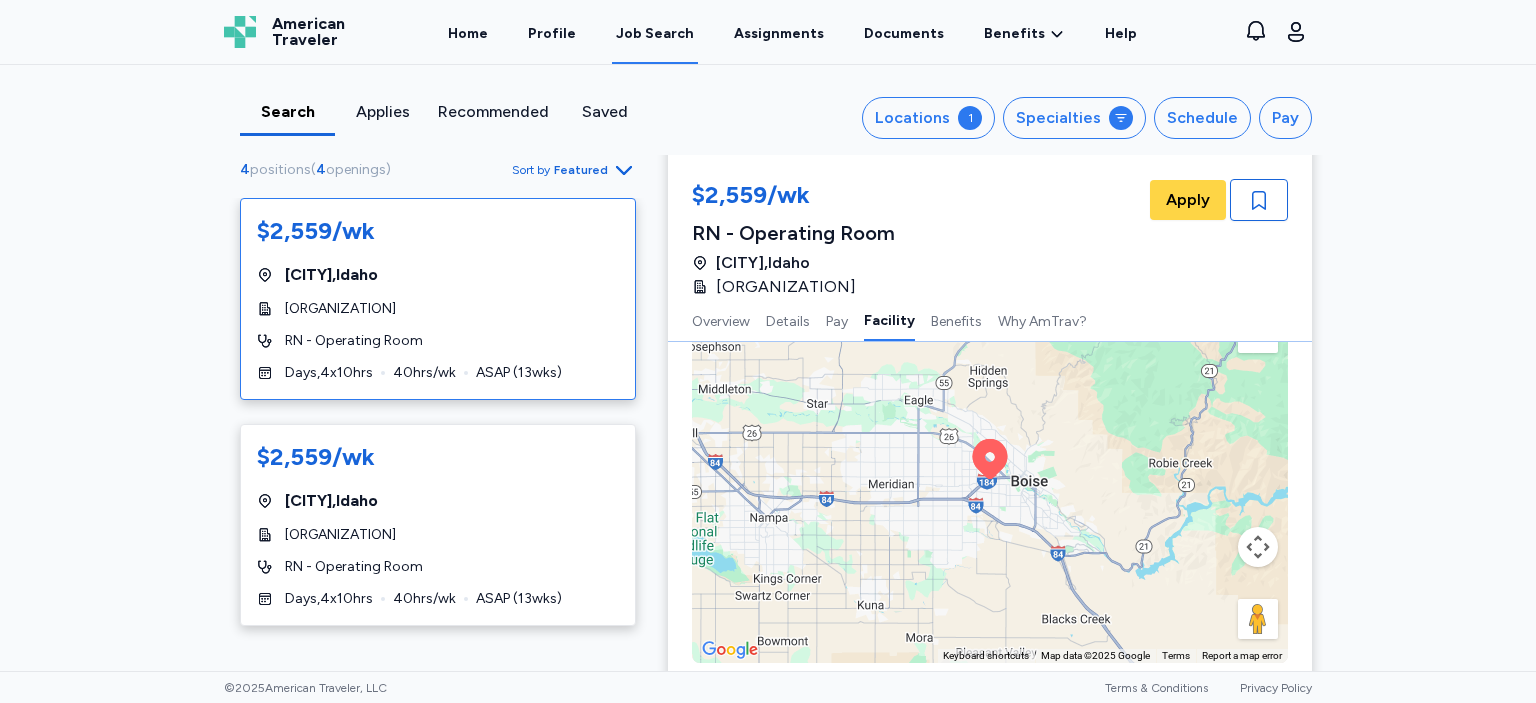 scroll, scrollTop: 1977, scrollLeft: 0, axis: vertical 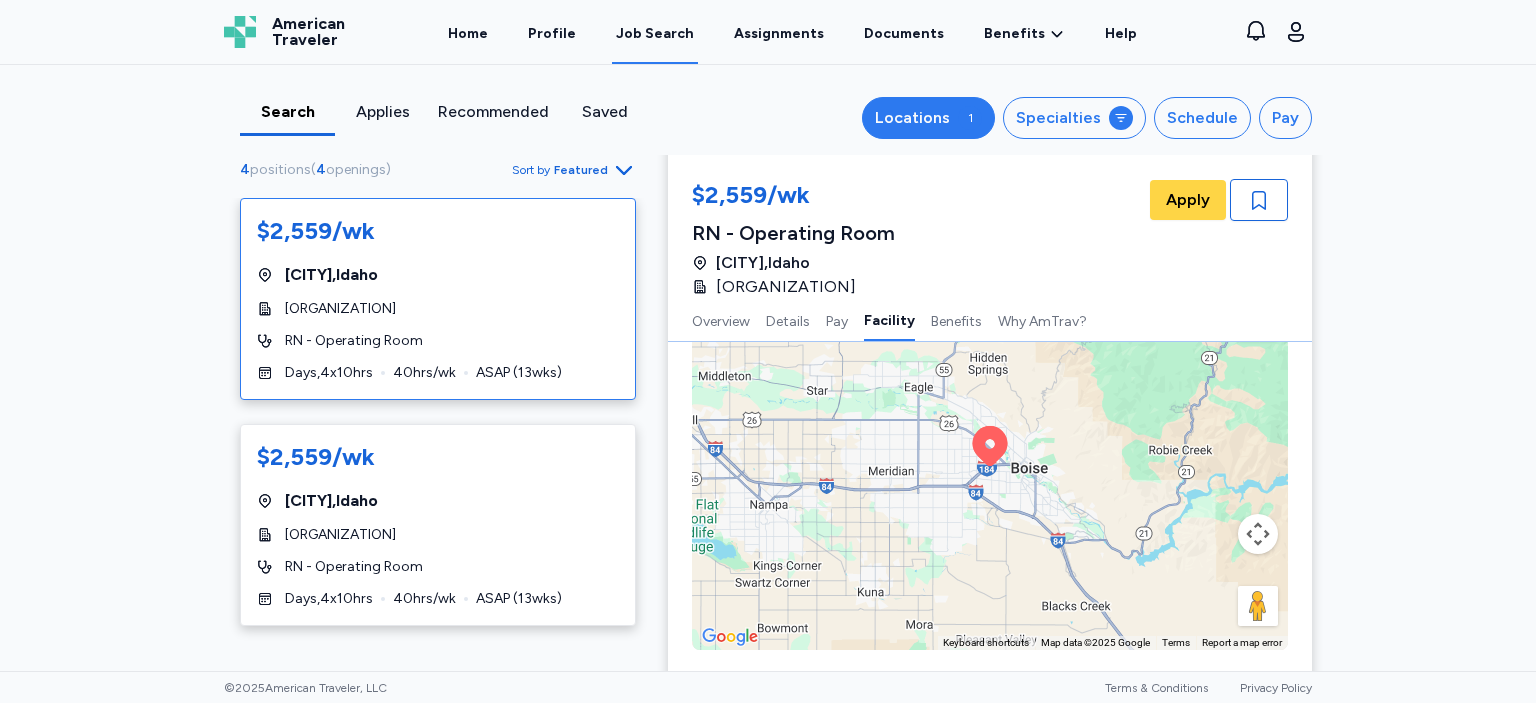 click on "Locations" at bounding box center [912, 118] 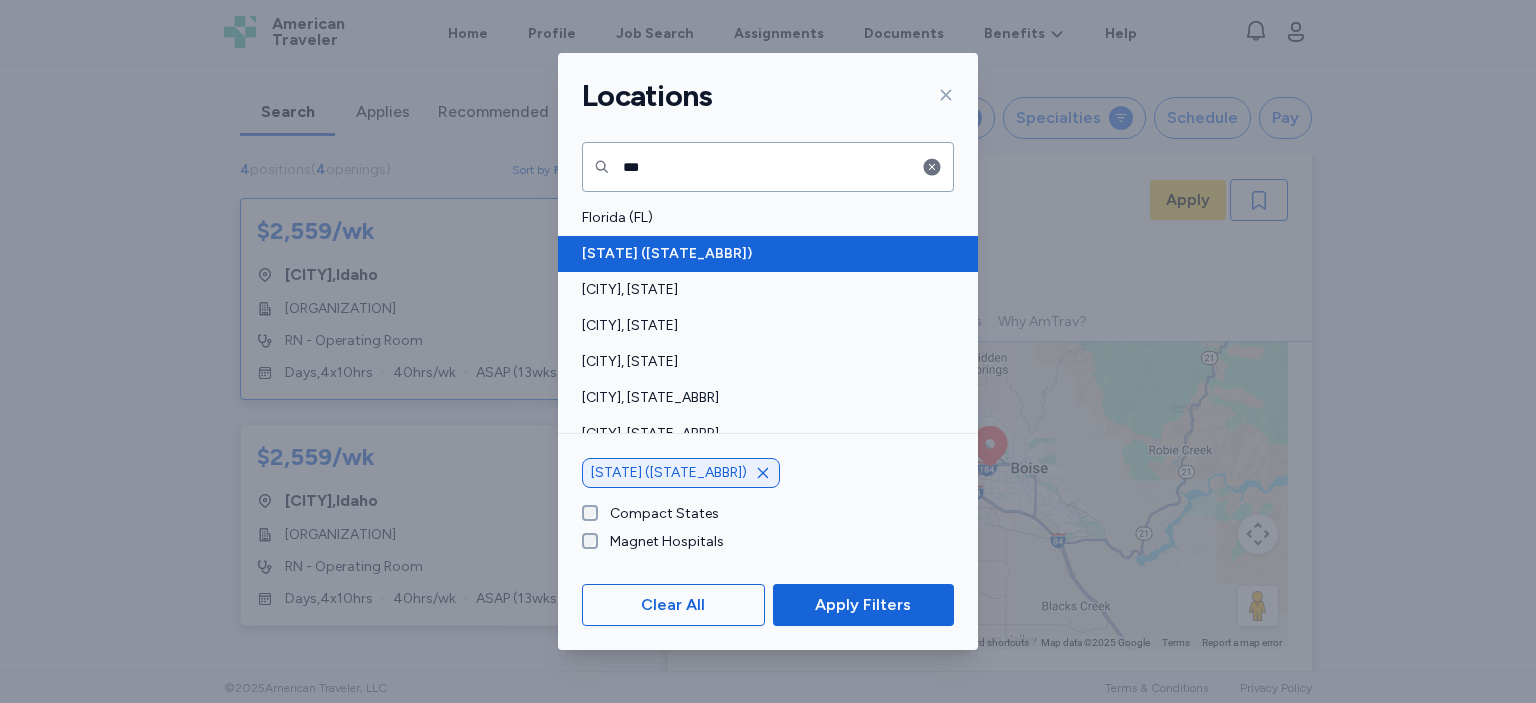 click 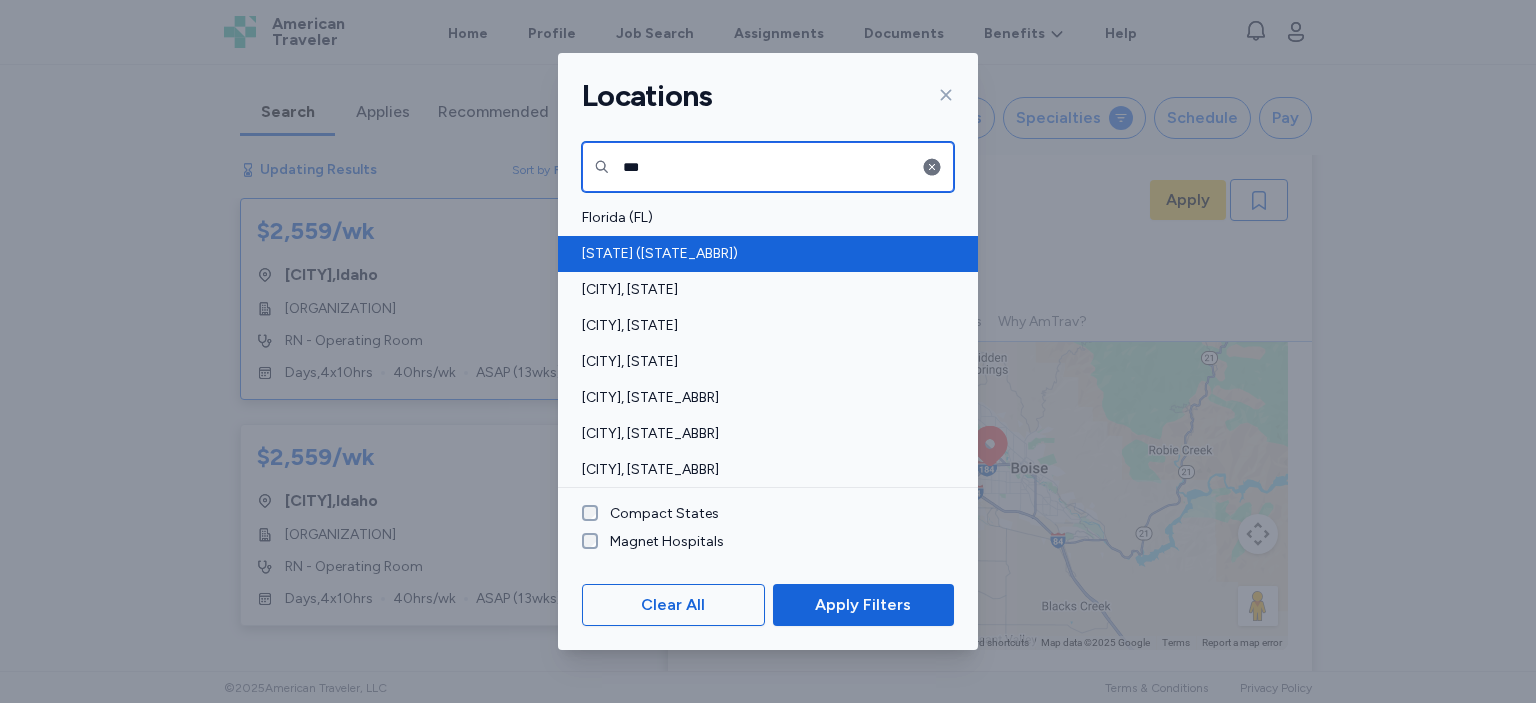 click on "***" at bounding box center [768, 167] 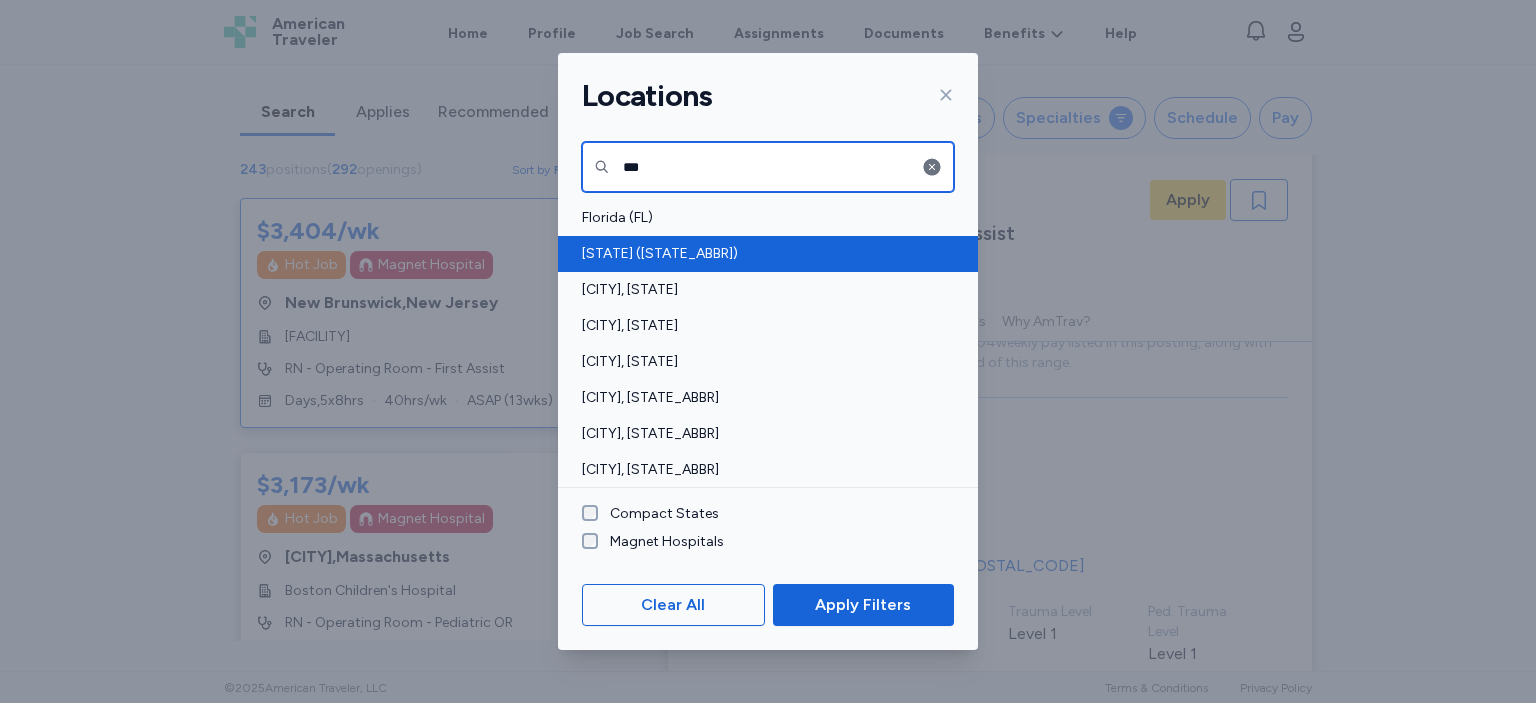 click on "***" at bounding box center [768, 167] 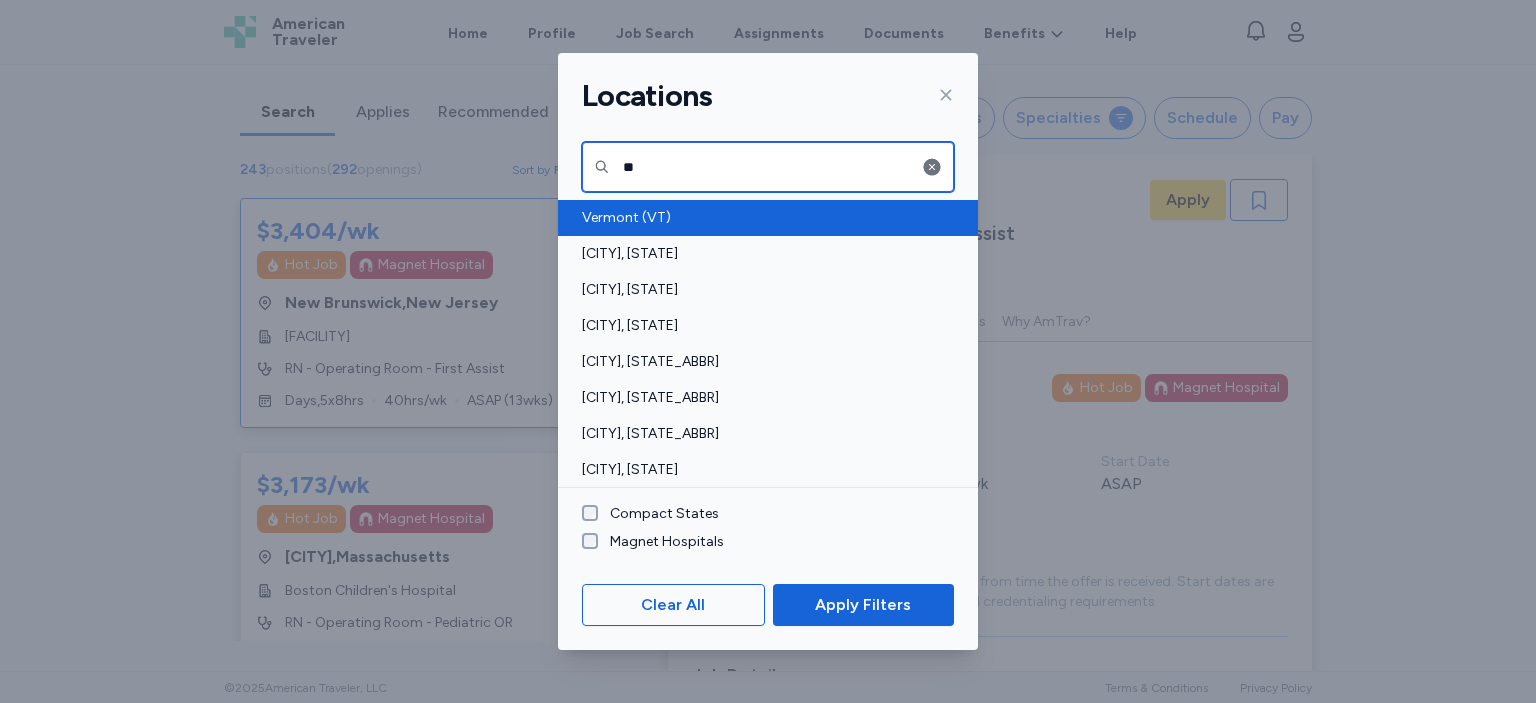 type on "**" 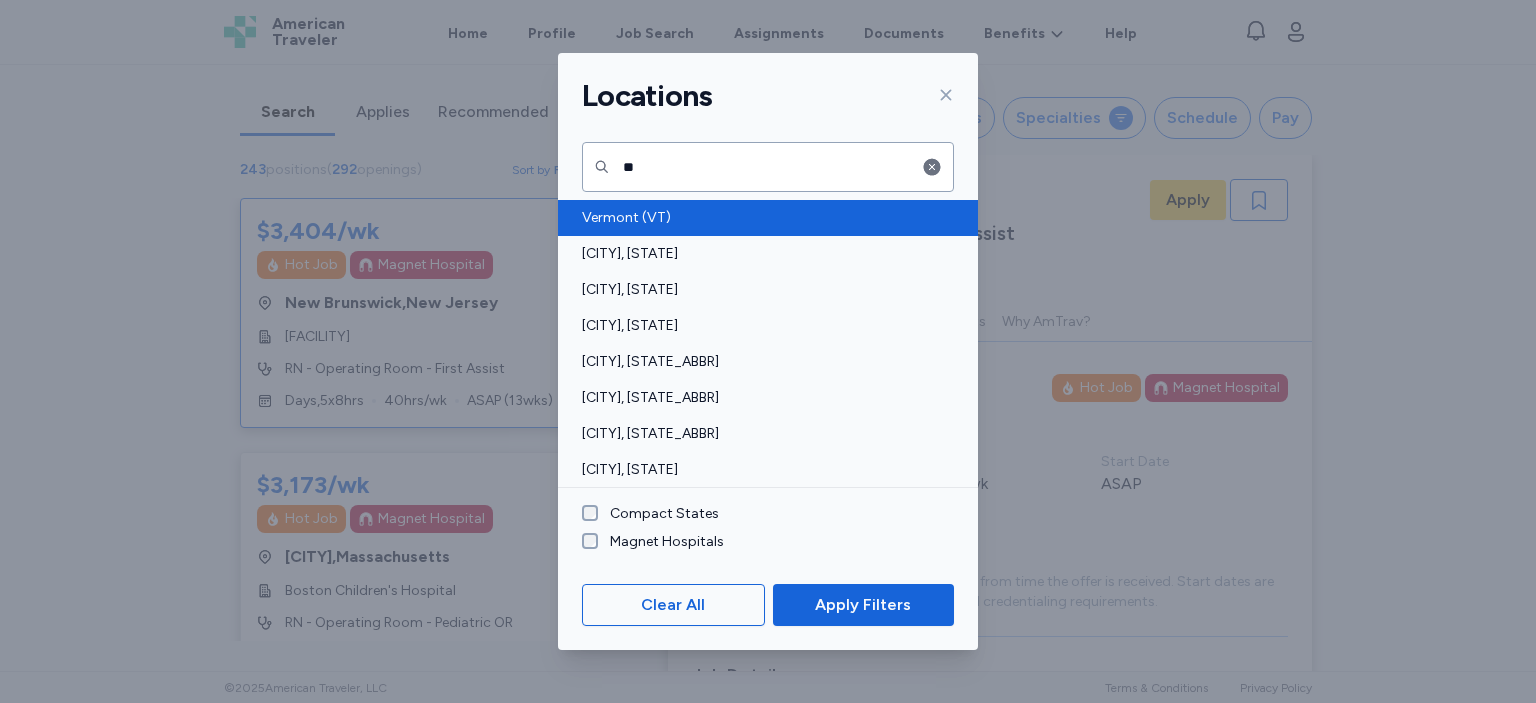 click on "Vermont (VT)" at bounding box center [762, 218] 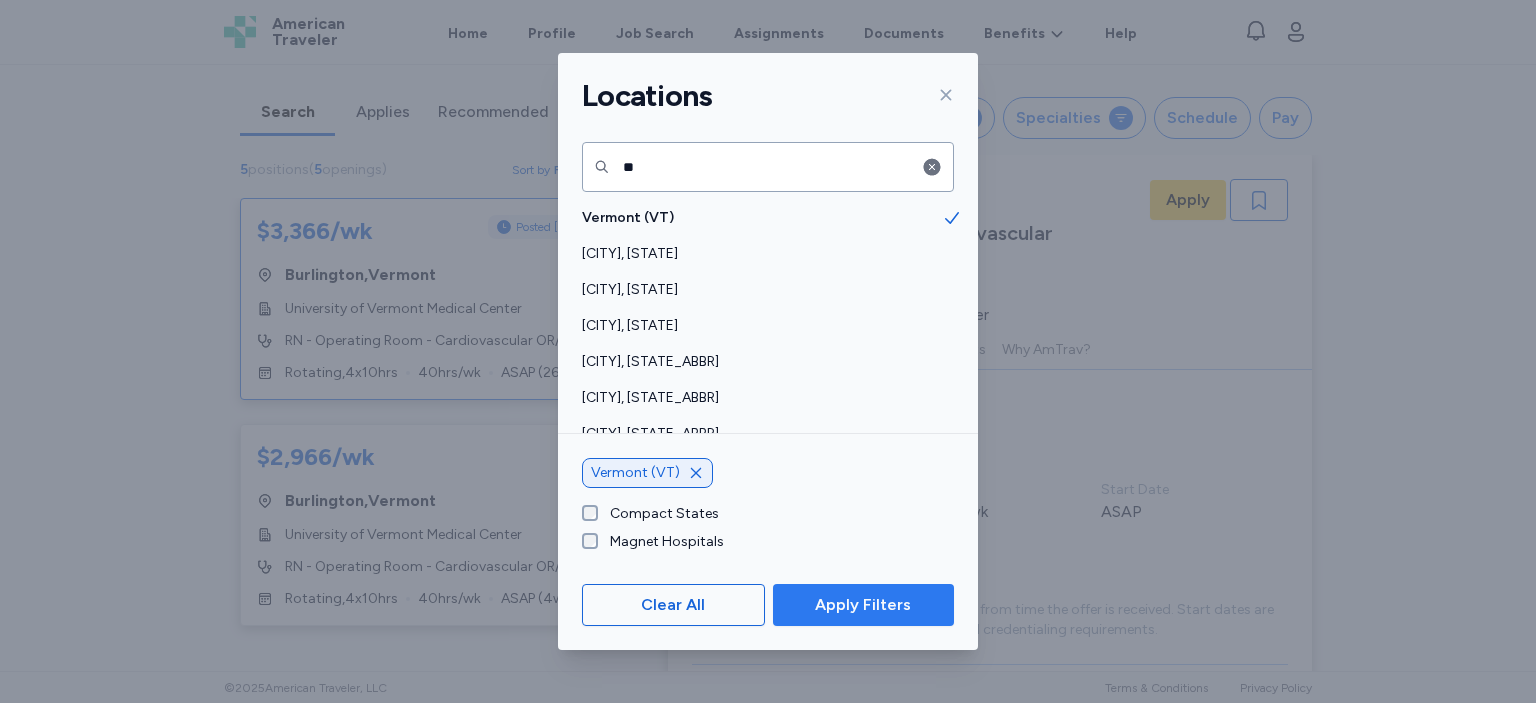 click on "Apply Filters" at bounding box center (863, 605) 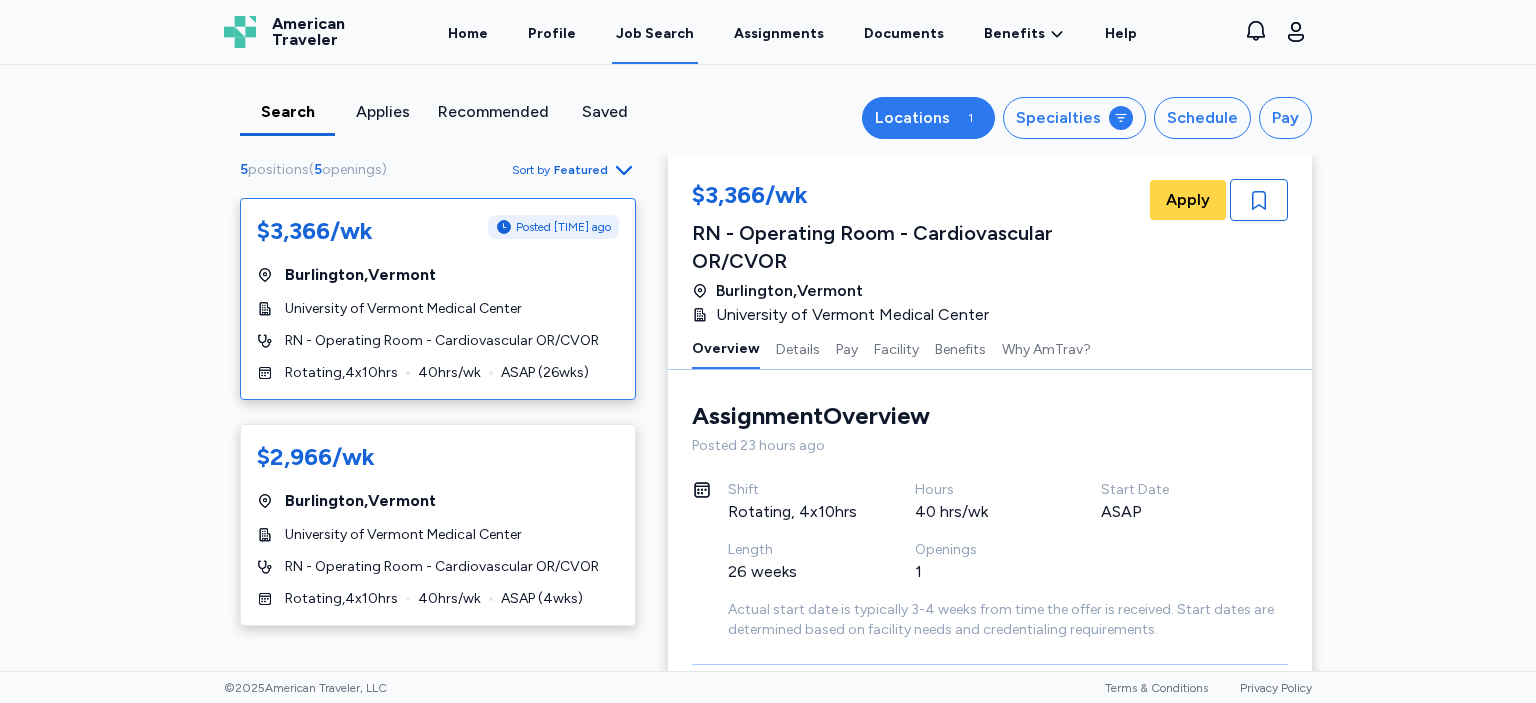 click on "Locations" at bounding box center [912, 118] 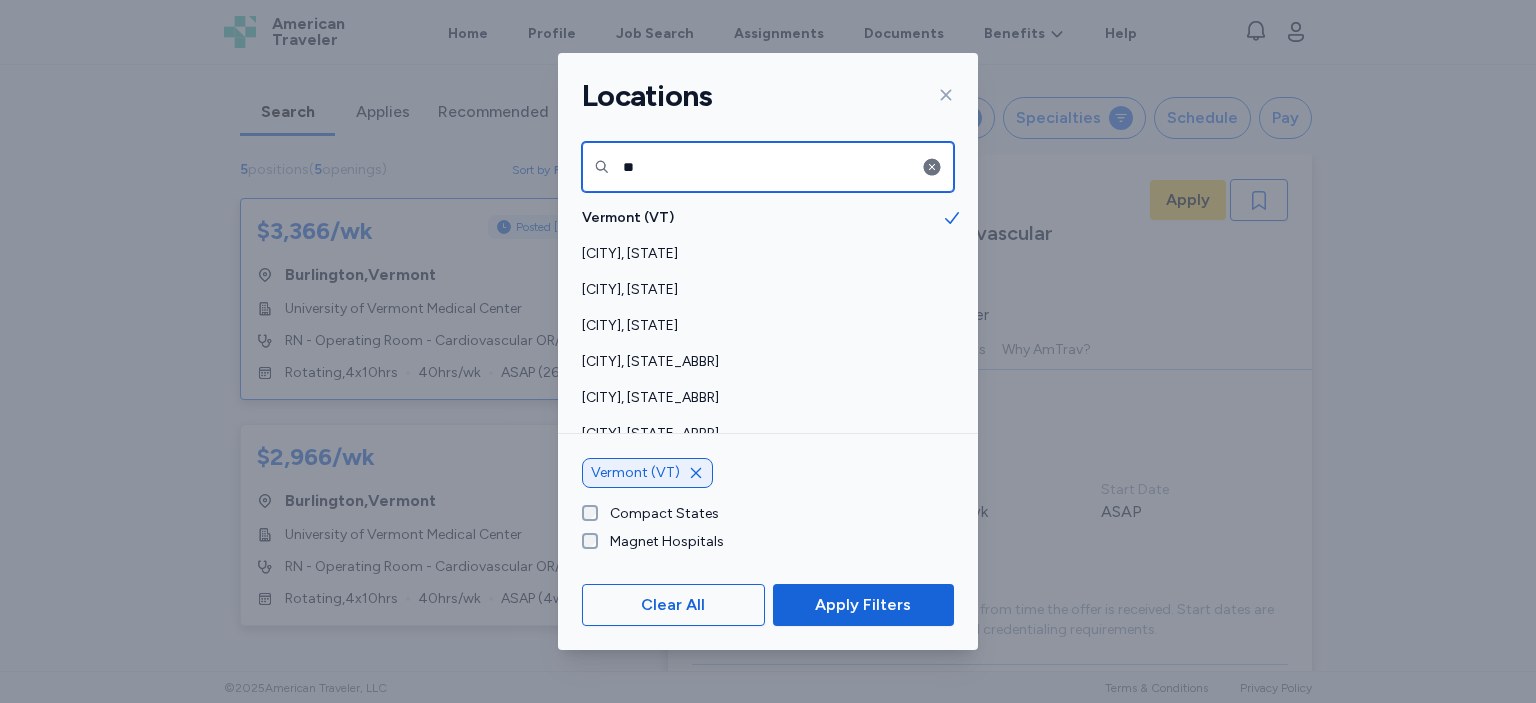 click on "**" at bounding box center (768, 167) 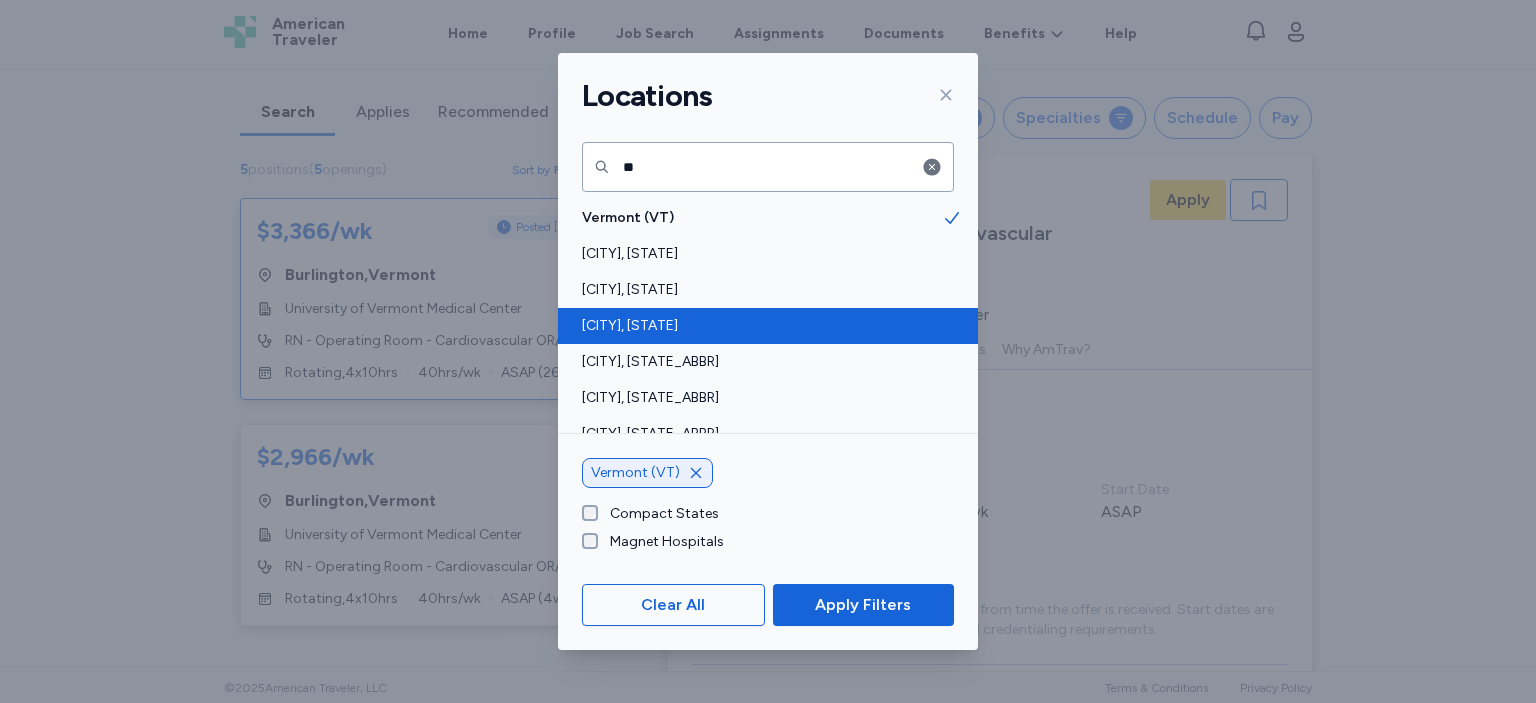 click on "[CITY], [STATE]" at bounding box center [768, 326] 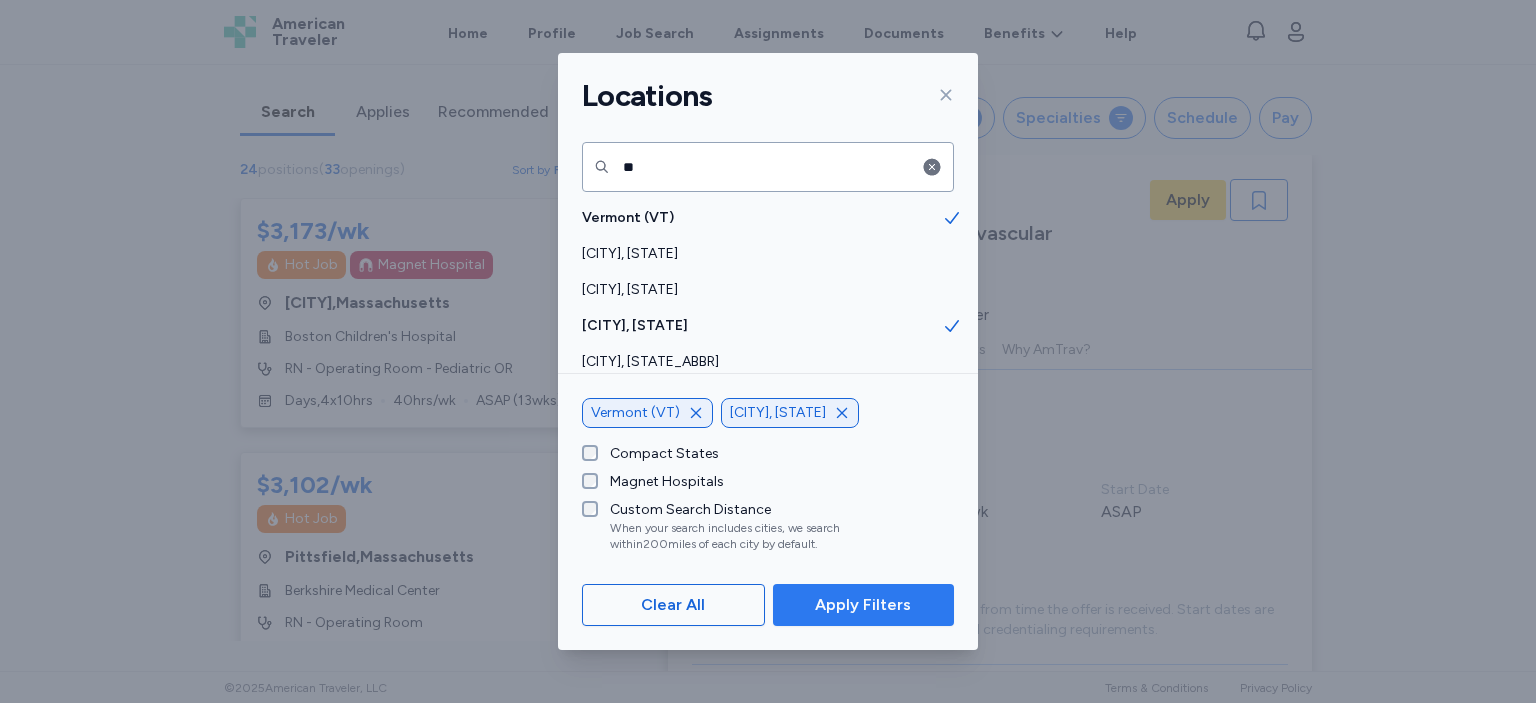 click on "Apply Filters" at bounding box center (863, 605) 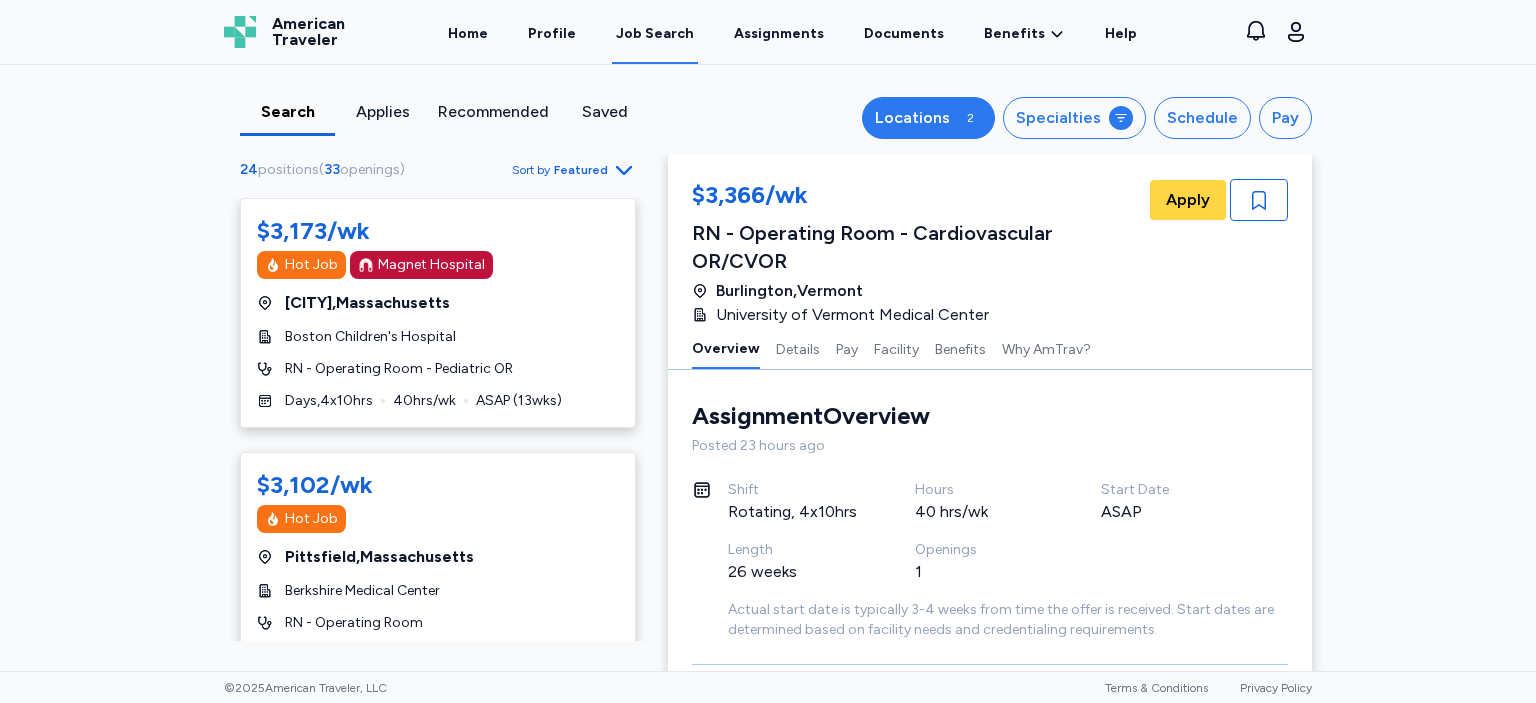 click on "Locations" at bounding box center (912, 118) 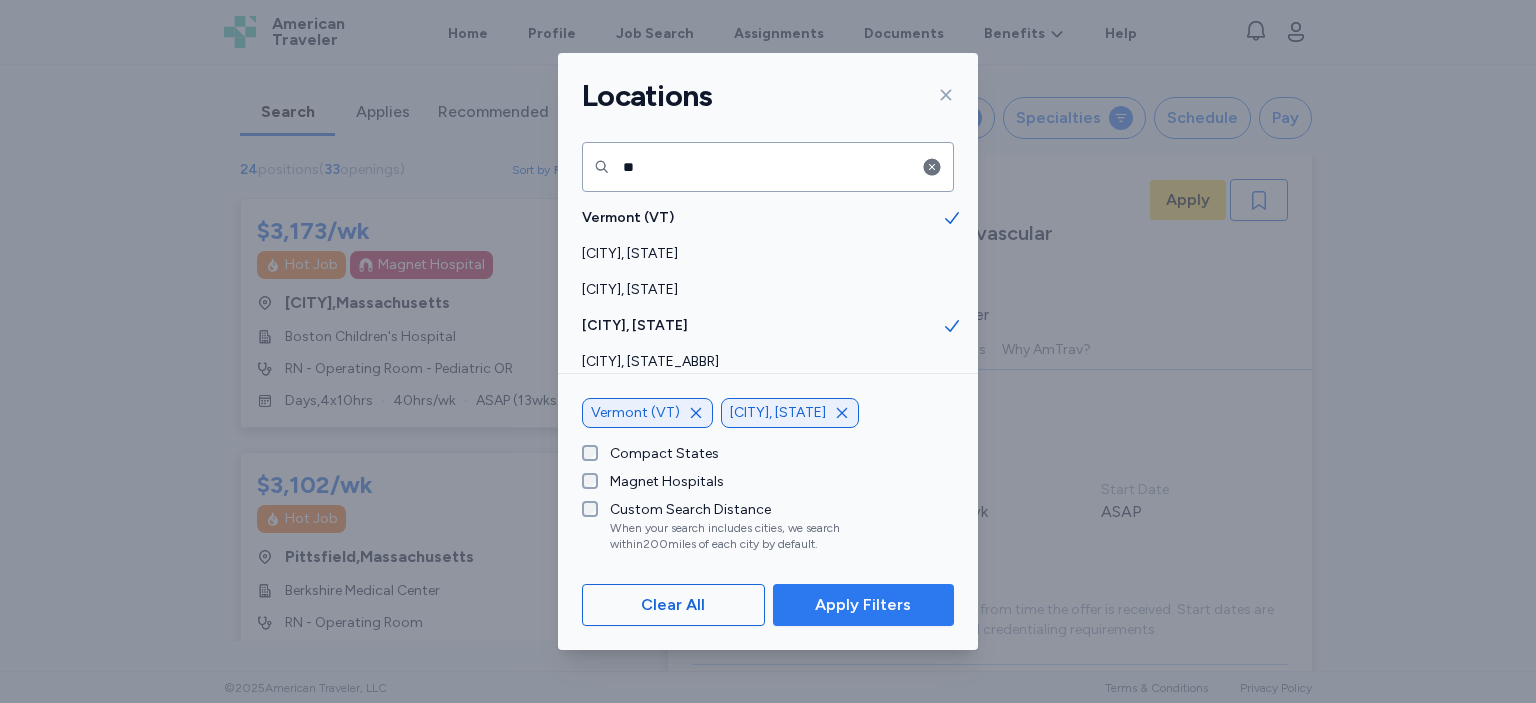 click on "Apply Filters" at bounding box center (863, 605) 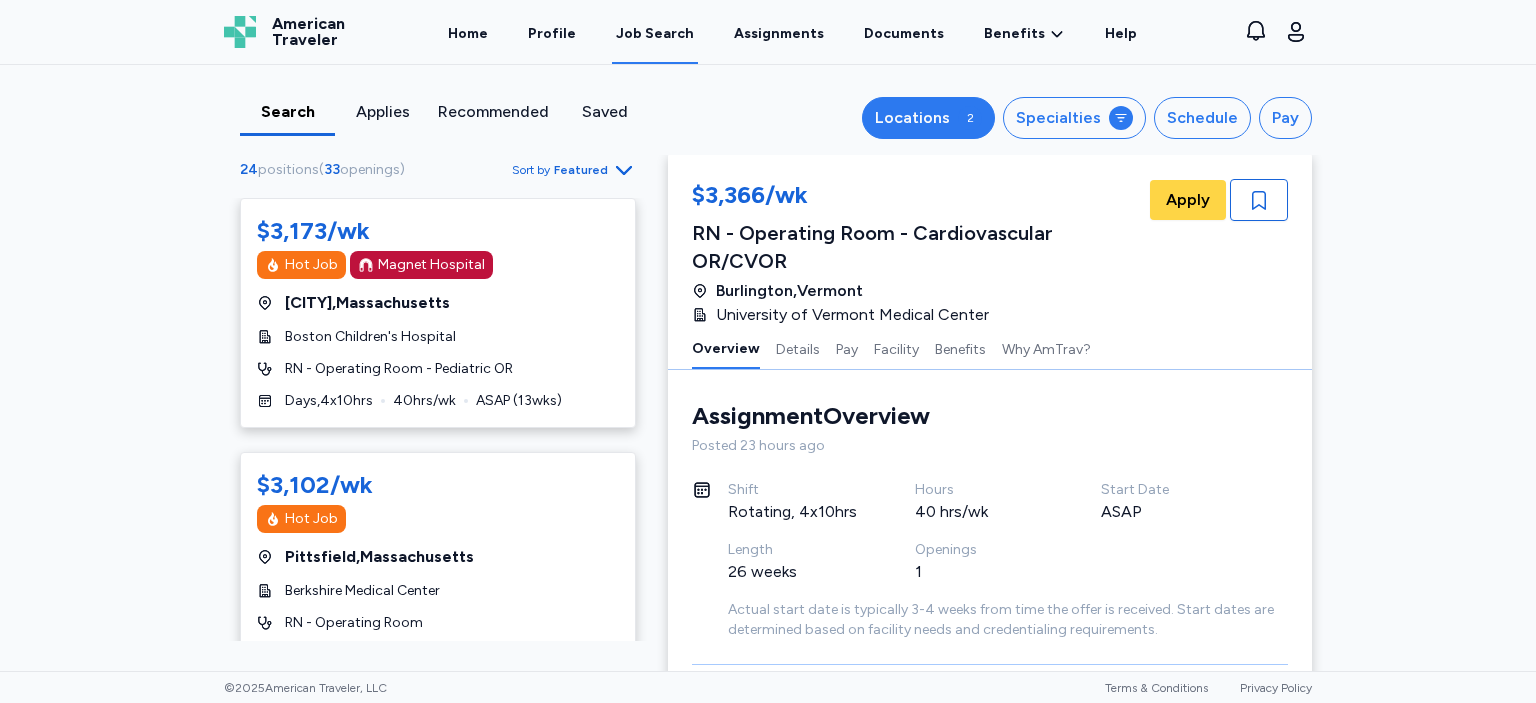 click on "Locations 2" at bounding box center [928, 118] 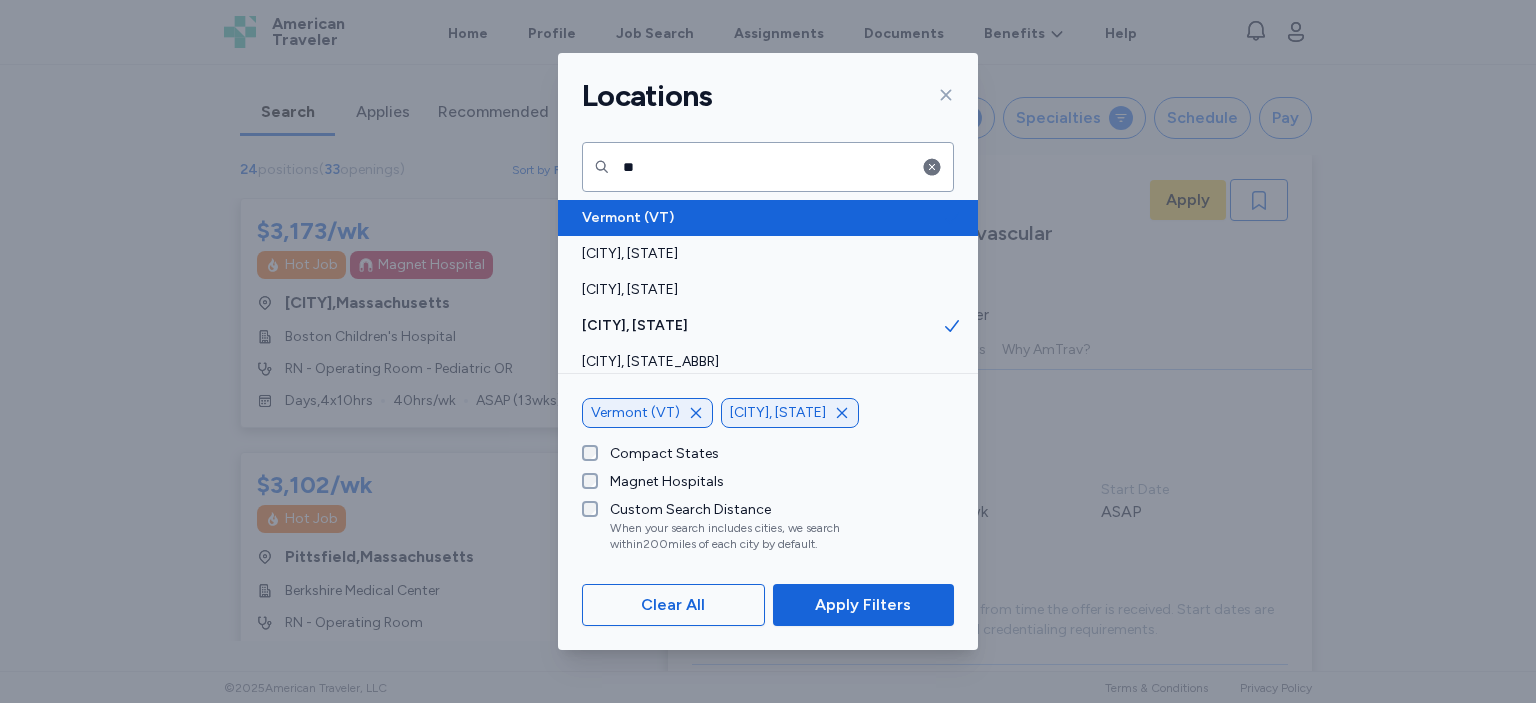 click 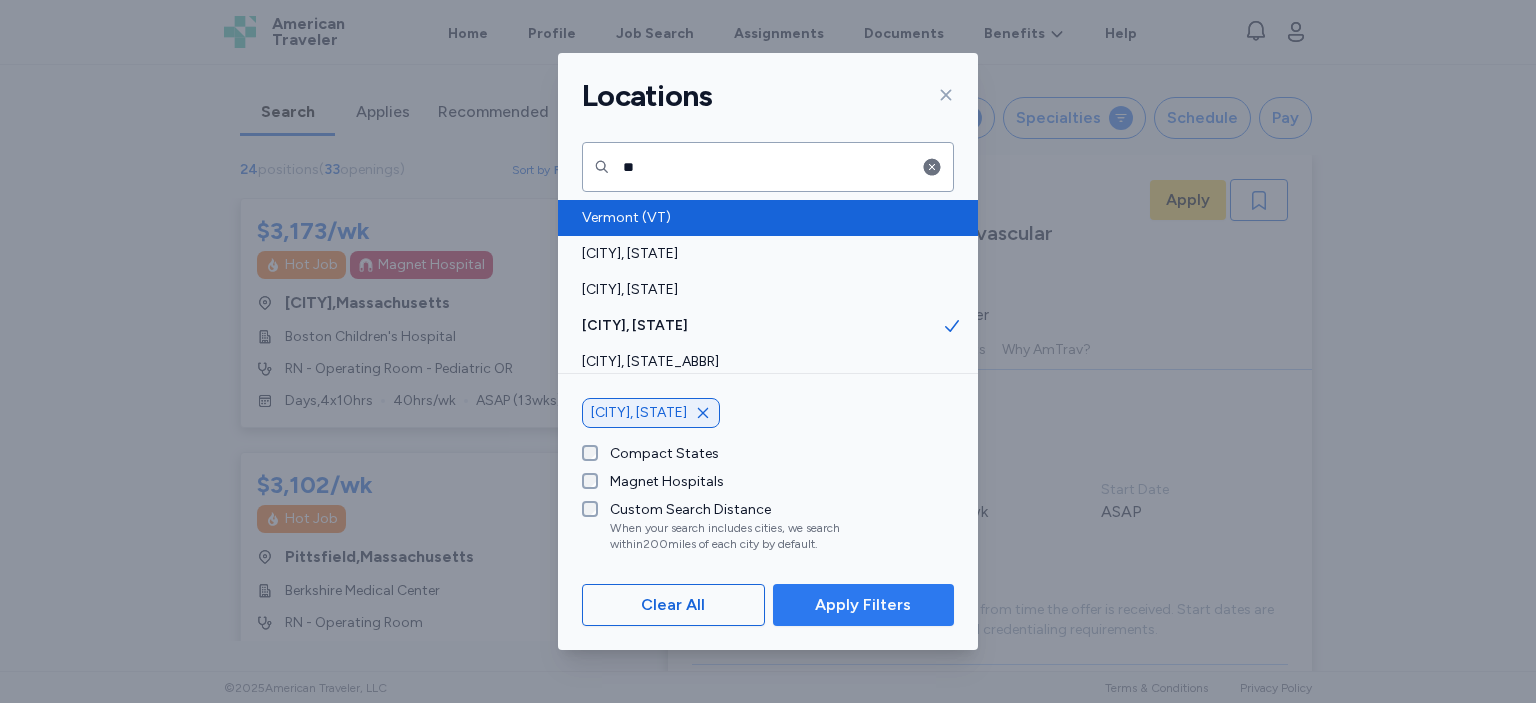click on "Apply Filters" at bounding box center (863, 605) 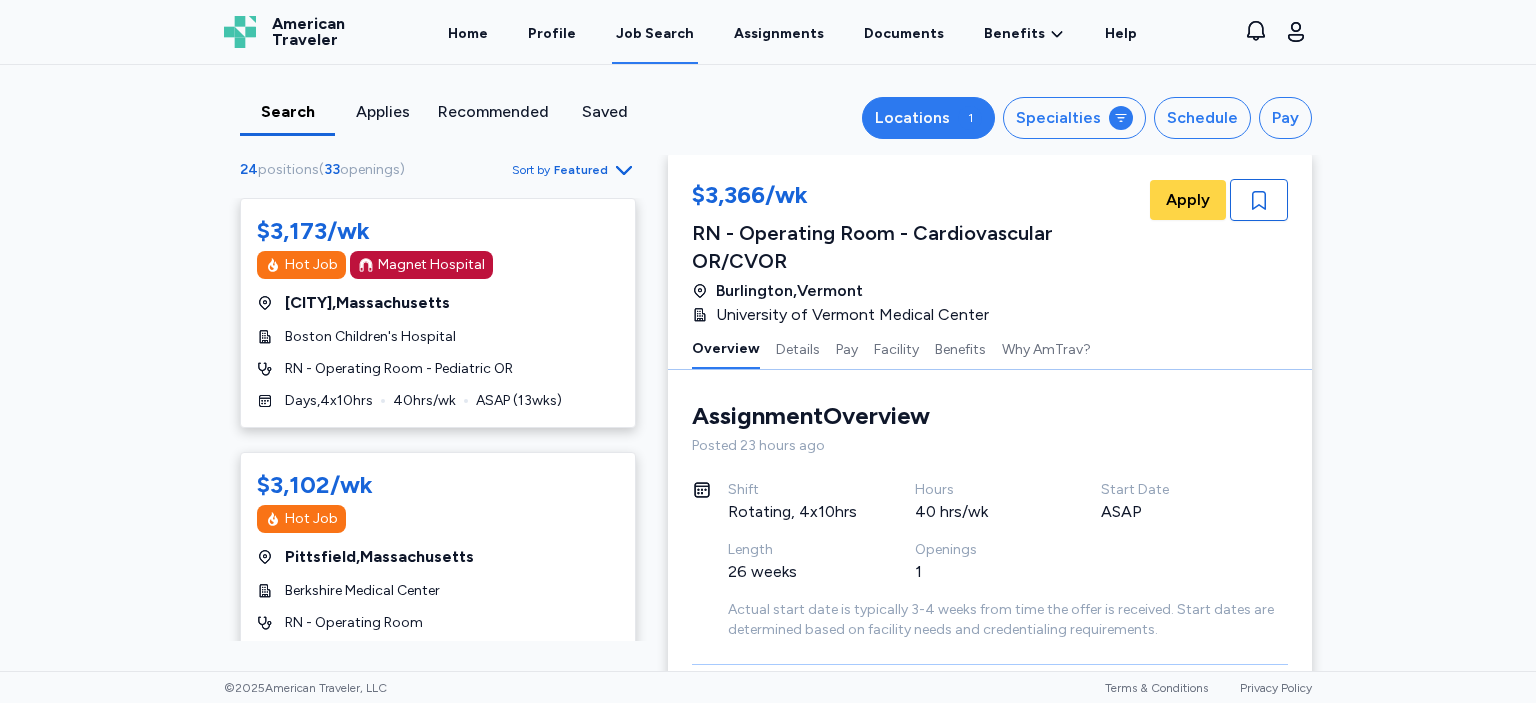 click on "Locations" at bounding box center (912, 118) 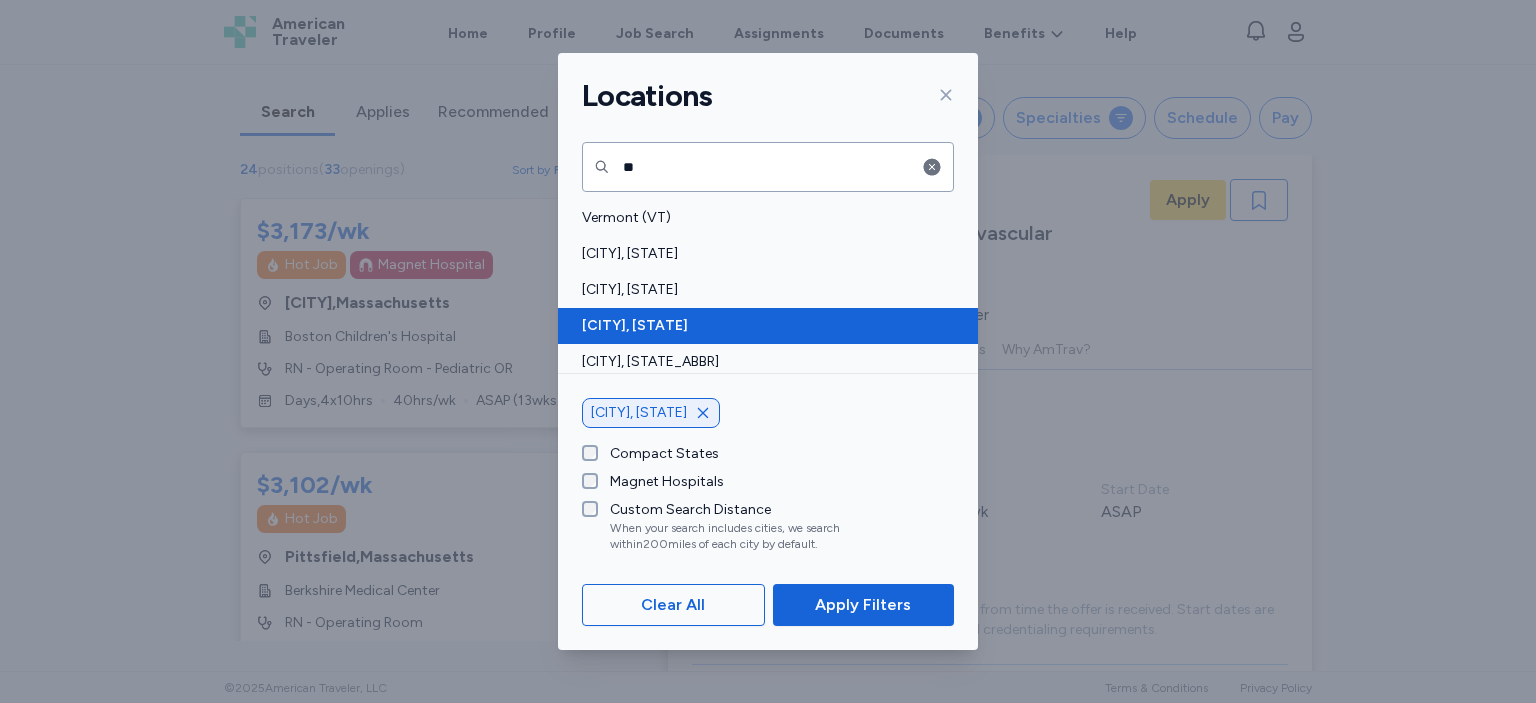 click at bounding box center [960, 326] 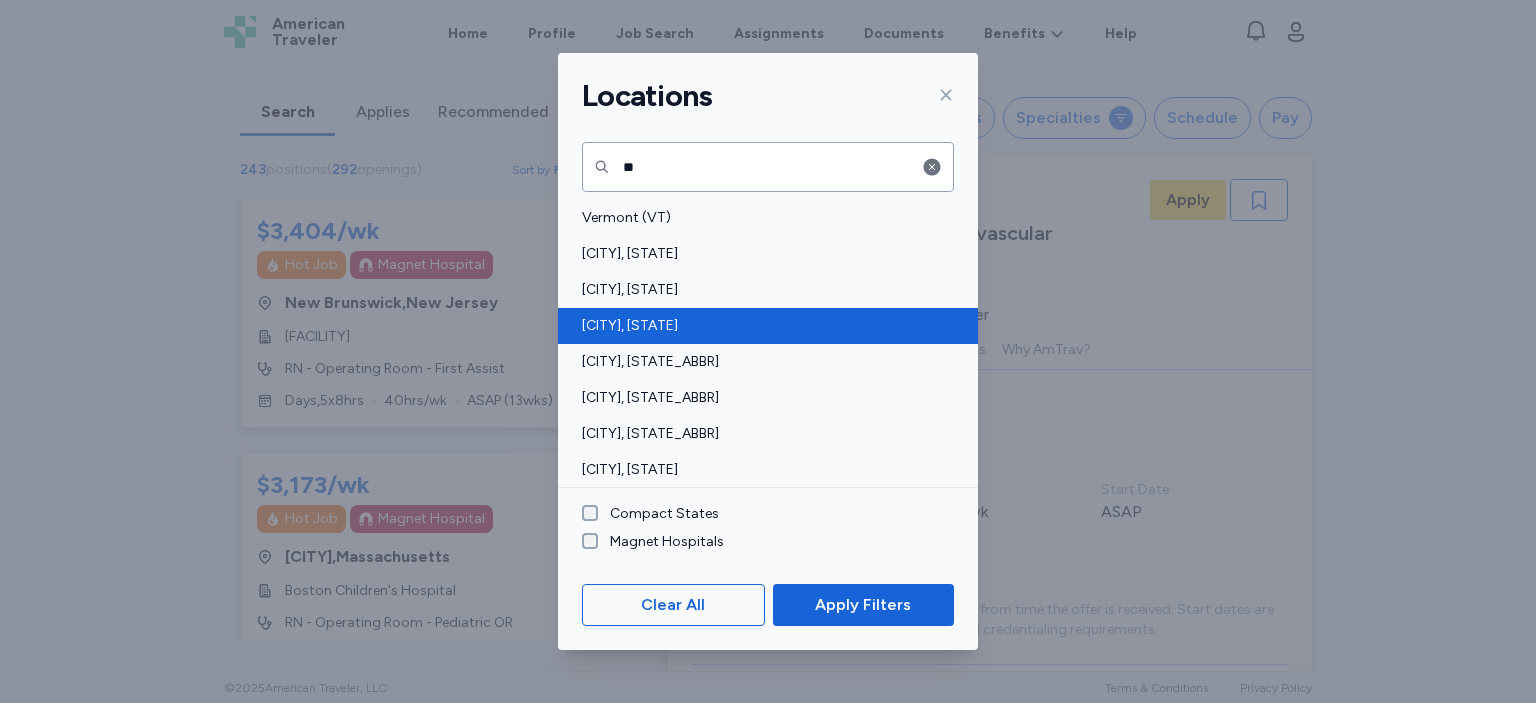 click on "[CITY], [STATE]" at bounding box center [762, 326] 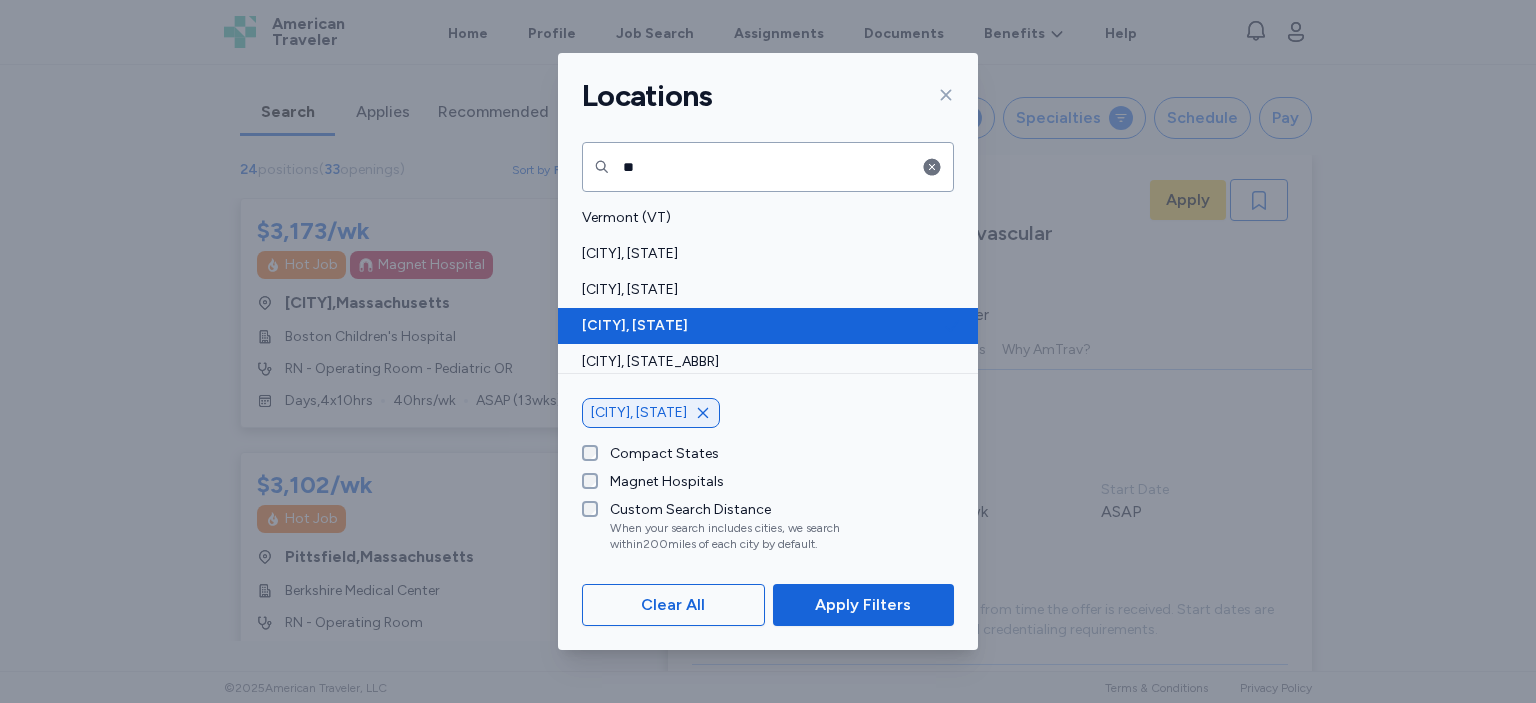 click on "[CITY], [STATE]" at bounding box center [762, 326] 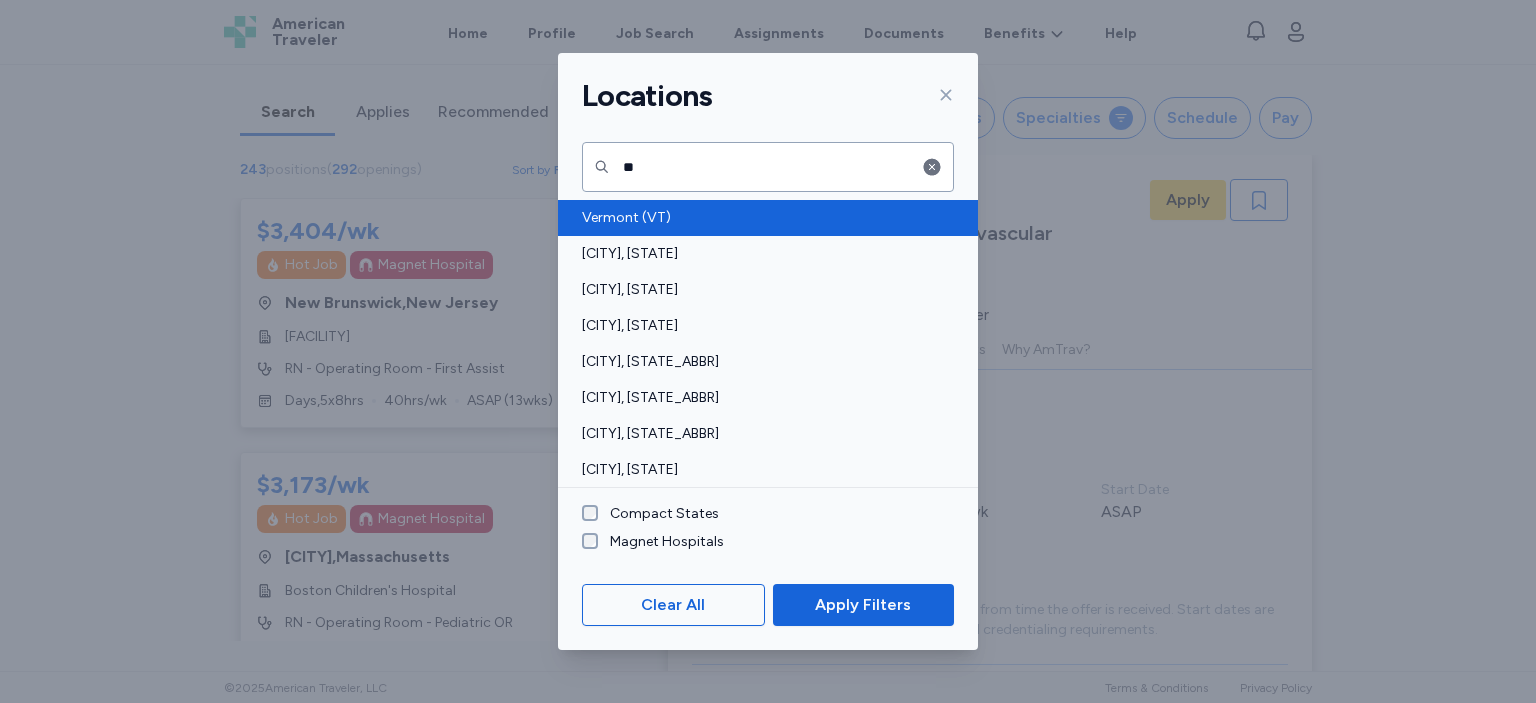 click on "Vermont (VT)" at bounding box center (762, 218) 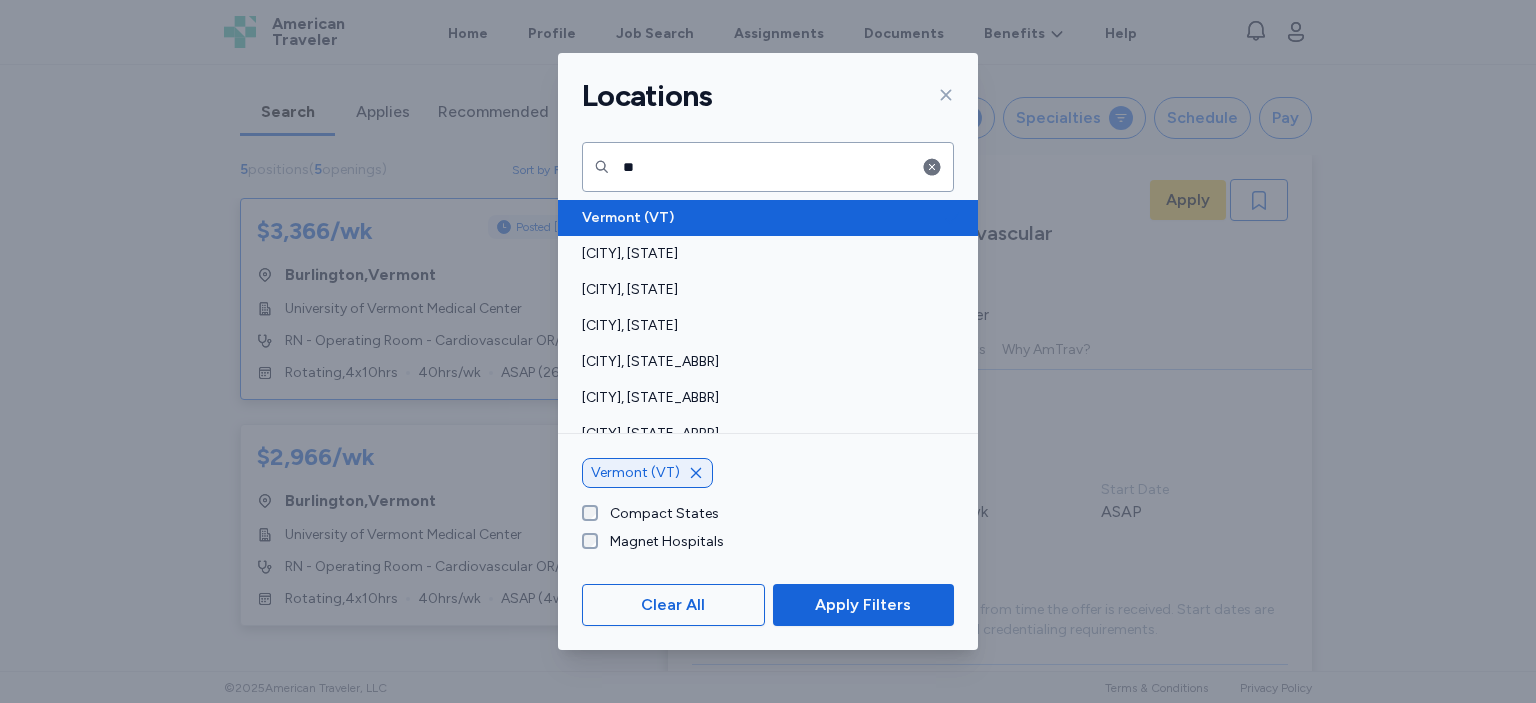 click on "Vermont (VT)" at bounding box center (762, 218) 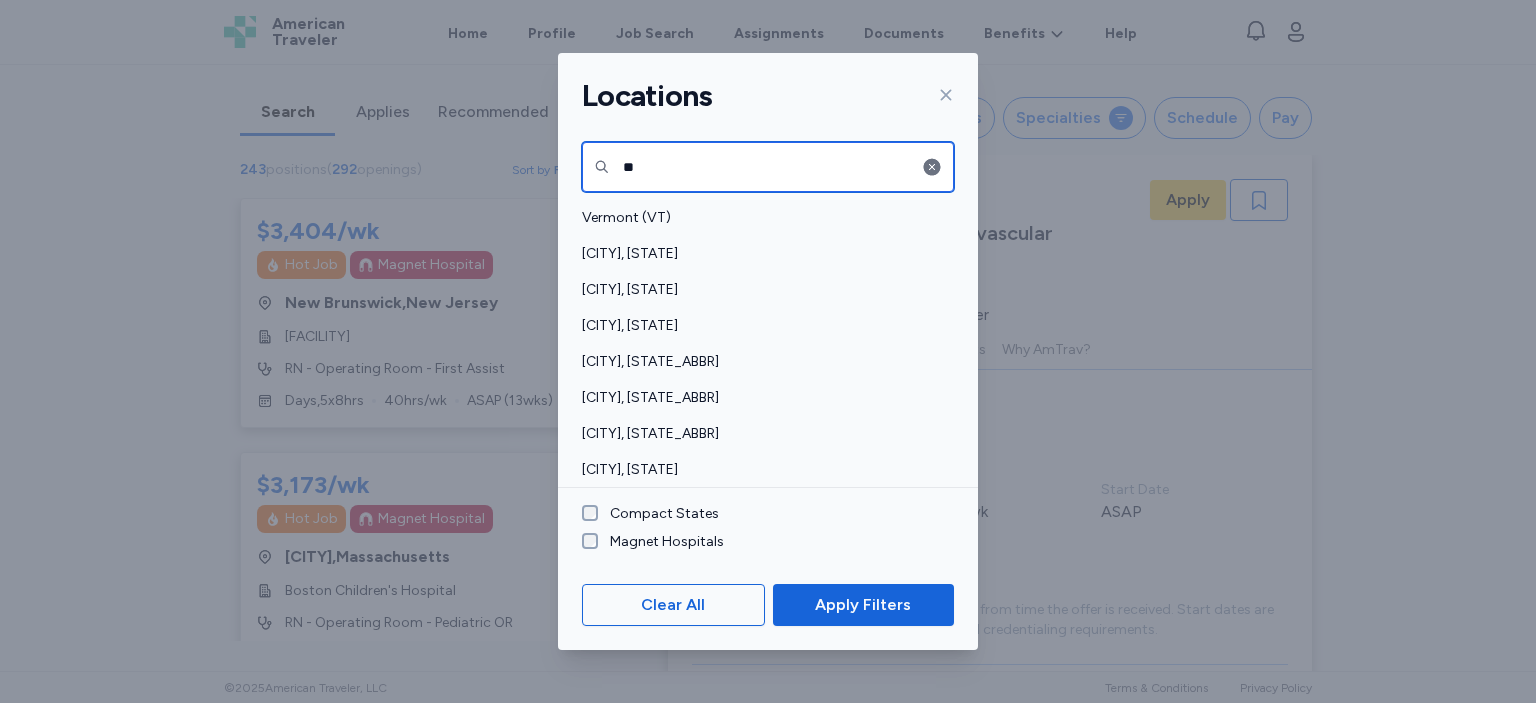 click on "**" at bounding box center (768, 167) 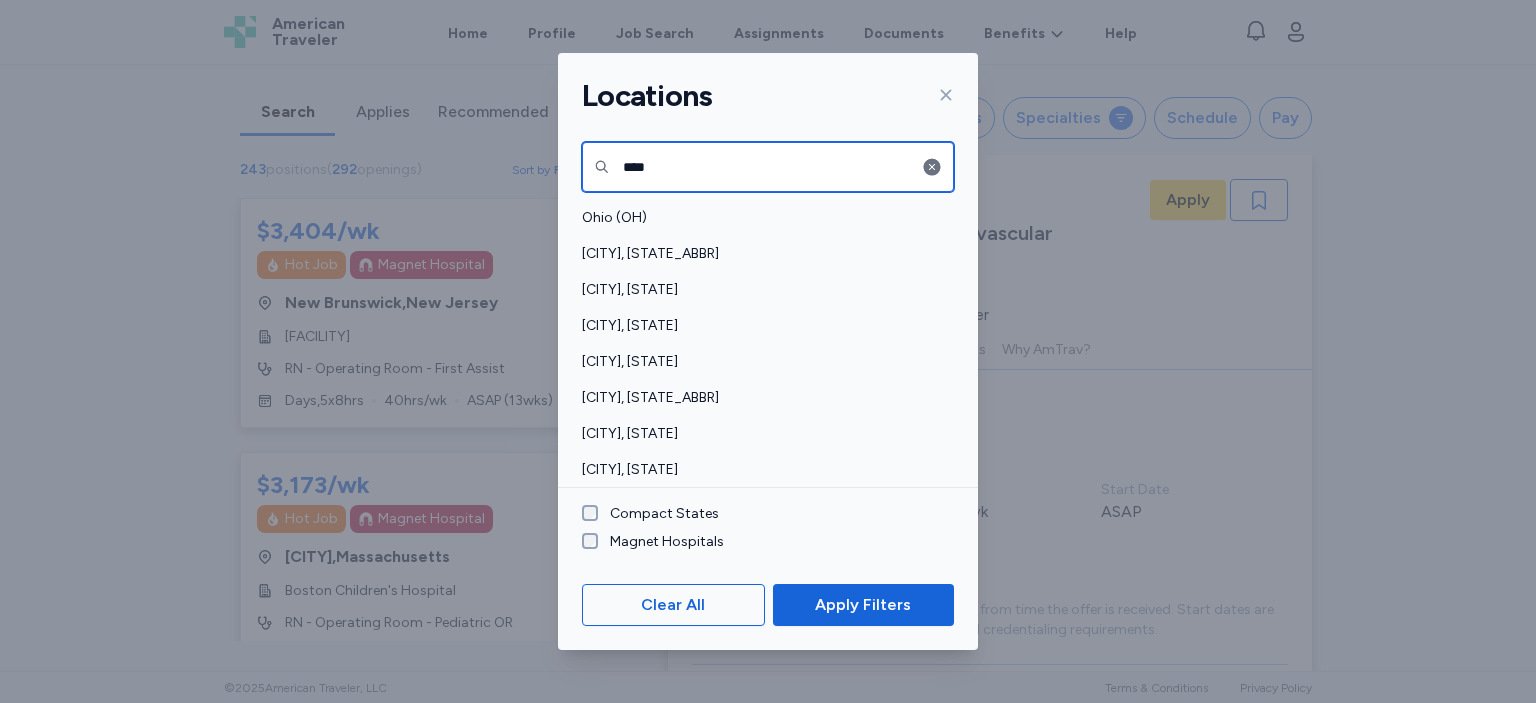 type on "****" 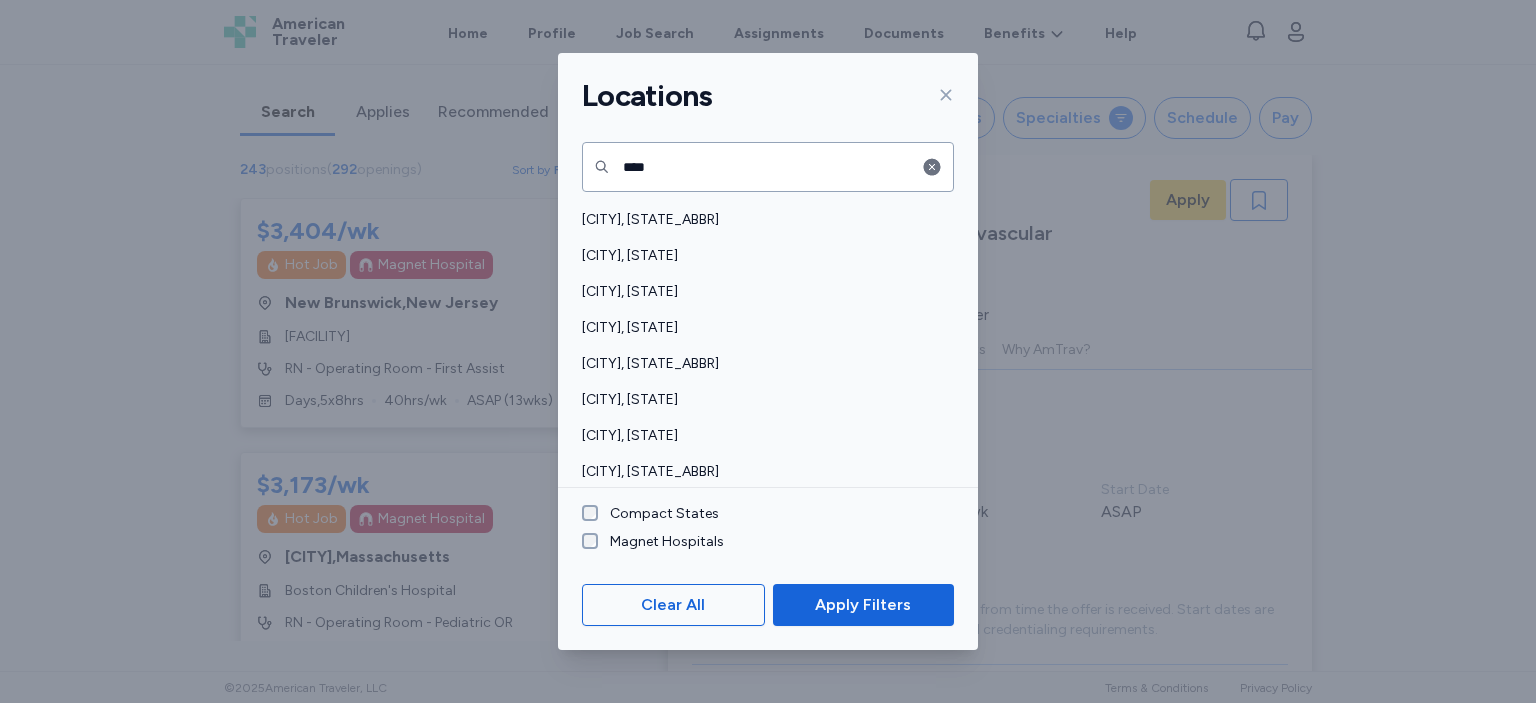 scroll, scrollTop: 0, scrollLeft: 0, axis: both 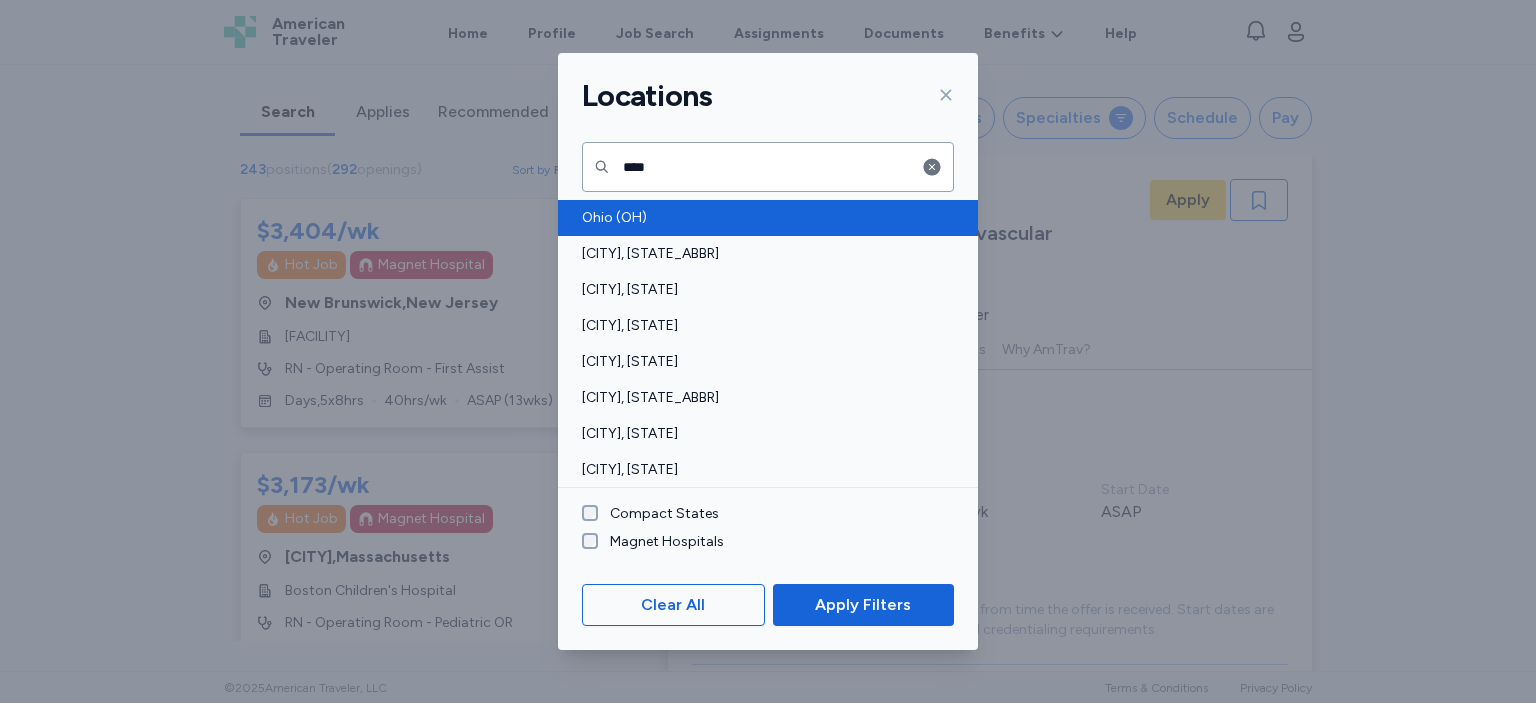 click on "Ohio (OH)" at bounding box center (762, 218) 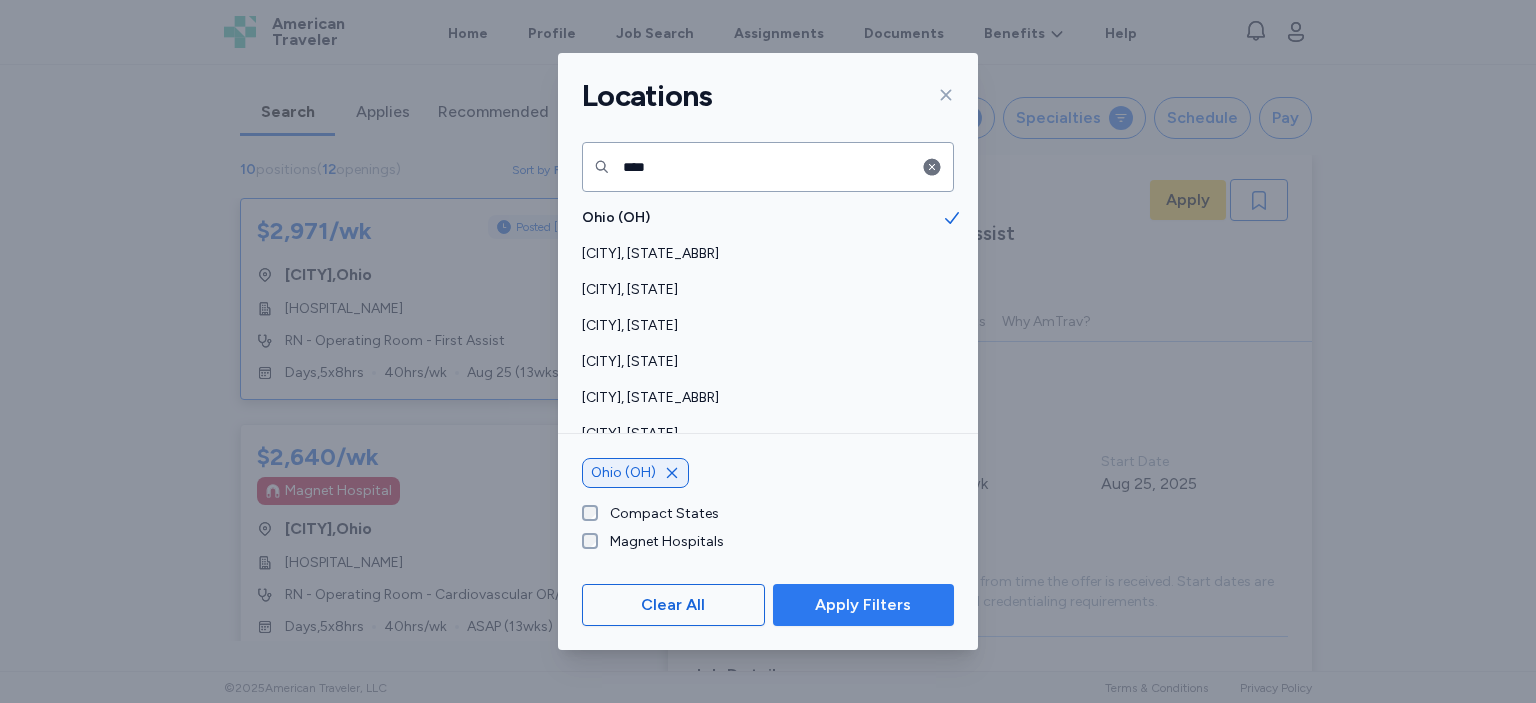 click on "Apply Filters" at bounding box center (863, 605) 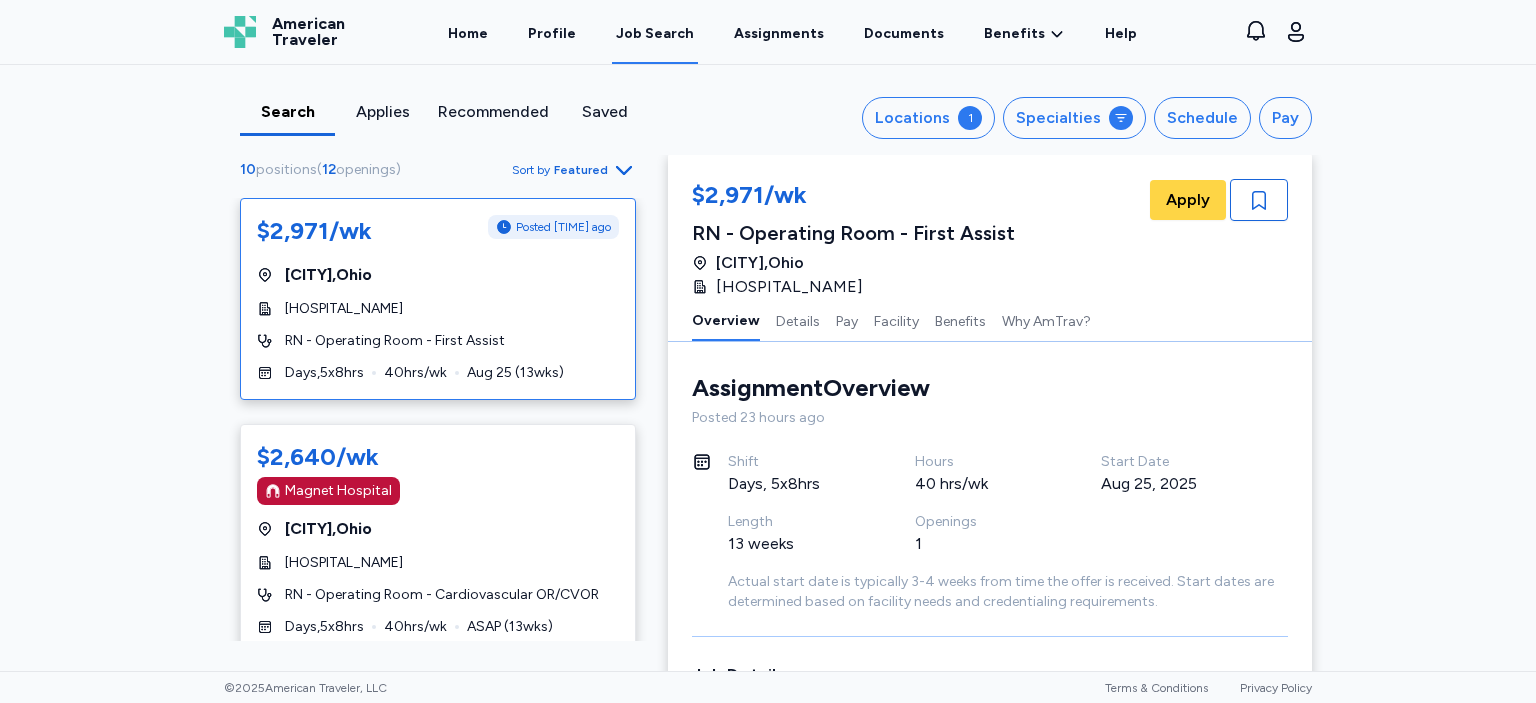 click on "Posted   23 hr ago [CITY],  [STATE] [ORGANIZATION] RN - Operating Room - First Assist Days ,  5 x 8 hrs 40  hrs/wk [DATE]   ( 13  wks) [PAY] Magnet Hospital [CITY],  [STATE] [ORGANIZATION] RN - Operating Room - Cardiovascular OR/CVOR Days ,  5 x 8 hrs 40  hrs/wk ASAP   ( 13  wks) [PAY] [CITY],  [STATE] [ORGANIZATION] - Main Hospital Campus RN - Operating Room Days ,  5 x 8 hrs 40  hrs/wk ASAP   ( 13  wks) [PAY] Magnet Hospital [CITY],  [STATE] [ORGANIZATION] RN - Operating Room - Cardiovascular OR/CVOR Days ,  4 x 10 hrs 40  hrs/wk ASAP   ( 13  wks) [PAY] [CITY],  [STATE] [ORGANIZATION] RN - Operating Room Days ,  5 x 8 hrs 40  hrs/wk ASAP   ( 13  wks) [PAY] [CITY],  [STATE] [ORGANIZATION] Evenings ,  5 x 8" at bounding box center (768, 368) 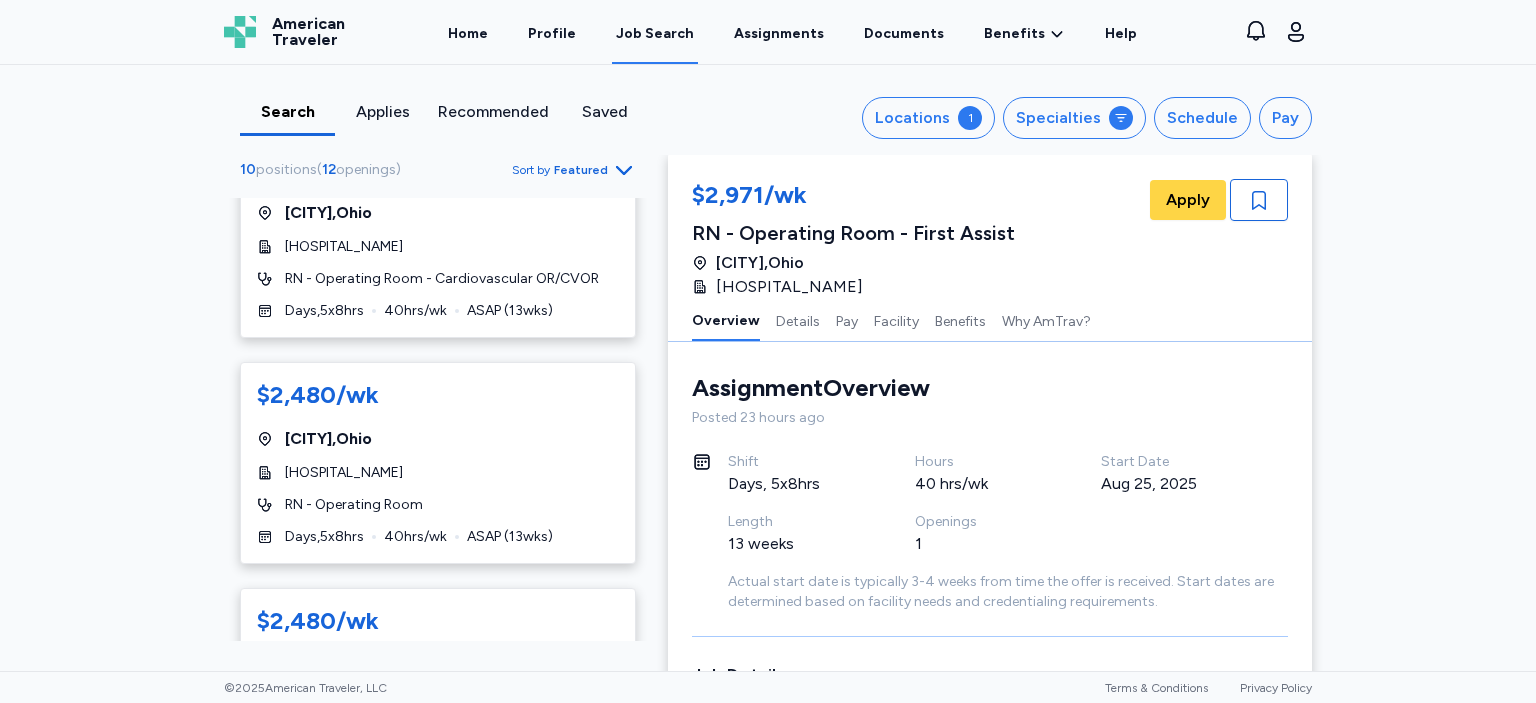 scroll, scrollTop: 315, scrollLeft: 0, axis: vertical 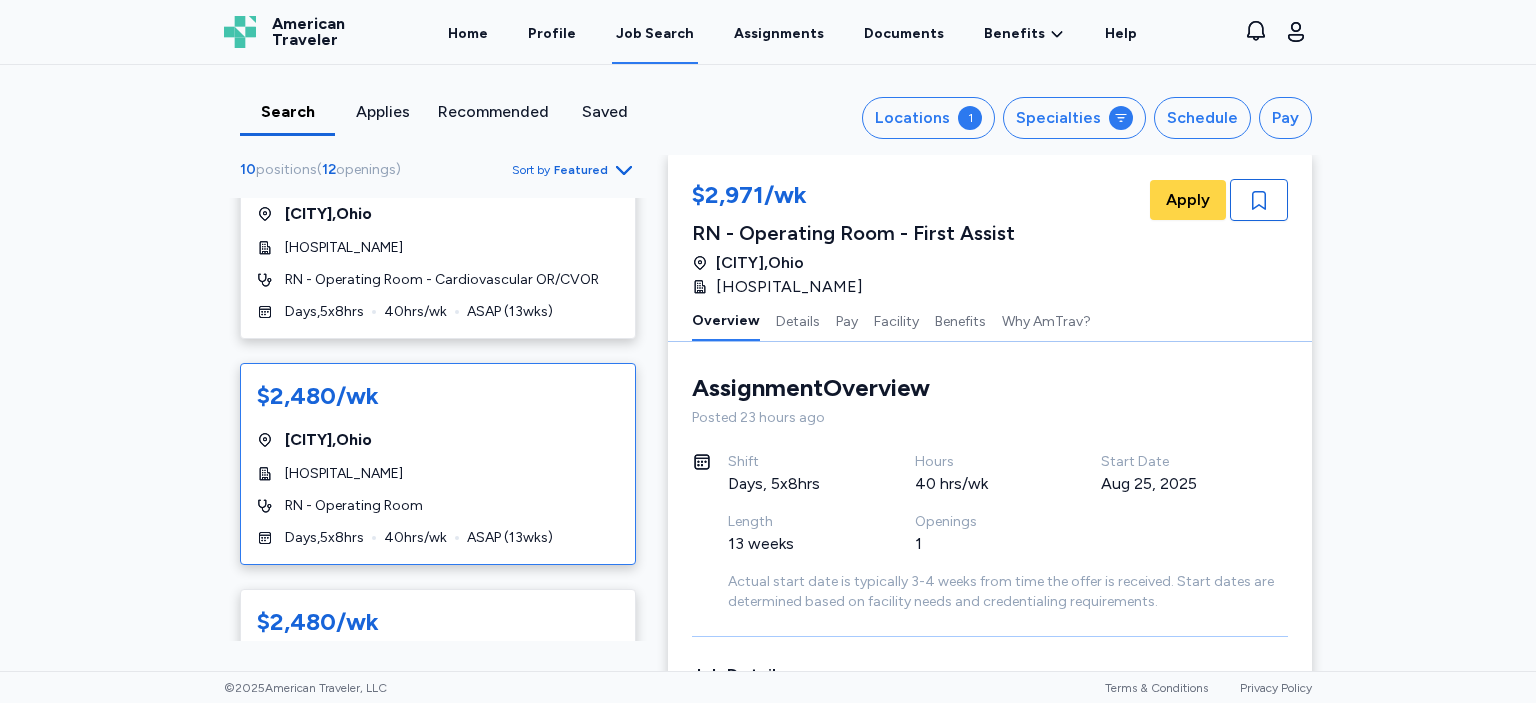 click on "$2,480/wk [CITY] , [STATE_ABBR] [HOSPITAL_NAME] - [CAMPUS_NAME] RN - Operating Room Days , 5 x 8 hrs 40 hrs/wk ASAP ( 13 wks)" at bounding box center (438, 464) 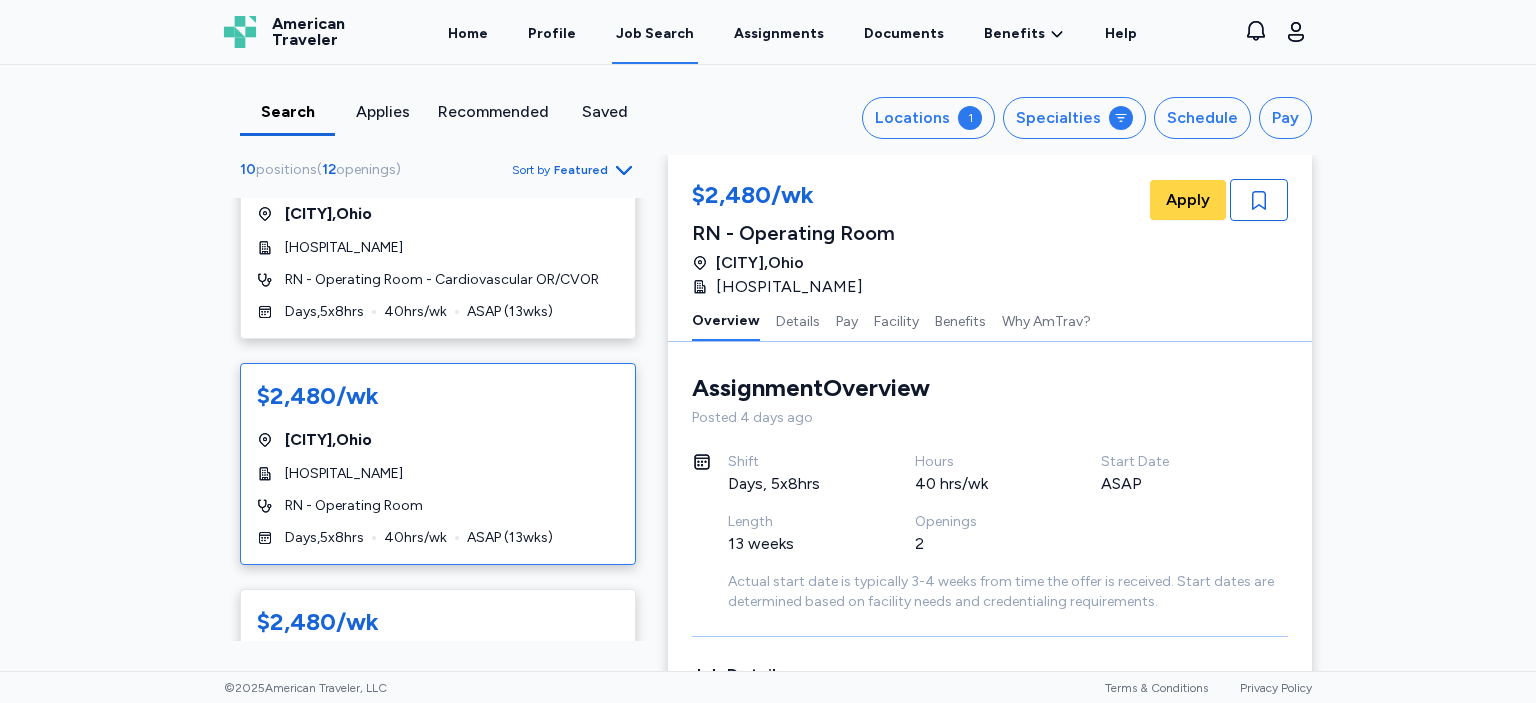 click on "[PAY]/wk RN - Operating Room [CITY] ,  [STATE] [ORGANIZATION] - Main Hospital Campus Apply" at bounding box center [990, 239] 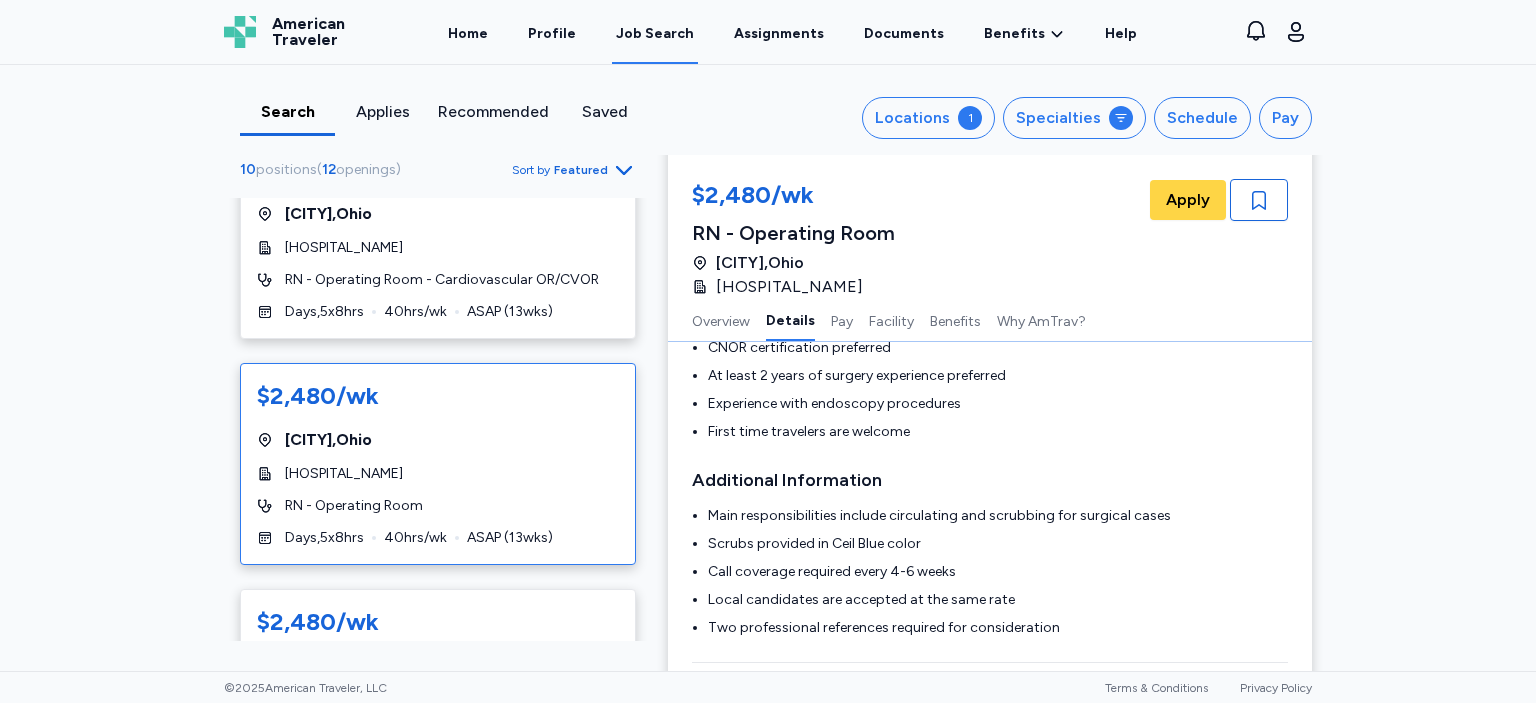 scroll, scrollTop: 751, scrollLeft: 0, axis: vertical 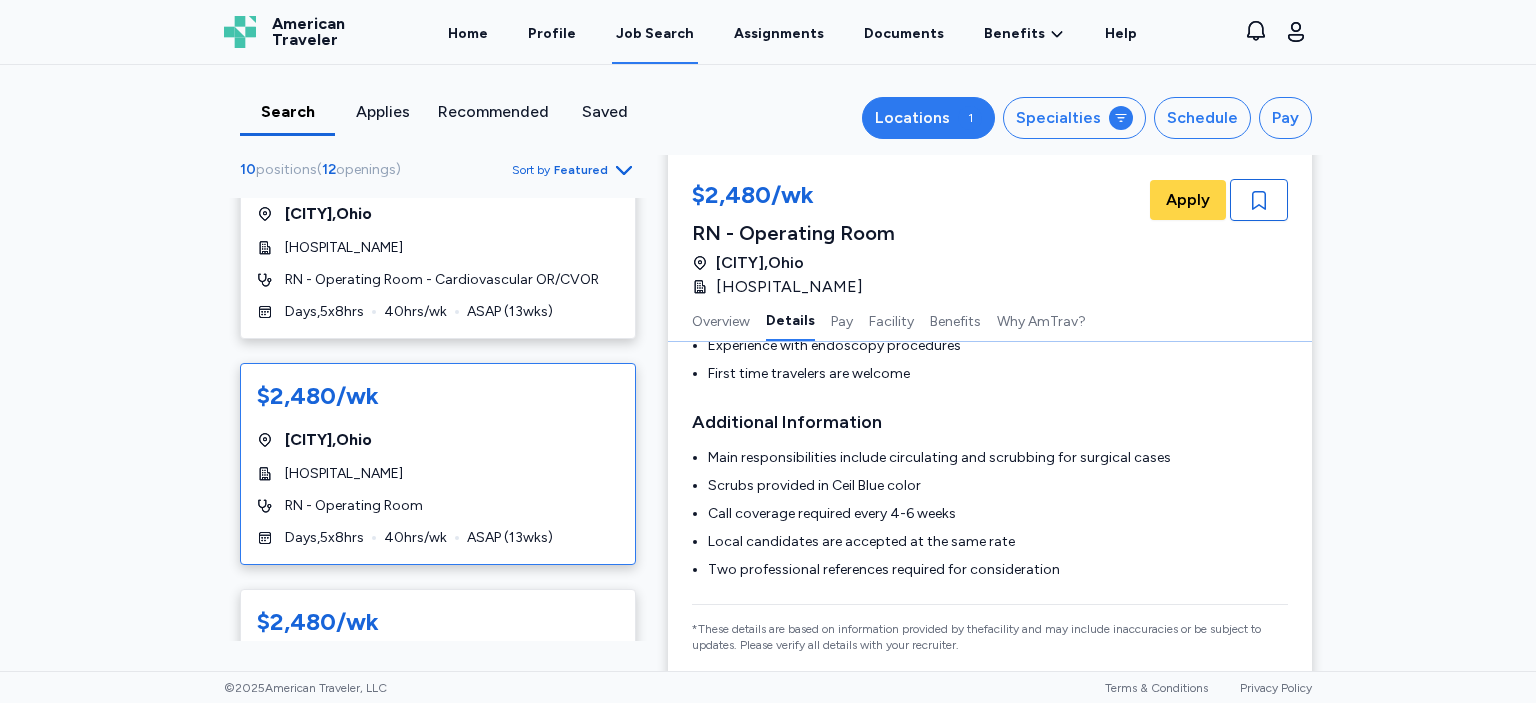 click on "Locations" at bounding box center [912, 118] 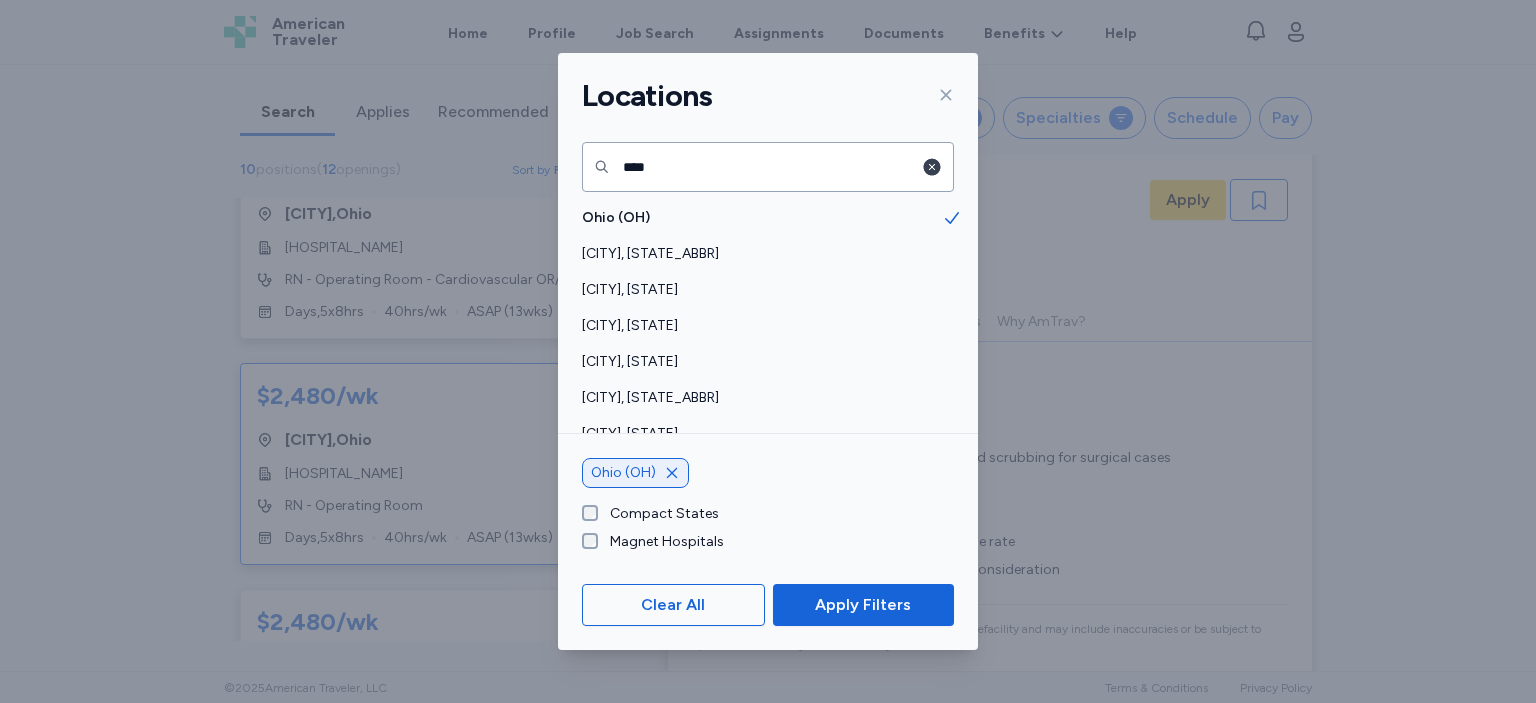 click 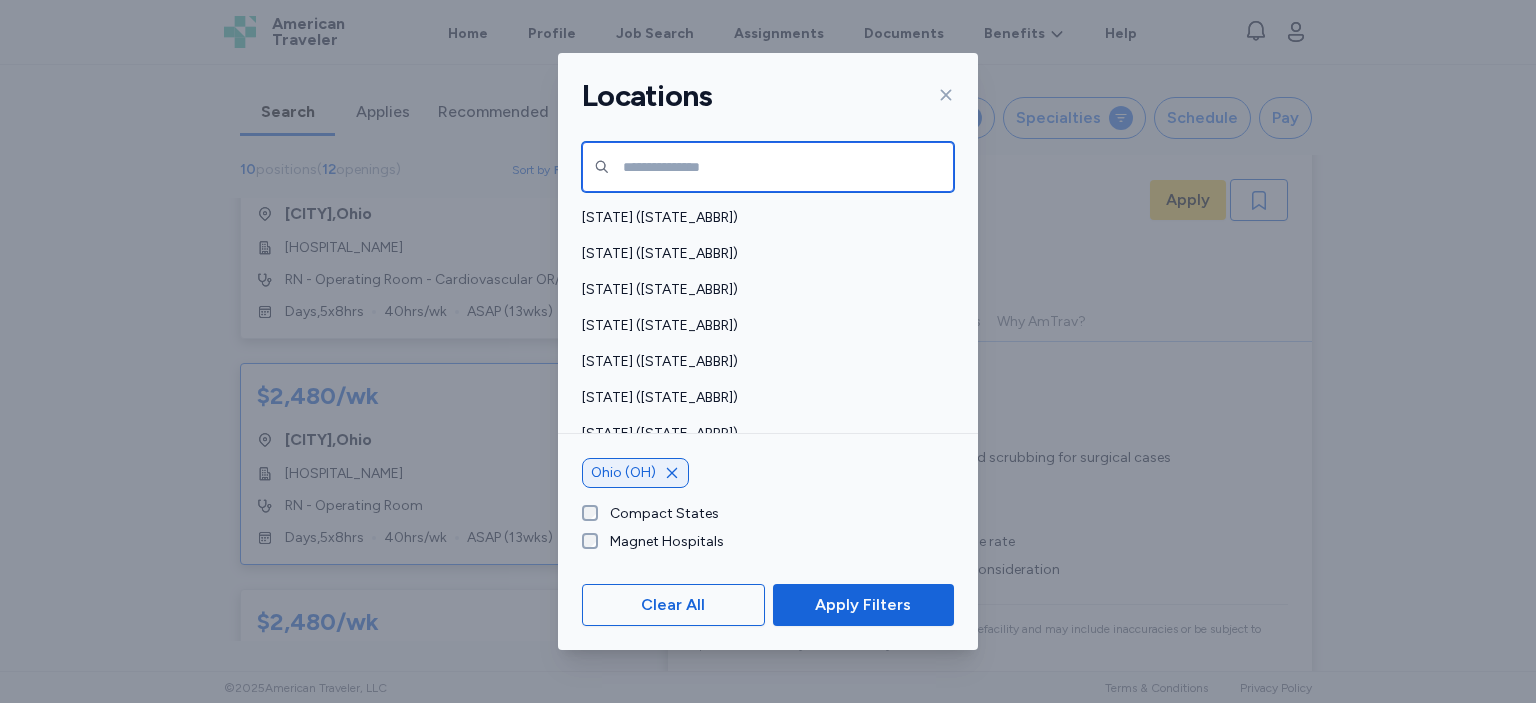 click at bounding box center (768, 167) 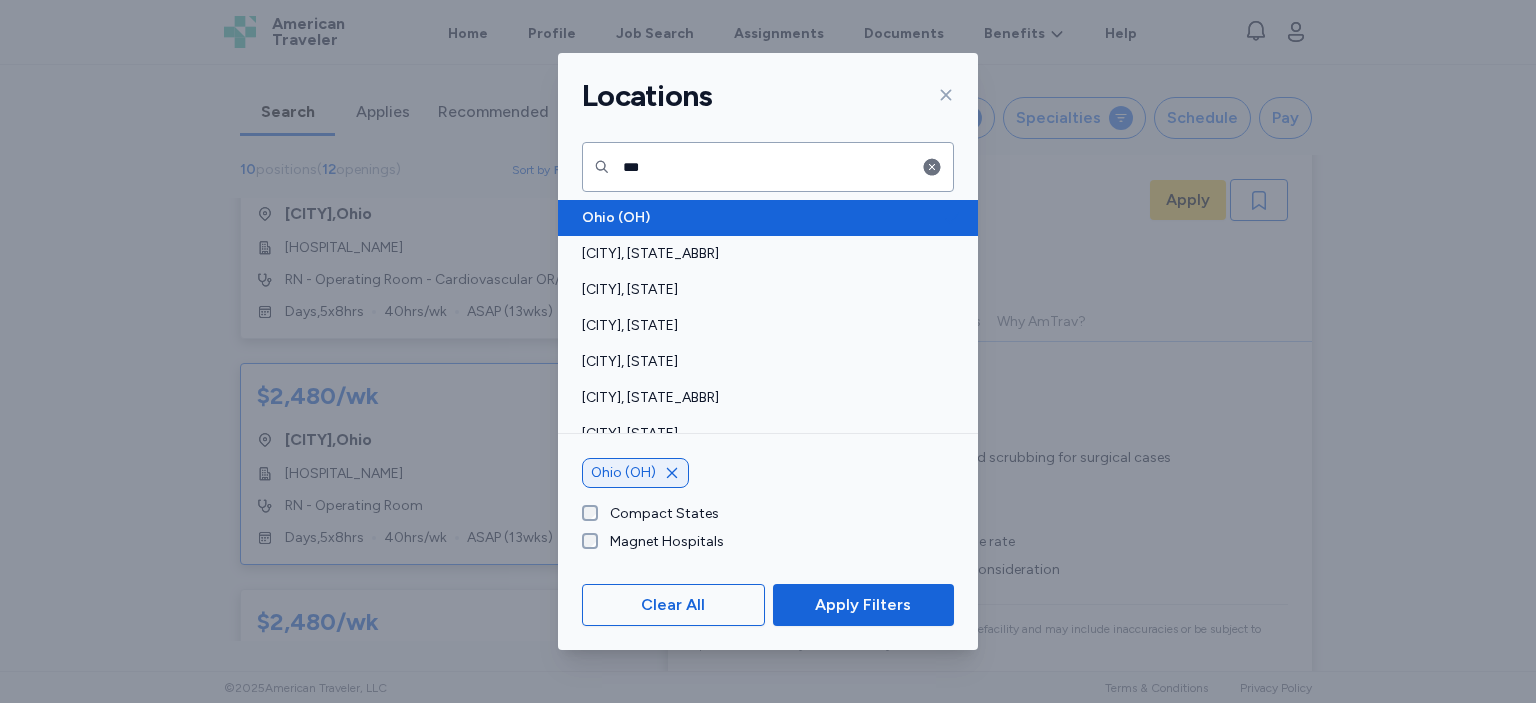 click 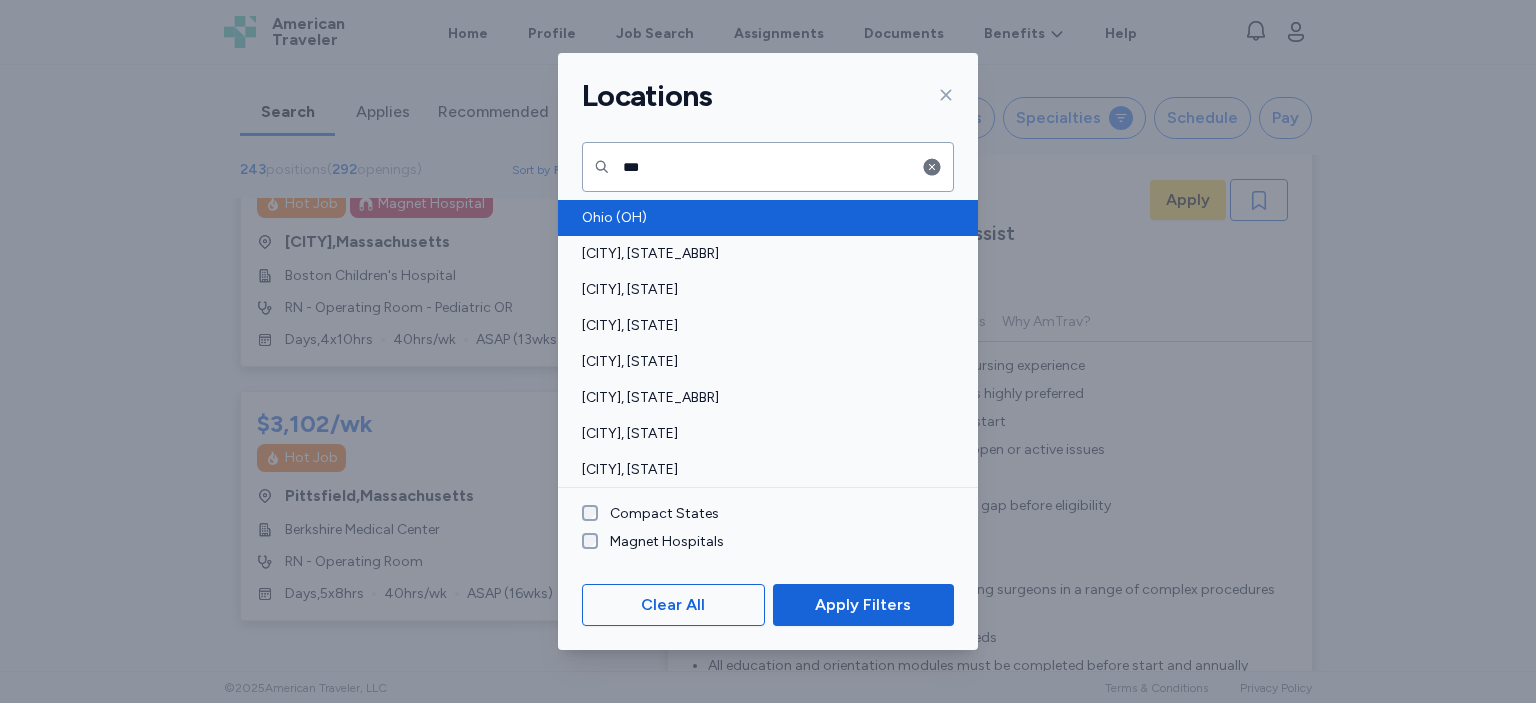 scroll, scrollTop: 2, scrollLeft: 0, axis: vertical 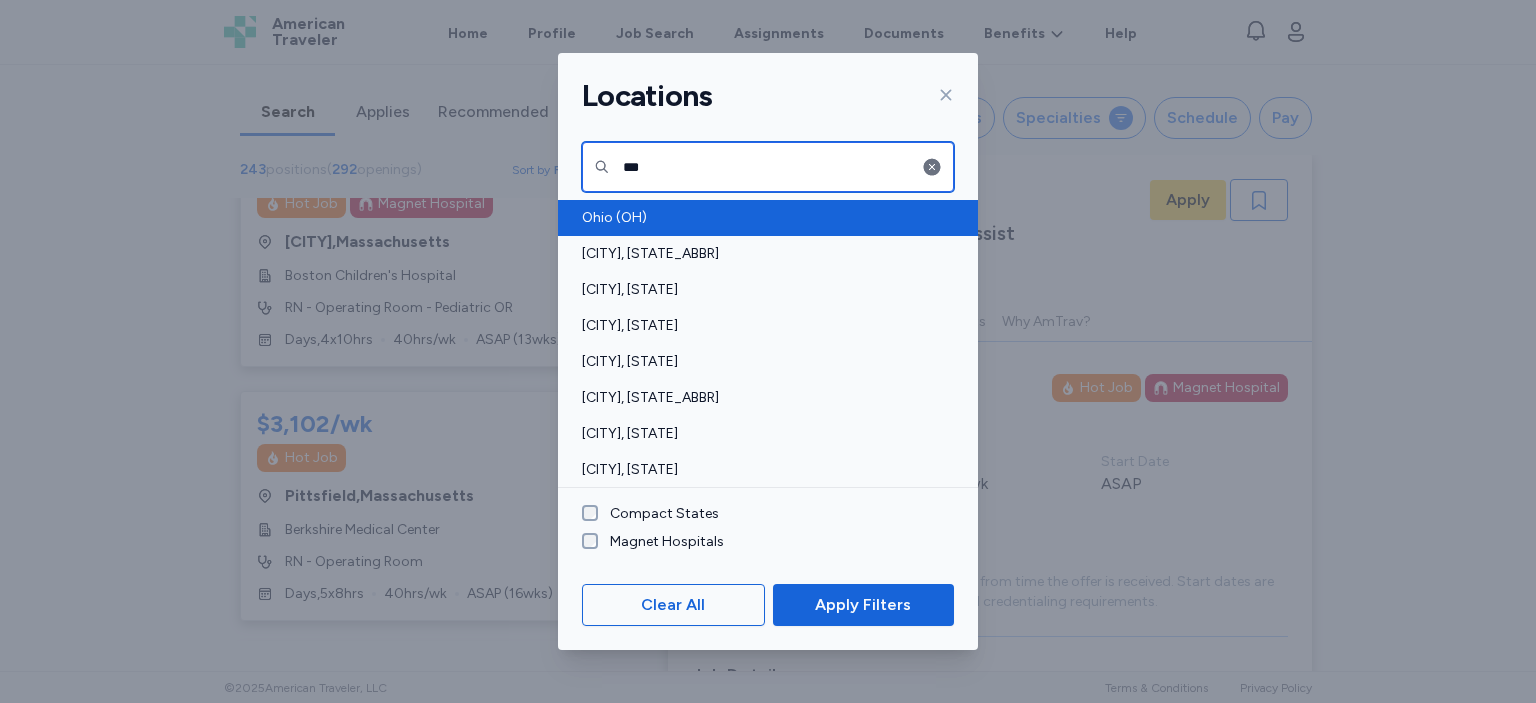click on "***" at bounding box center [768, 167] 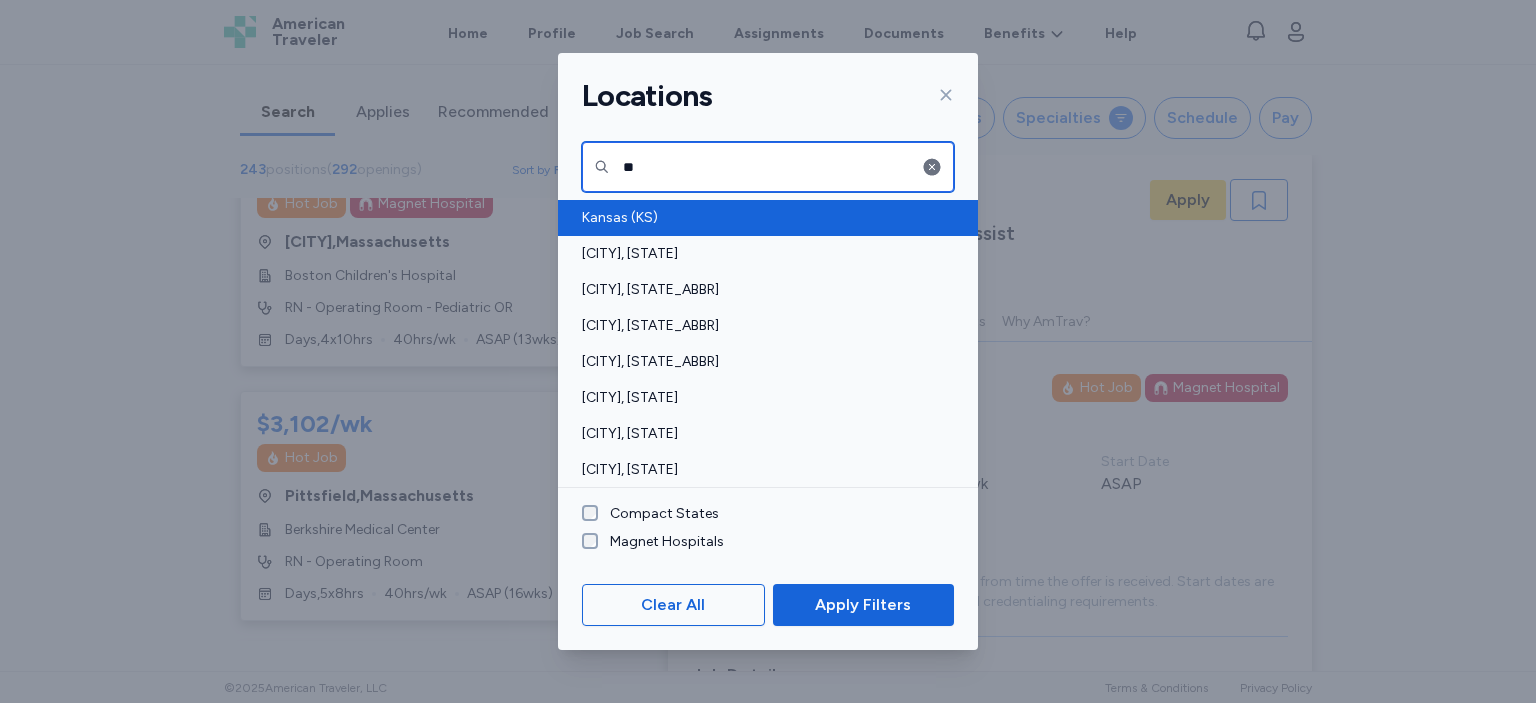 type on "**" 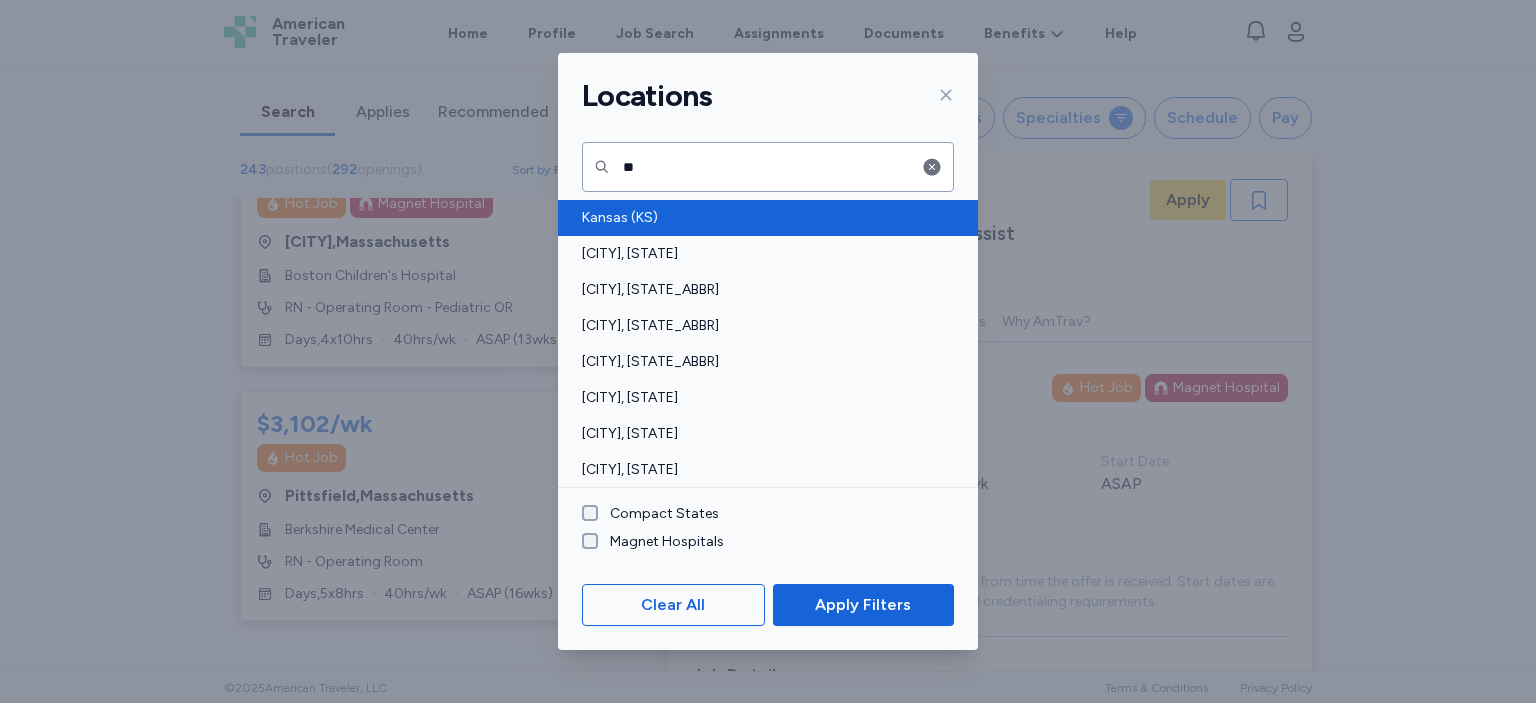 click on "Kansas (KS)" at bounding box center [762, 218] 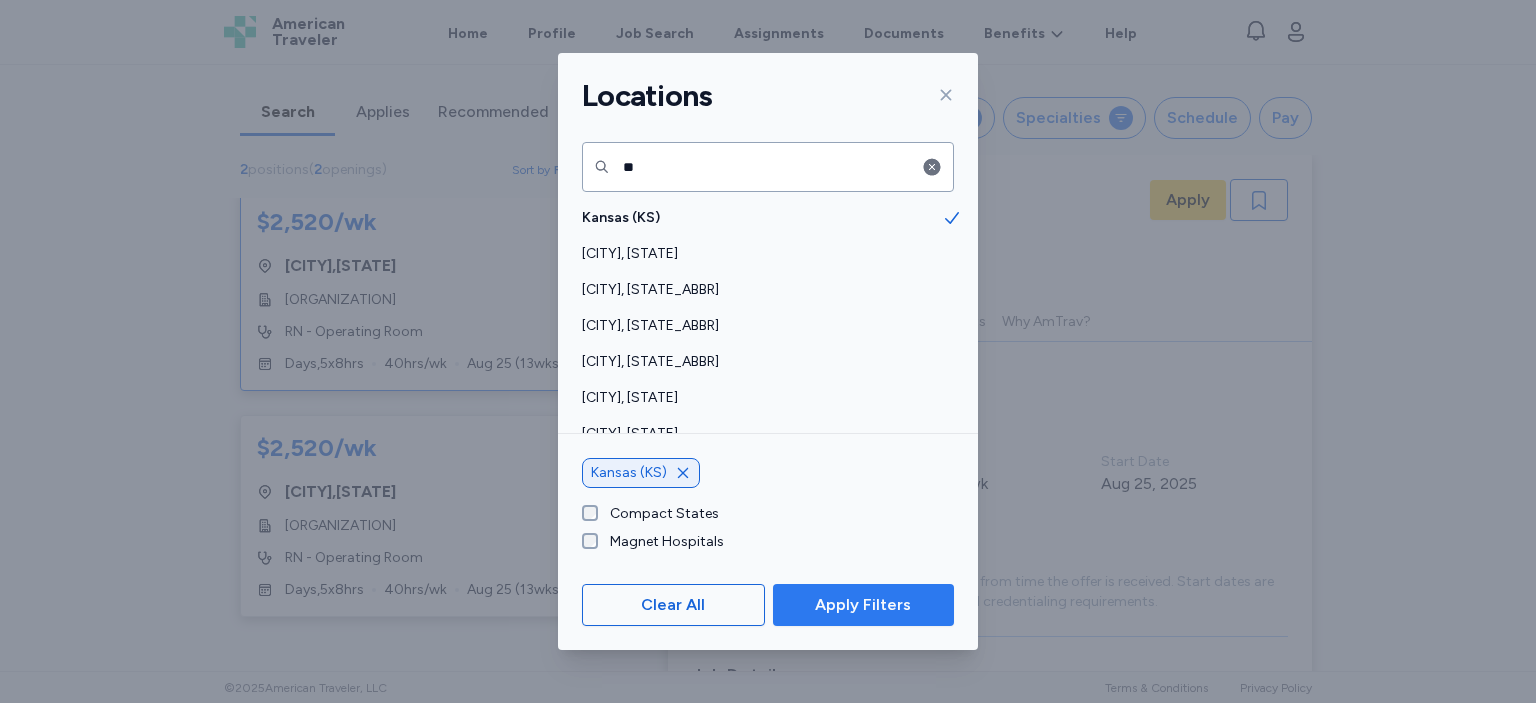 scroll, scrollTop: 8, scrollLeft: 0, axis: vertical 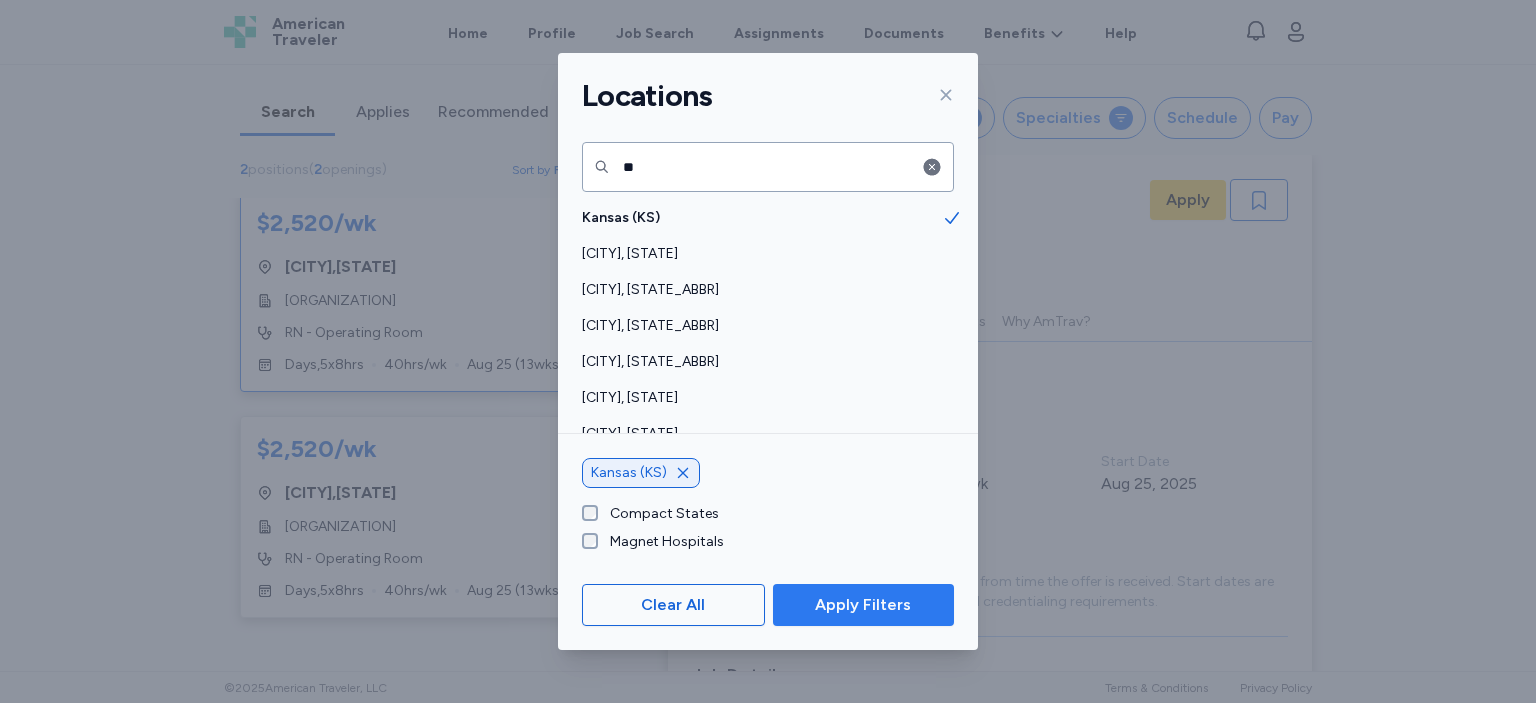 click on "Apply Filters" at bounding box center [863, 605] 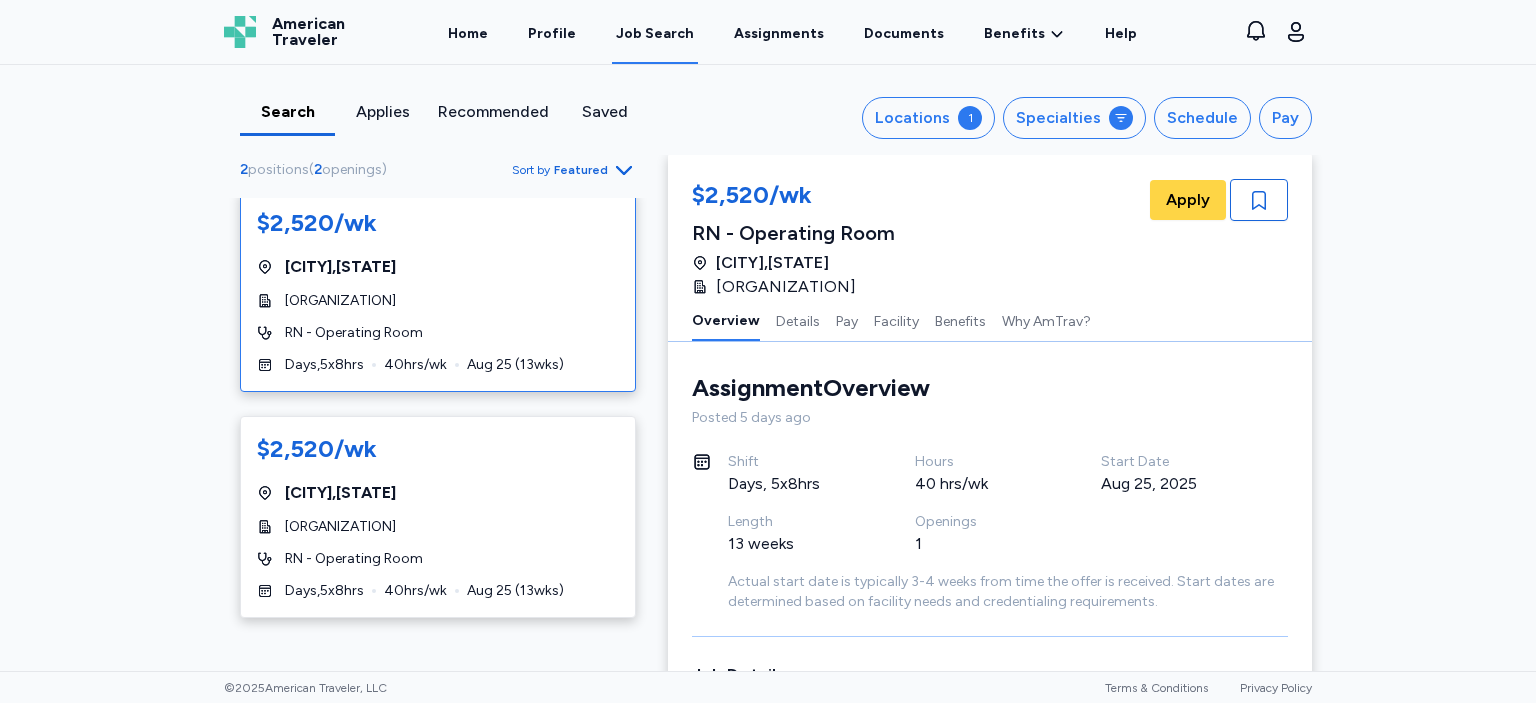 click on "Posted   5 days ago Shift Days, 5x8hrs Hours 40 hrs/wk Start Date [DATE], [YEAR] Length 13 weeks Openings 1 Job Details Work in the surgery department of a hospital setting Day shift hours from 6:30 AM to 3:00 PM, five days per week" at bounding box center (768, 368) 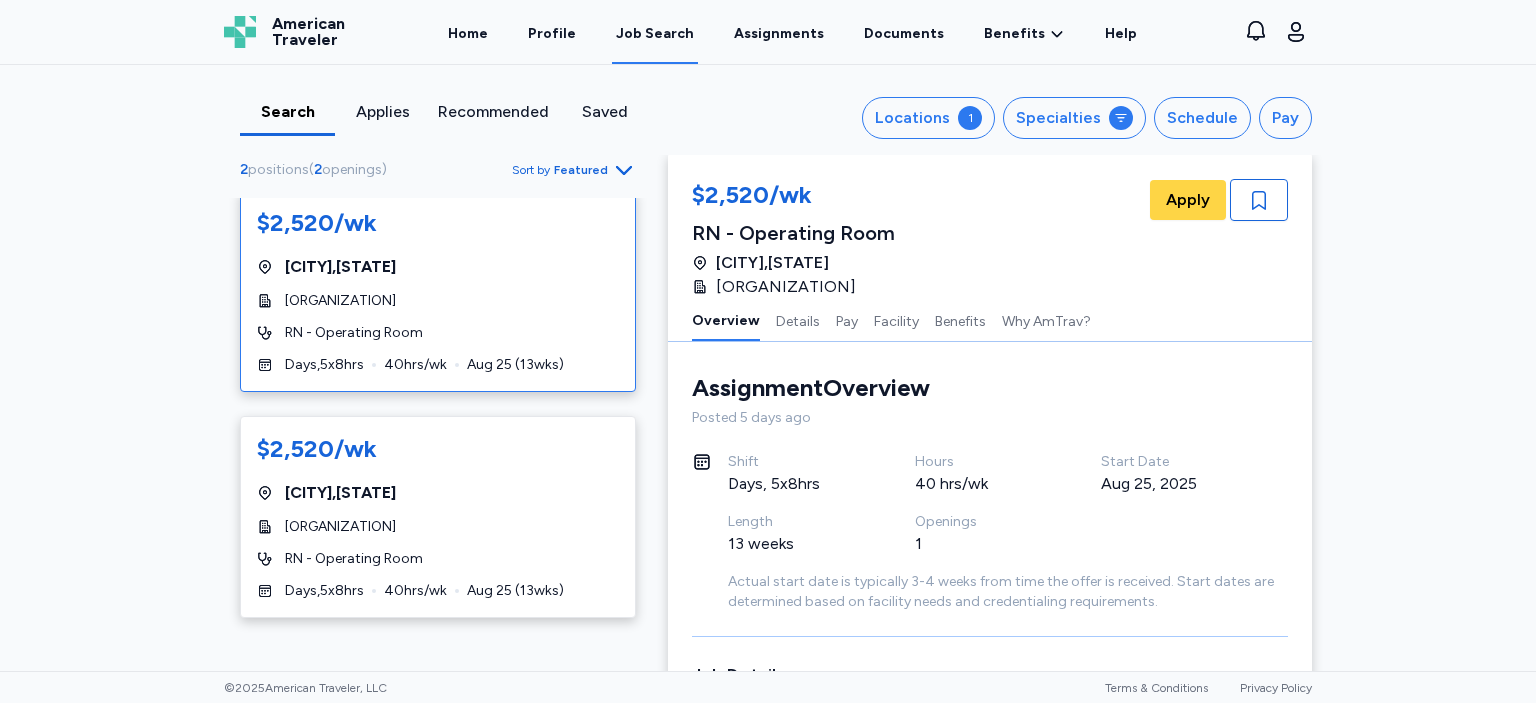 scroll, scrollTop: 0, scrollLeft: 0, axis: both 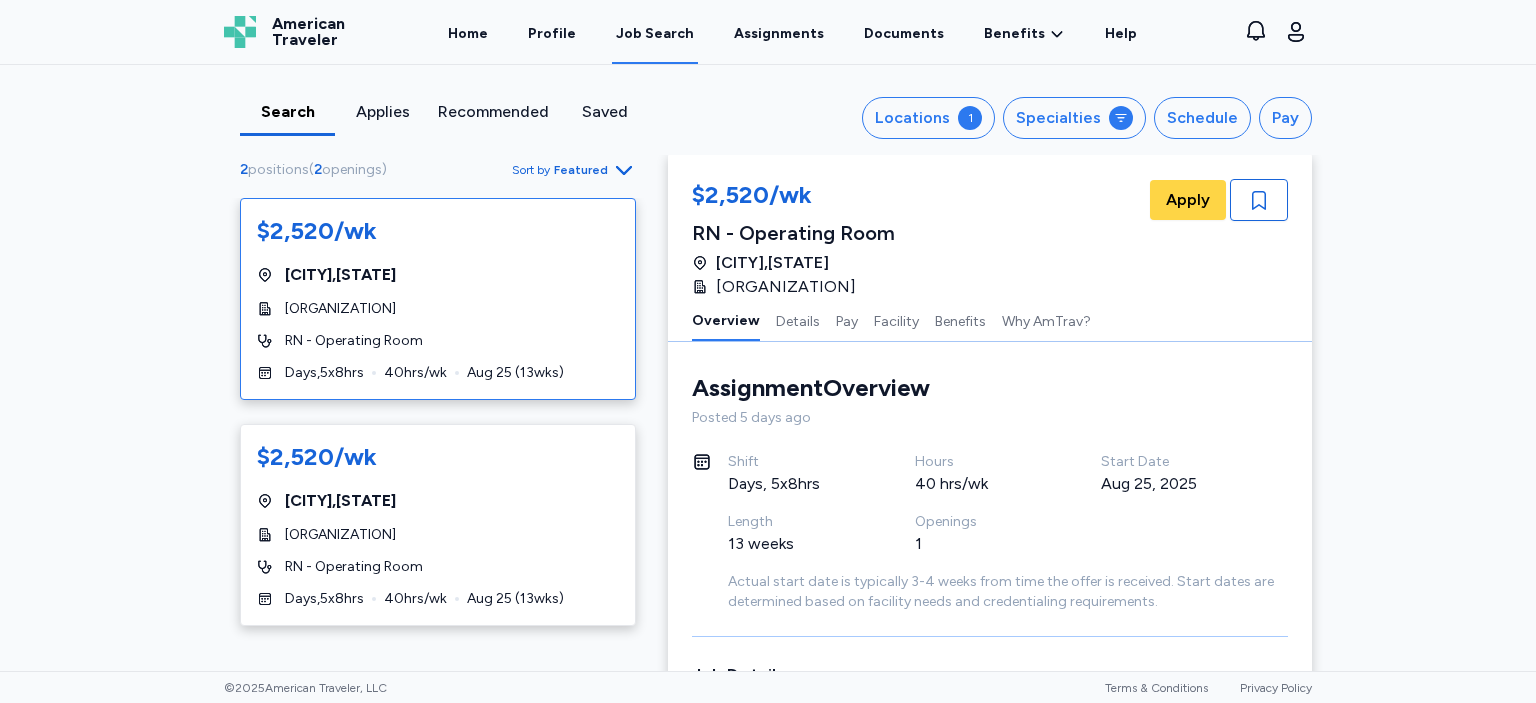 click on "[ORGANIZATION]" at bounding box center [340, 309] 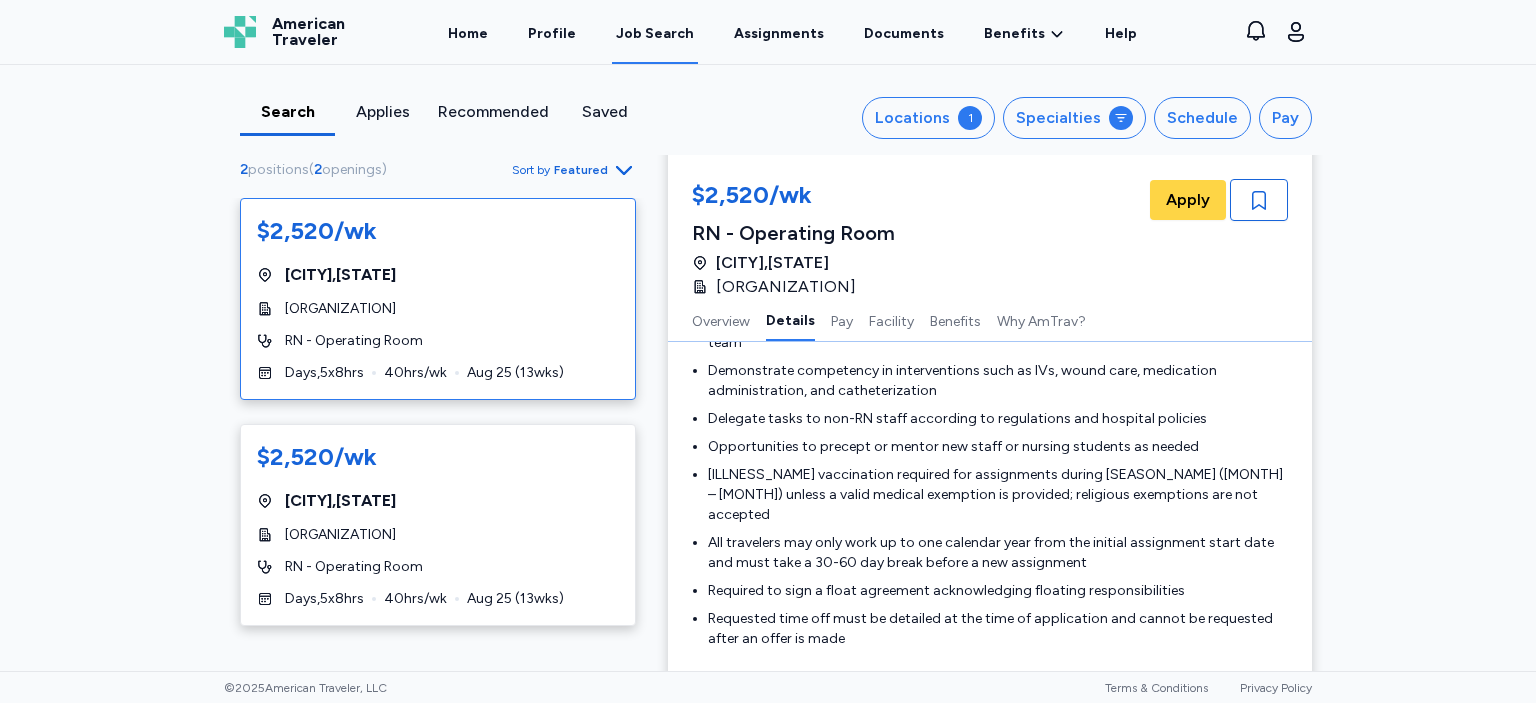 scroll, scrollTop: 808, scrollLeft: 0, axis: vertical 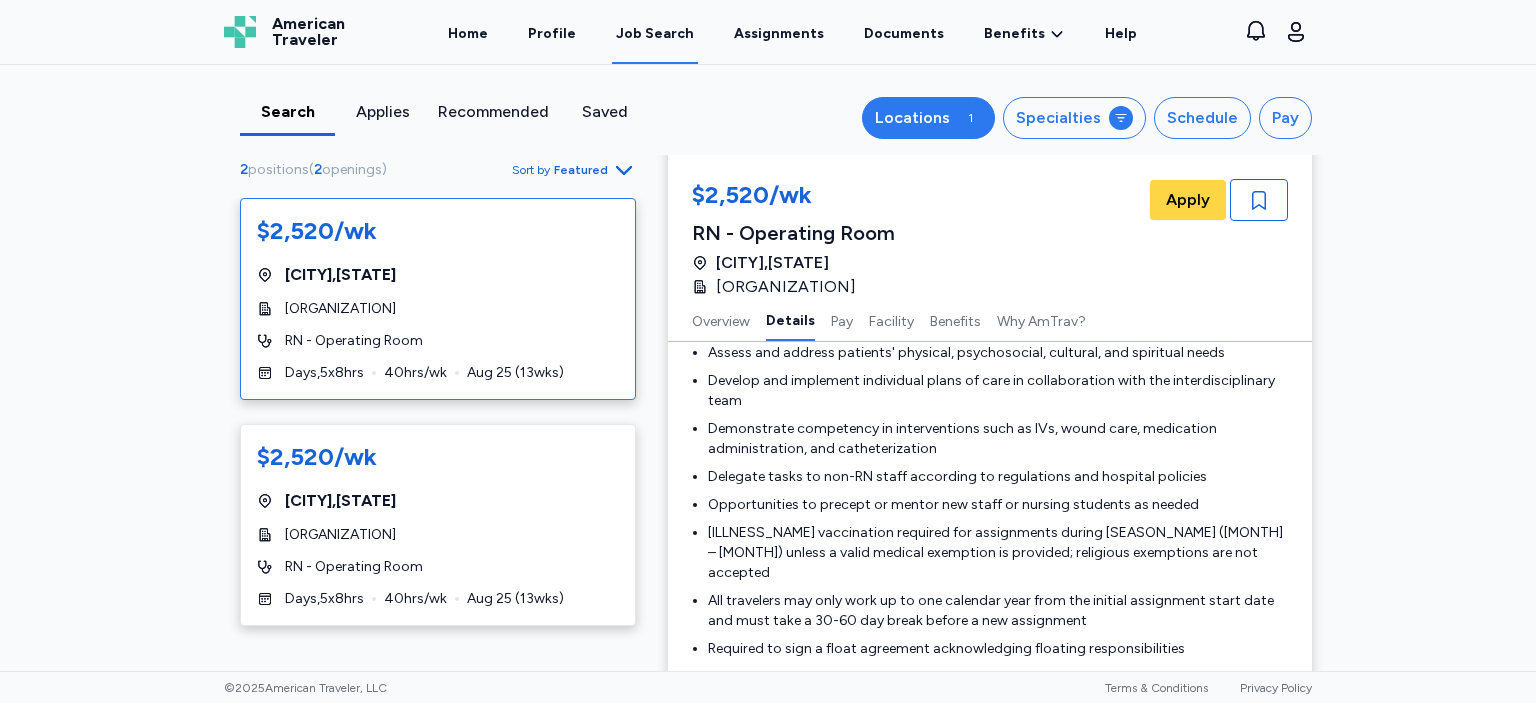 click on "Locations 1" at bounding box center [928, 118] 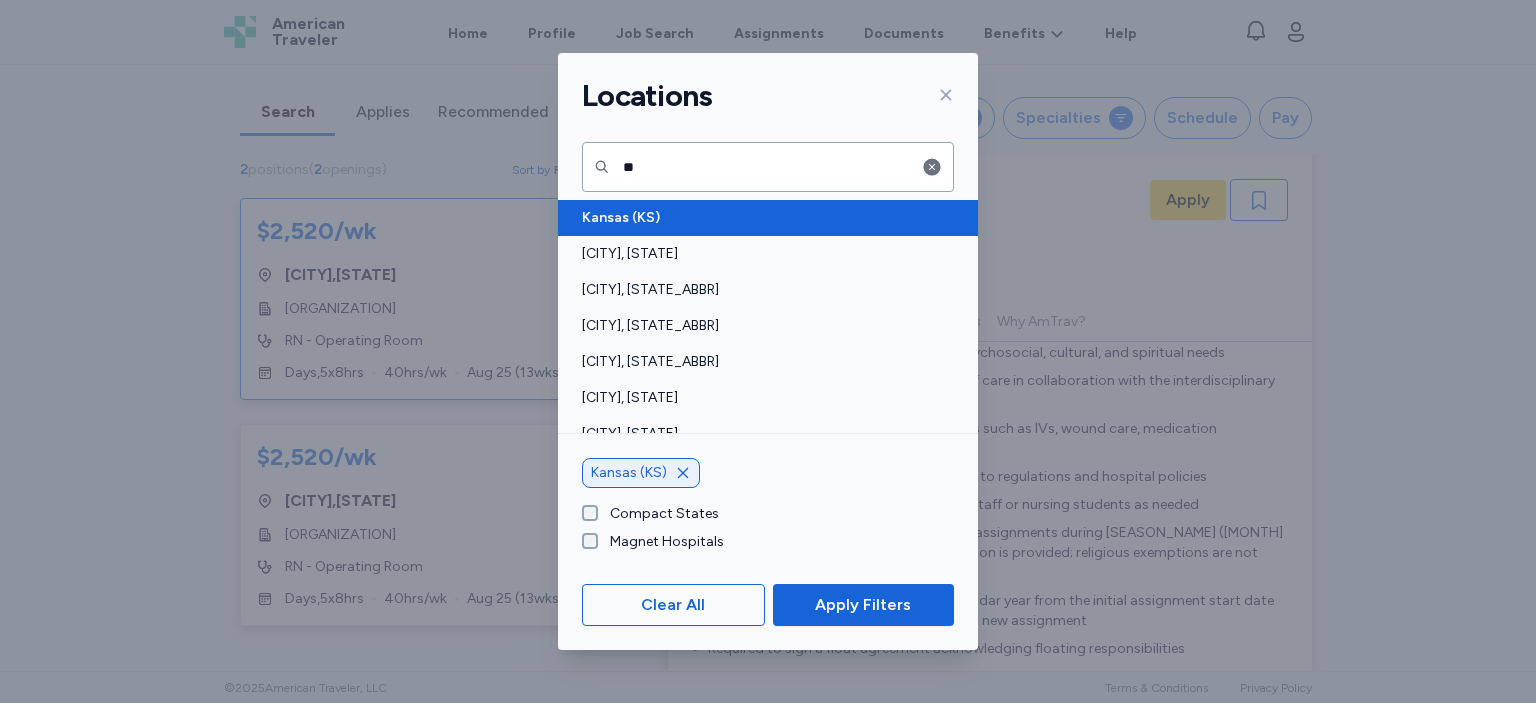 click 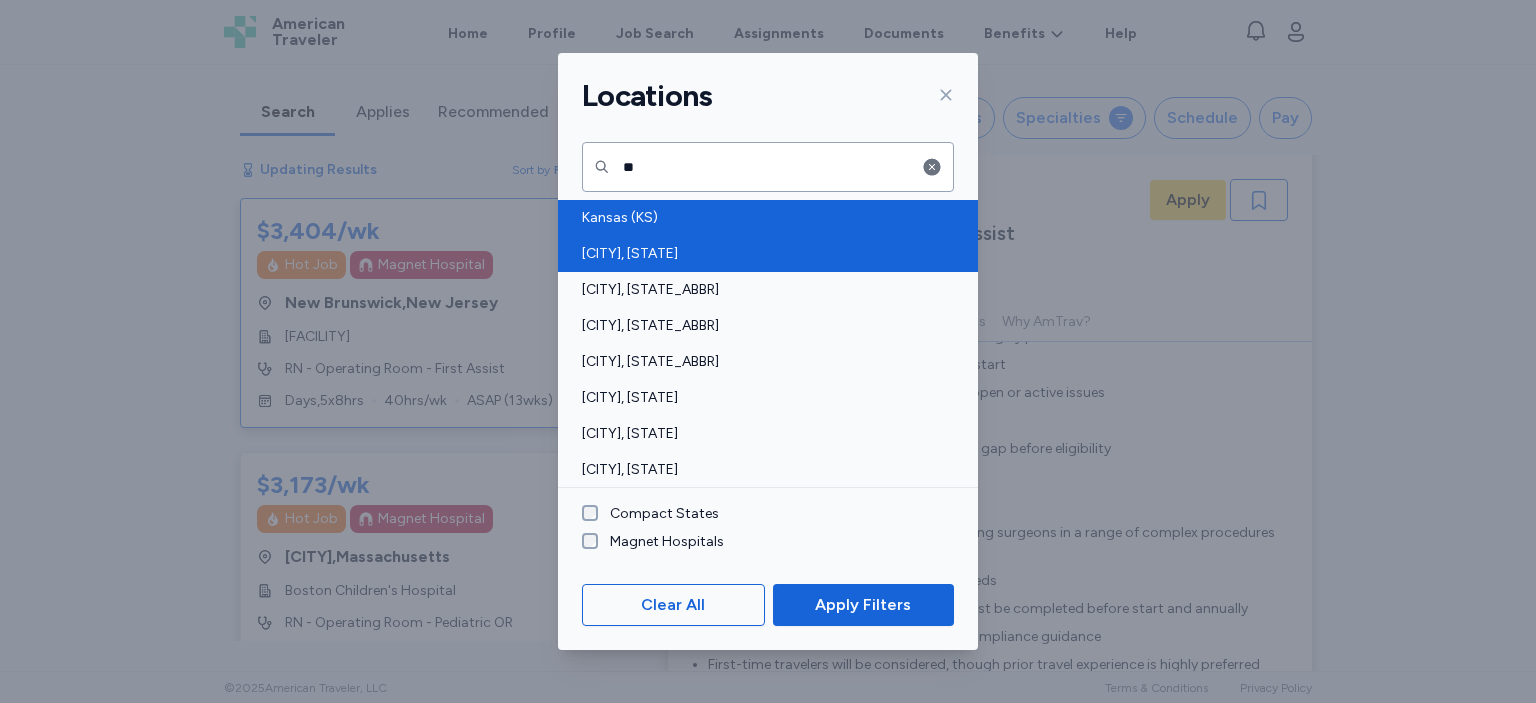 scroll, scrollTop: 2, scrollLeft: 0, axis: vertical 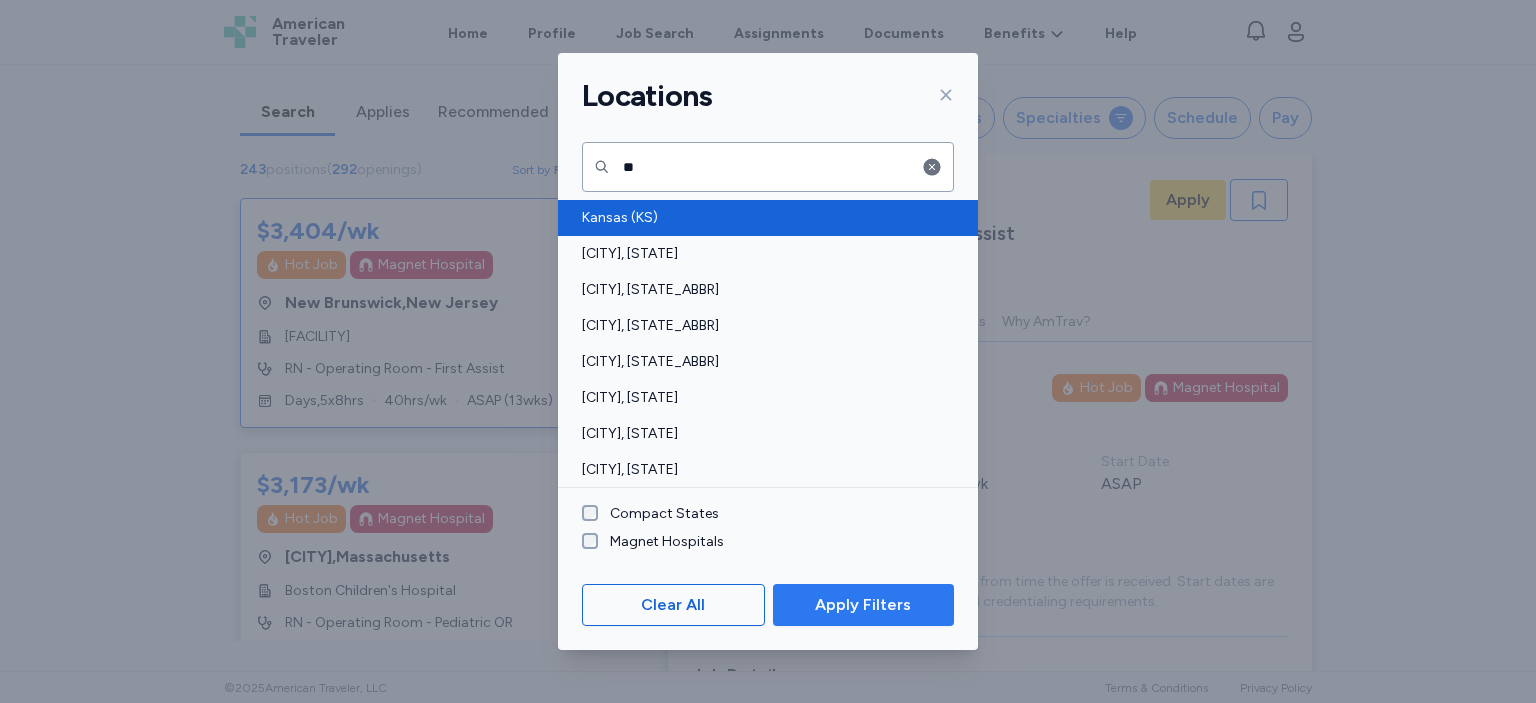 click on "Apply Filters" at bounding box center [863, 605] 